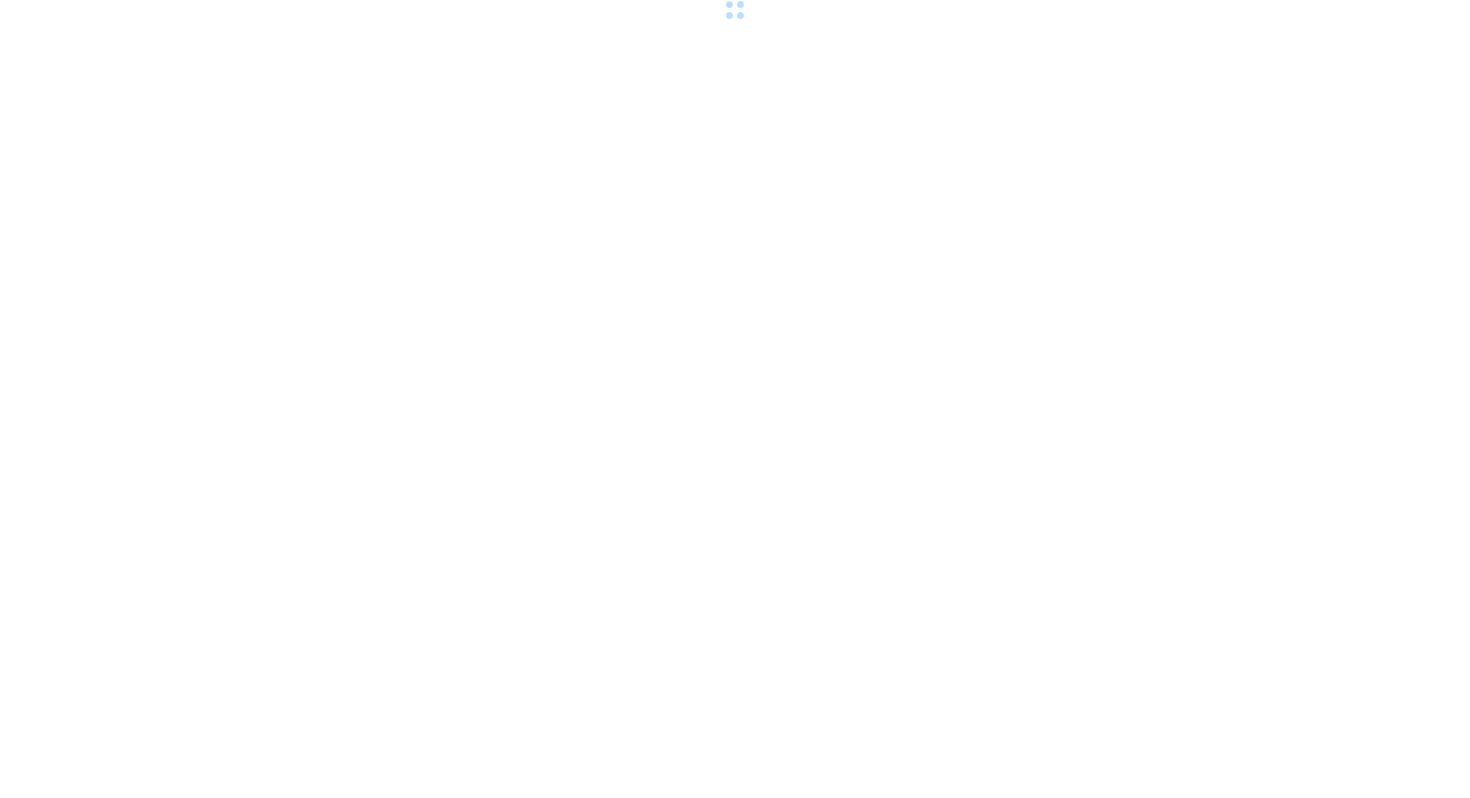 scroll, scrollTop: 0, scrollLeft: 0, axis: both 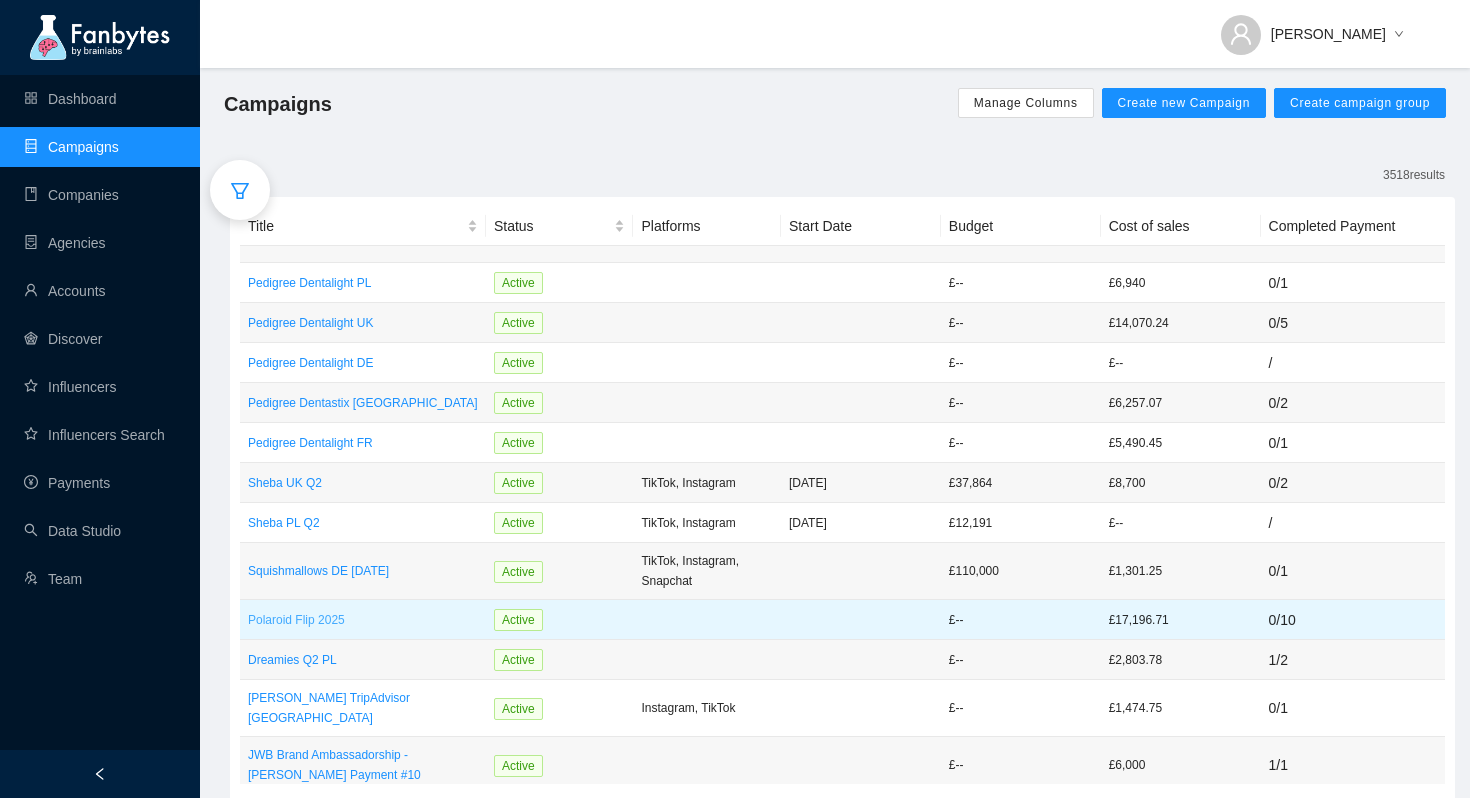 click on "Polaroid Flip 2025" at bounding box center (363, 620) 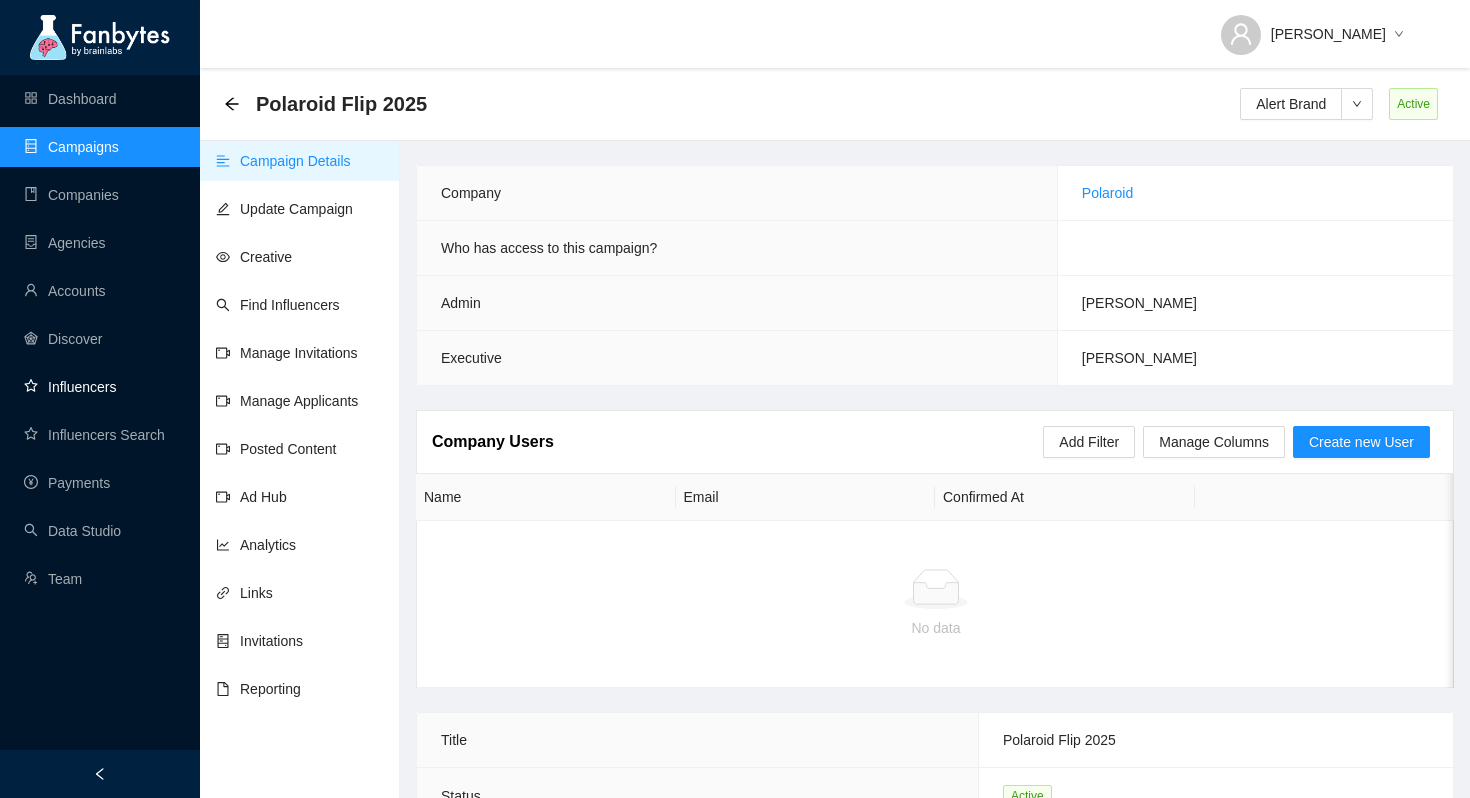 click on "Influencers" at bounding box center [70, 387] 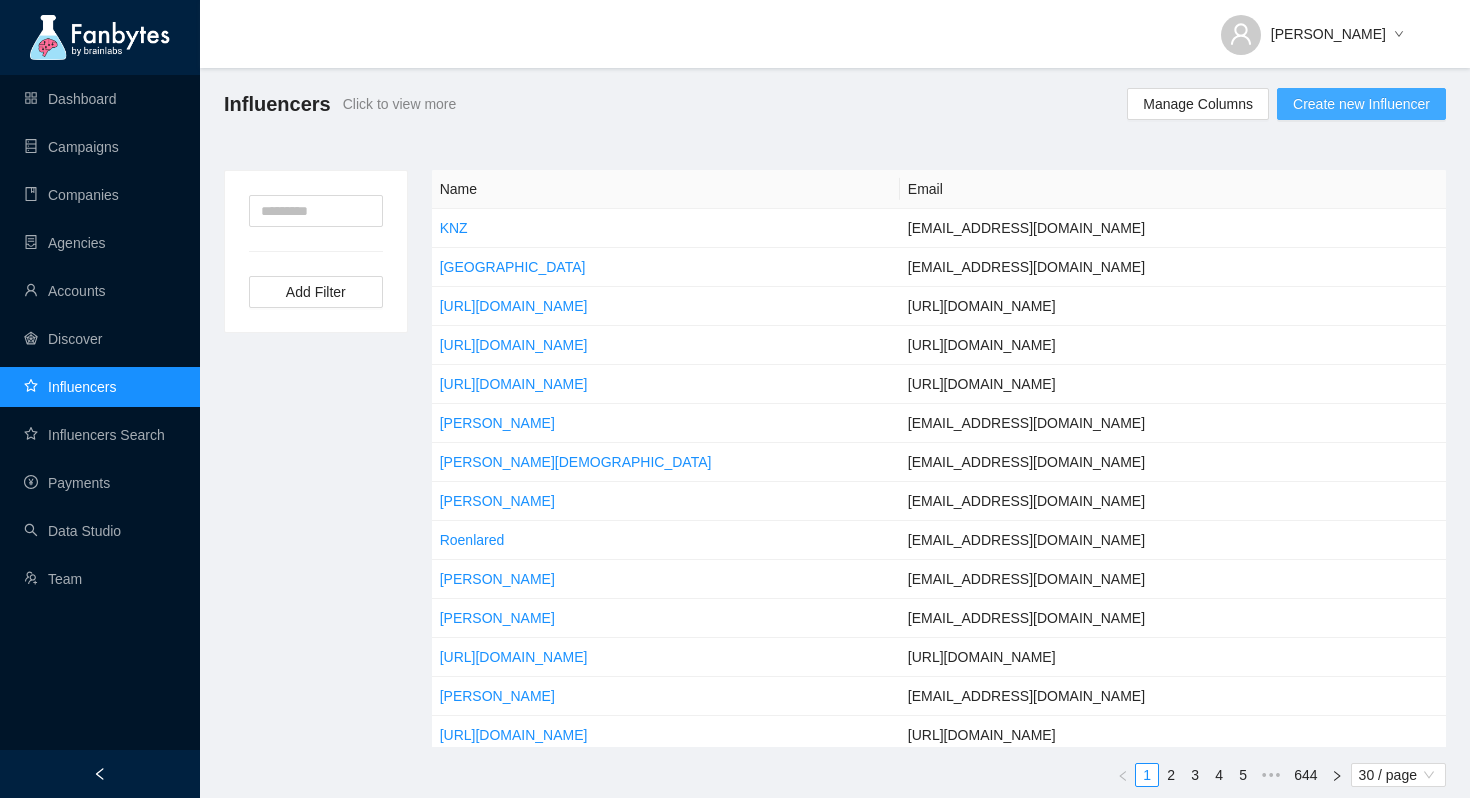 click on "Create new Influencer" at bounding box center [1361, 104] 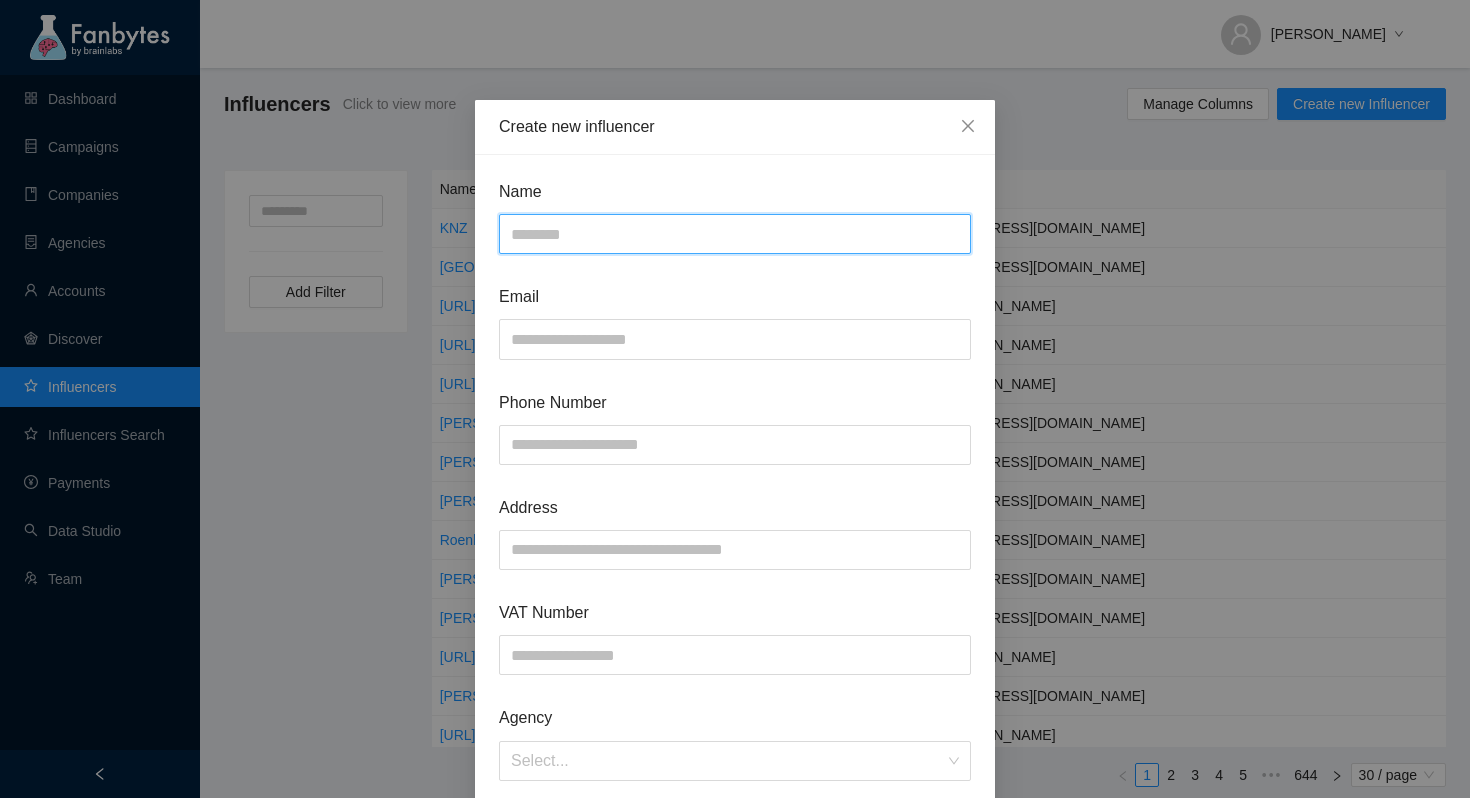 click at bounding box center [735, 234] 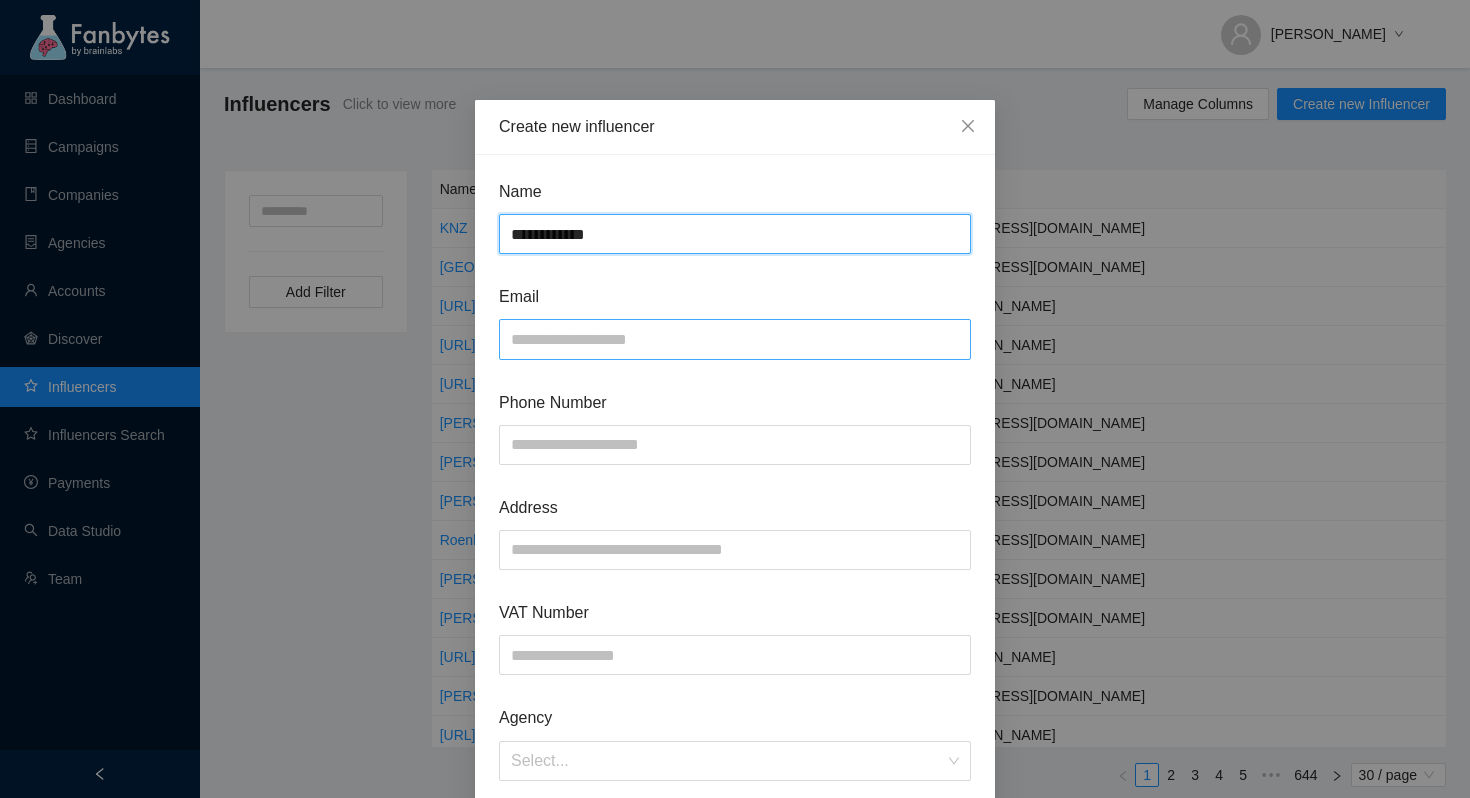 type on "**********" 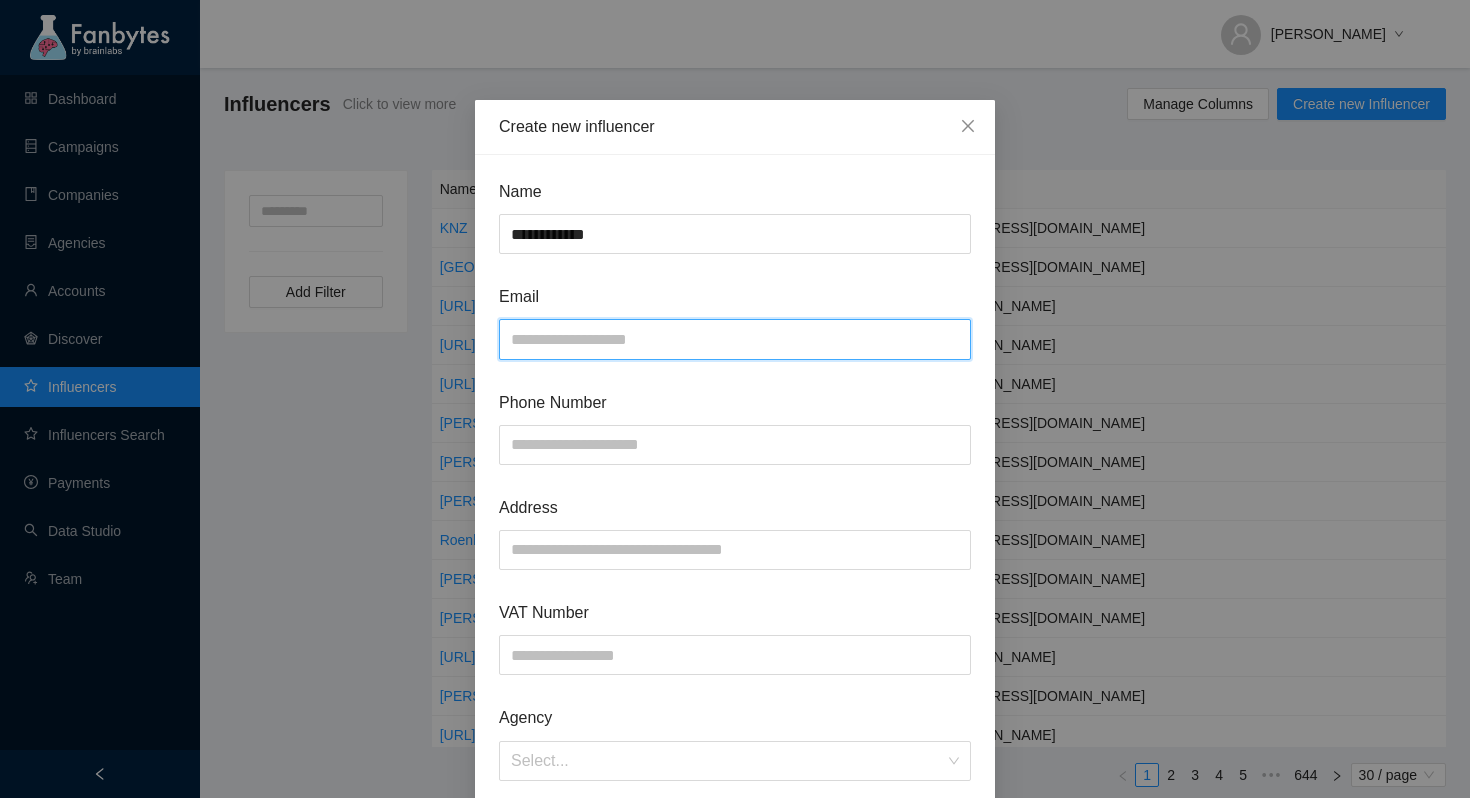 click at bounding box center (735, 339) 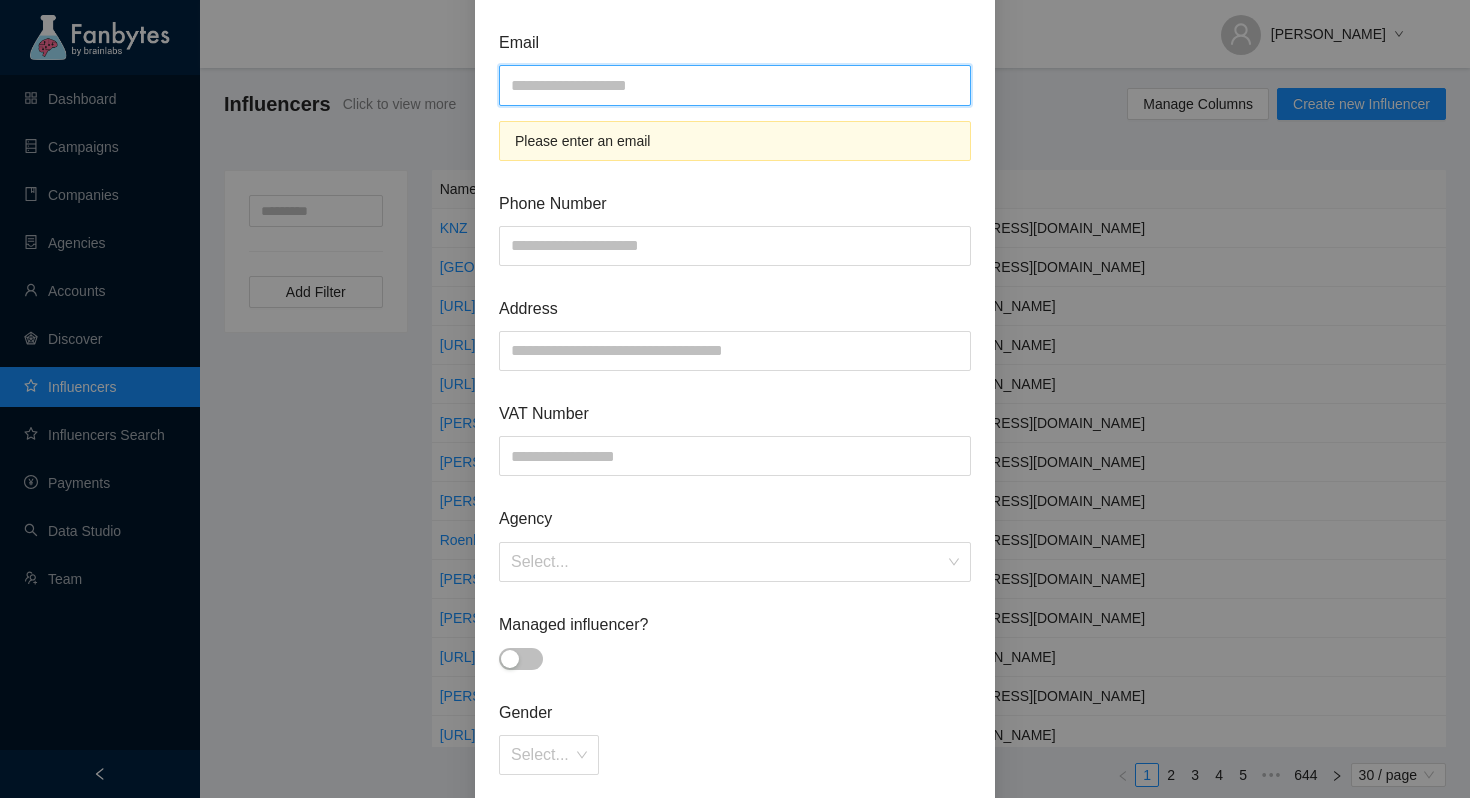 scroll, scrollTop: 194, scrollLeft: 0, axis: vertical 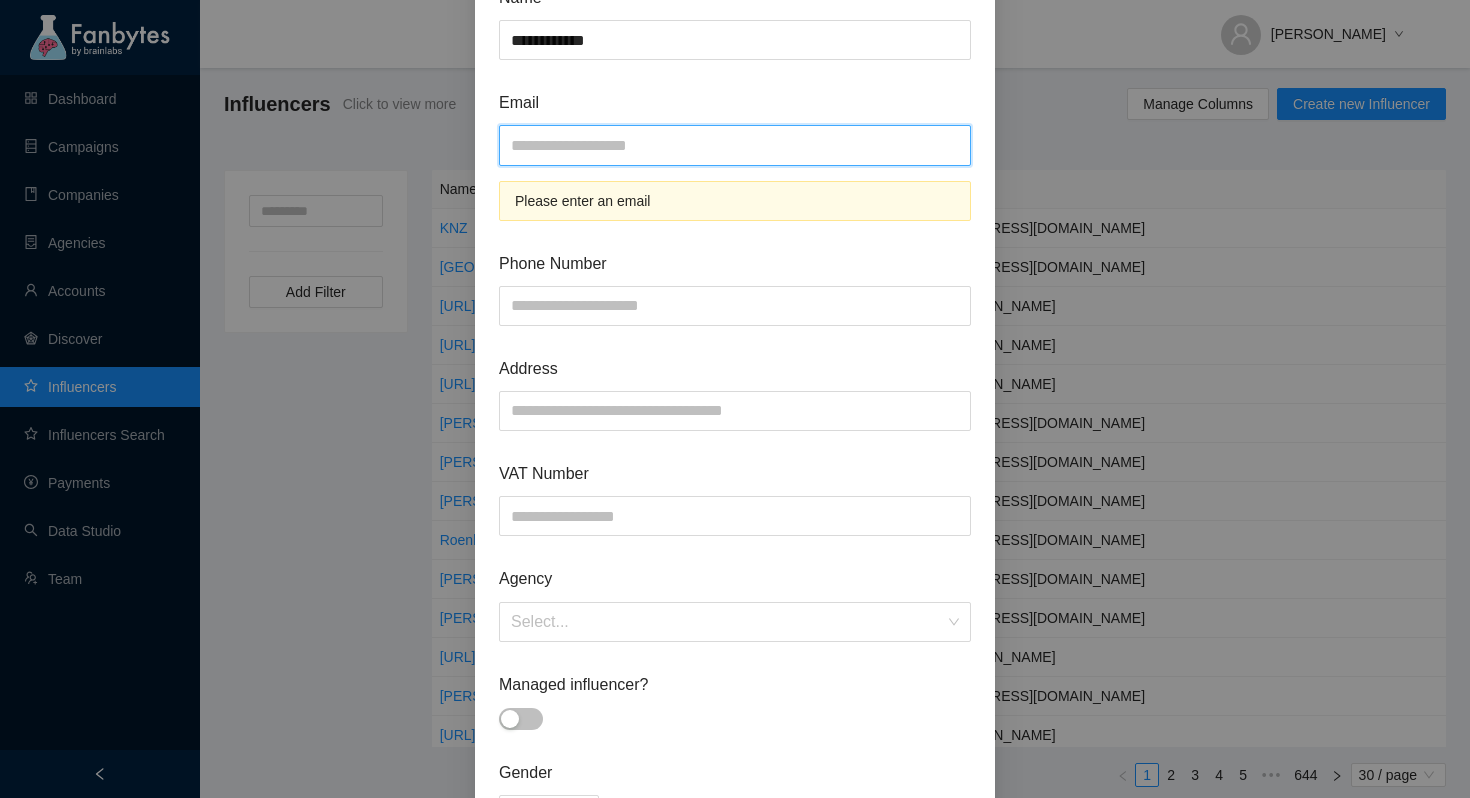 click at bounding box center (735, 145) 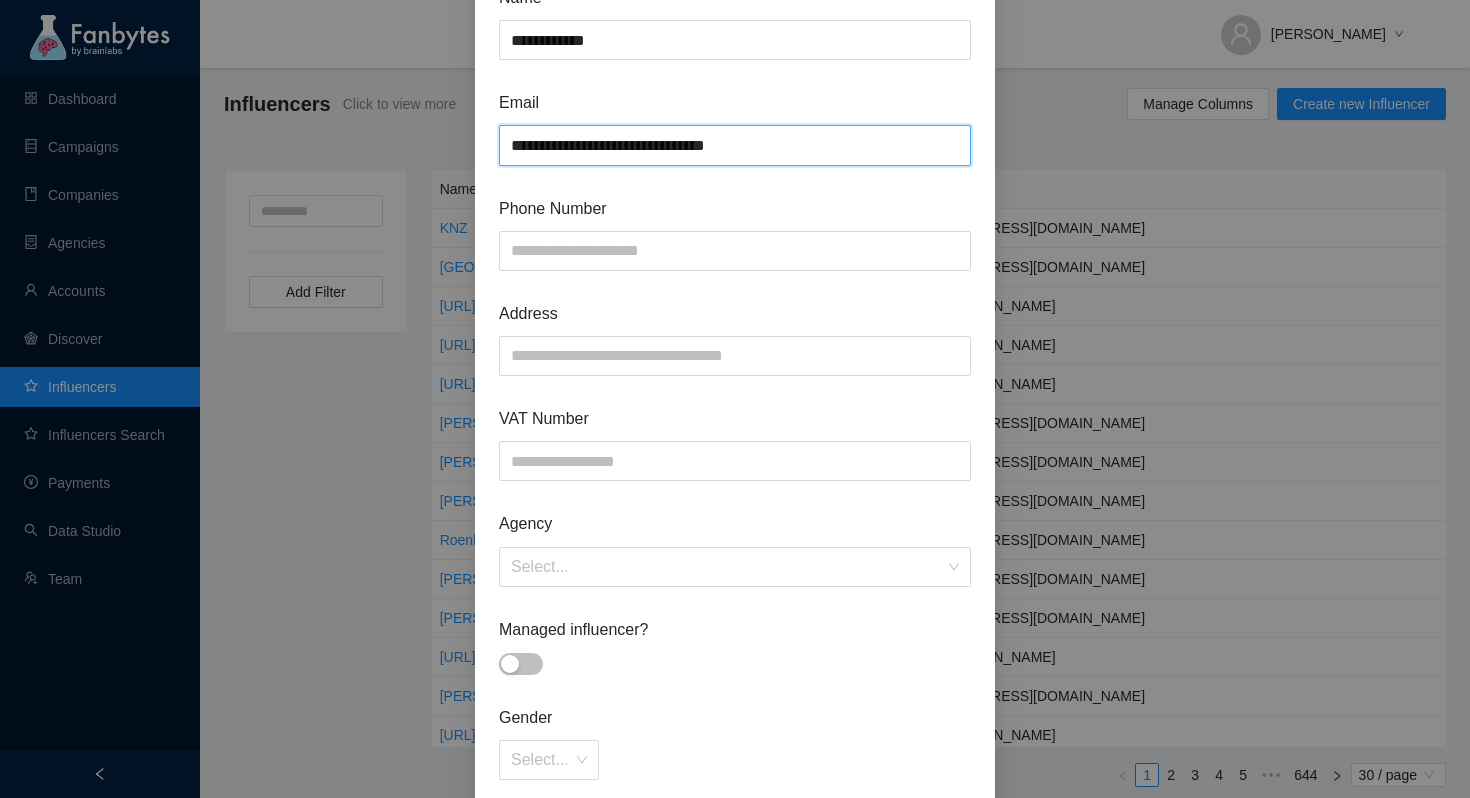 type on "**********" 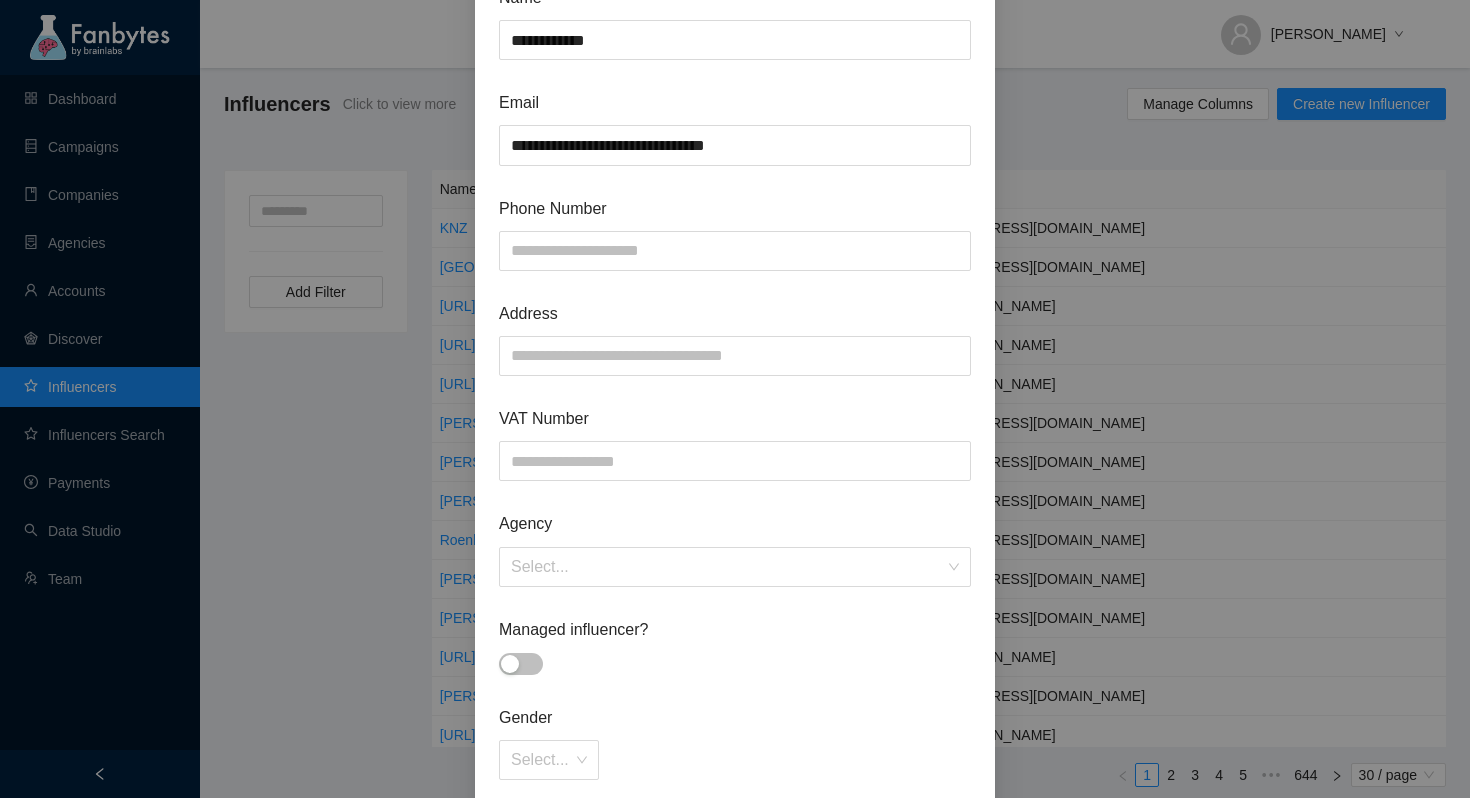 click on "Phone Number" at bounding box center [735, 208] 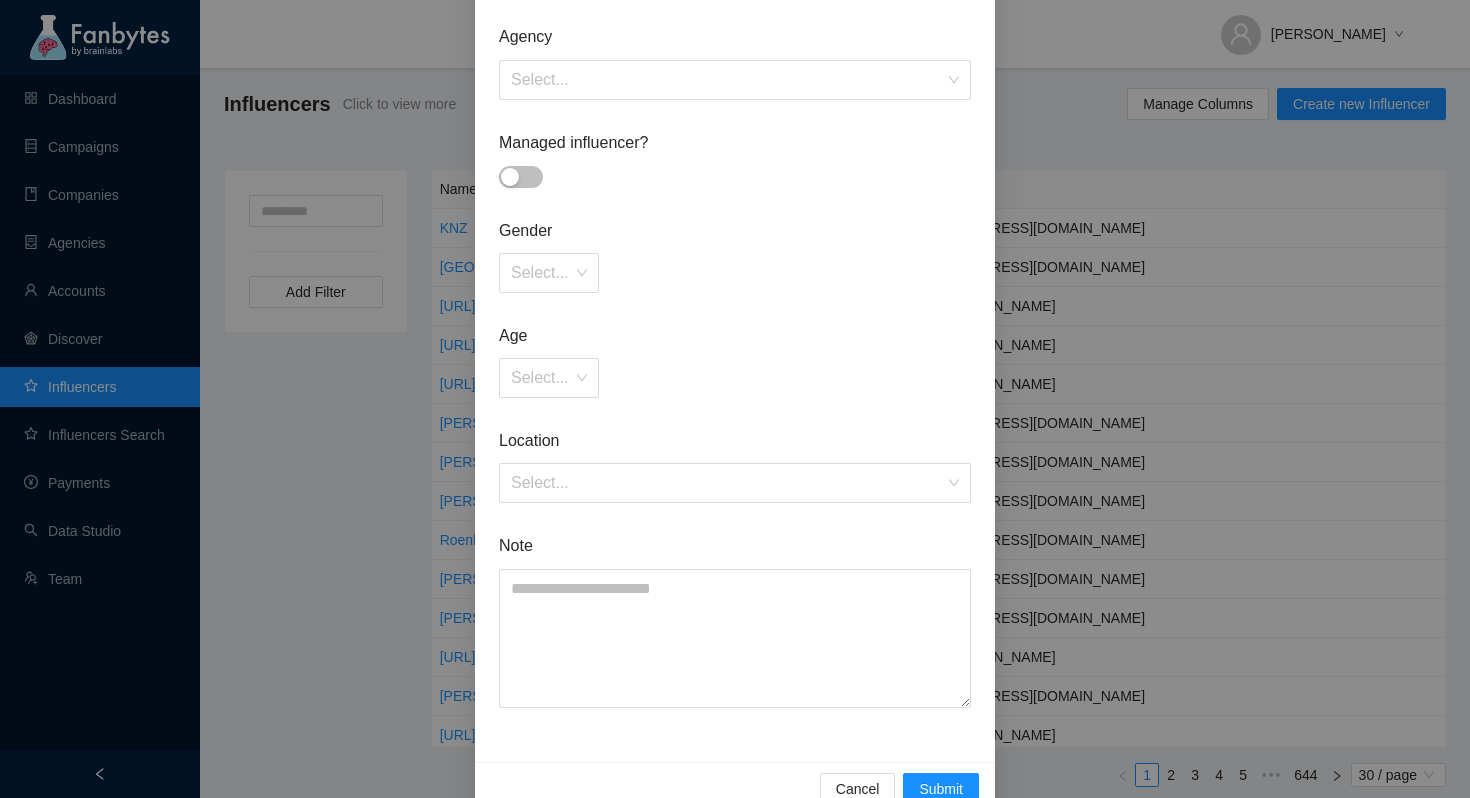 scroll, scrollTop: 722, scrollLeft: 0, axis: vertical 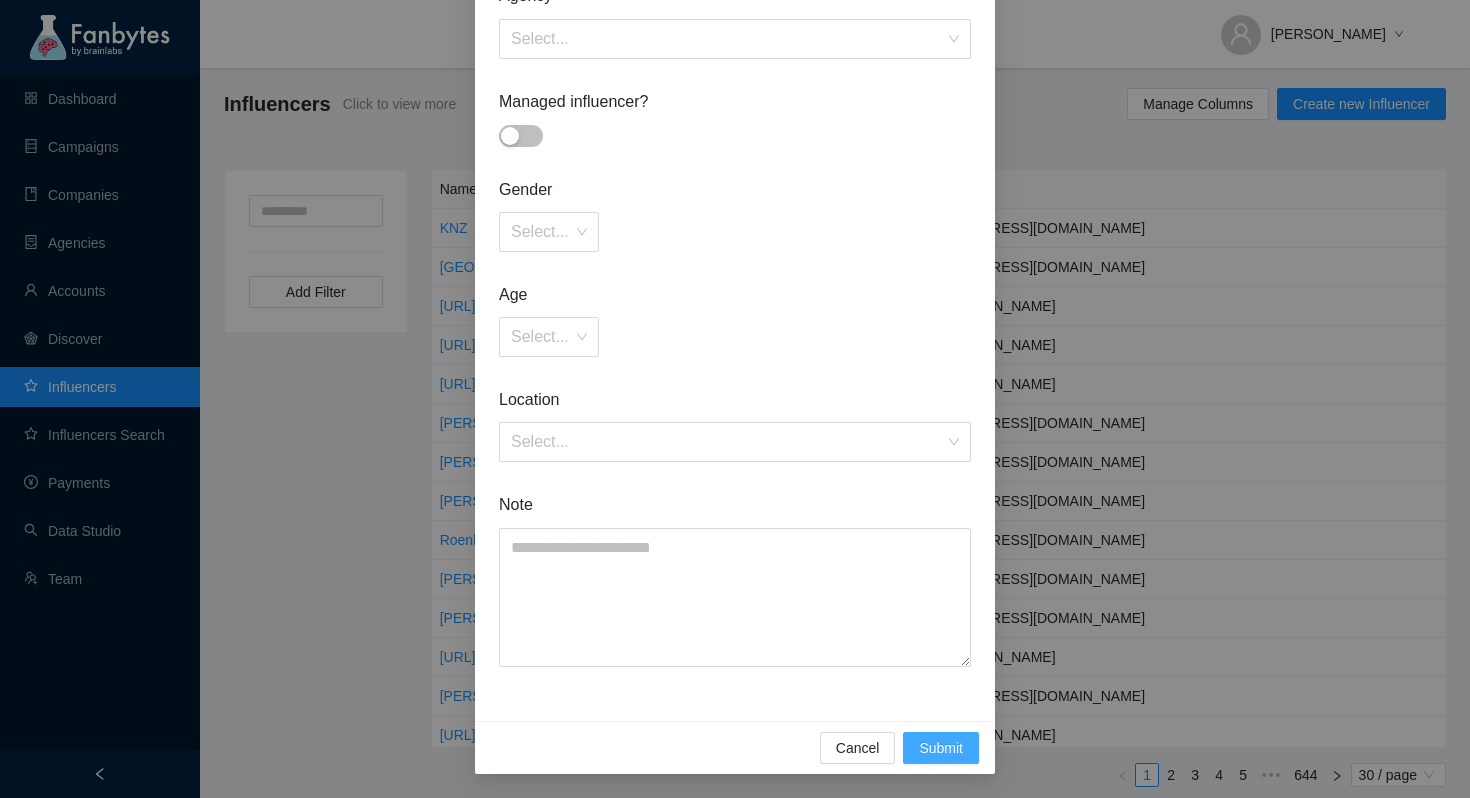 click on "Submit" at bounding box center [941, 748] 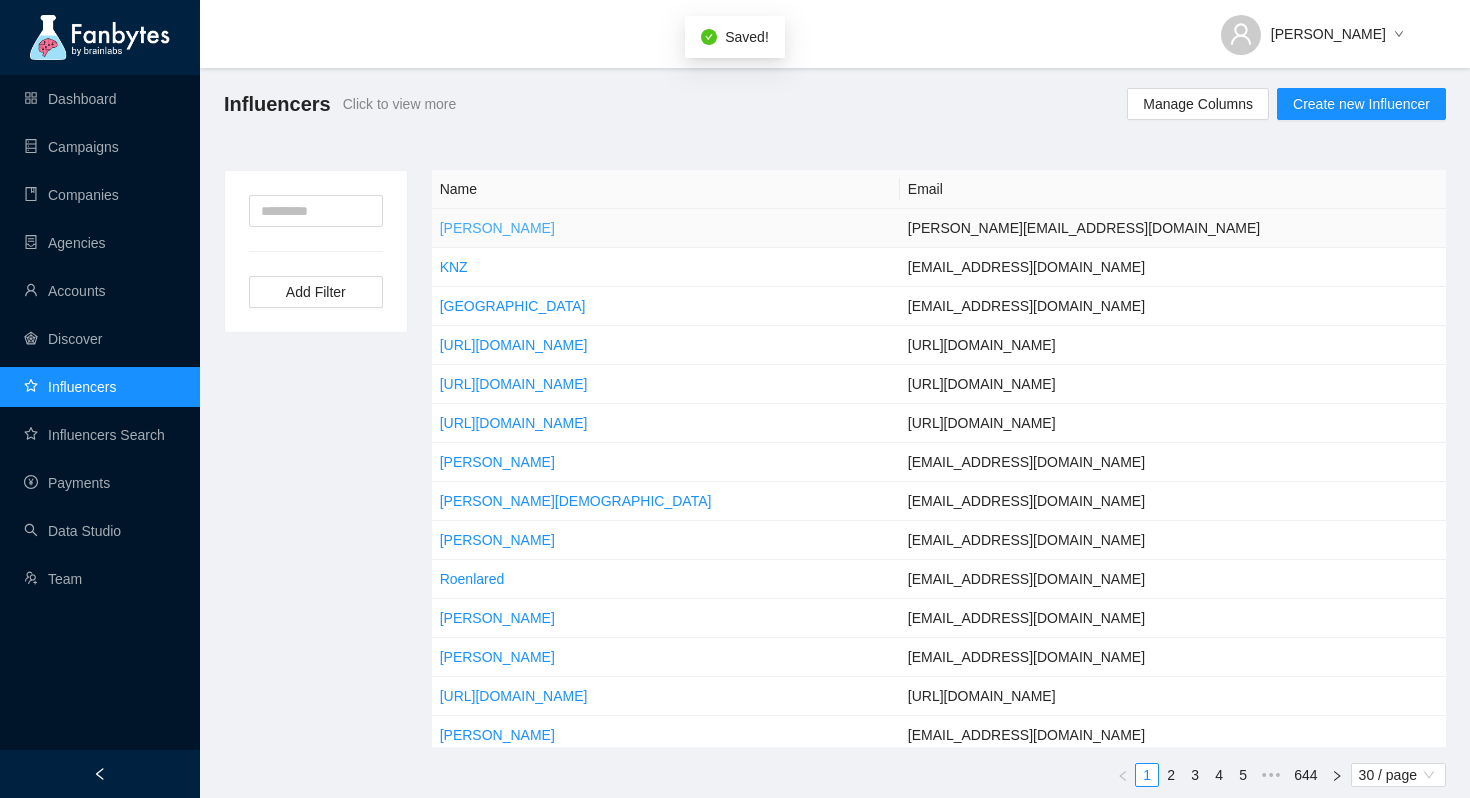 click on "[PERSON_NAME]" at bounding box center (497, 228) 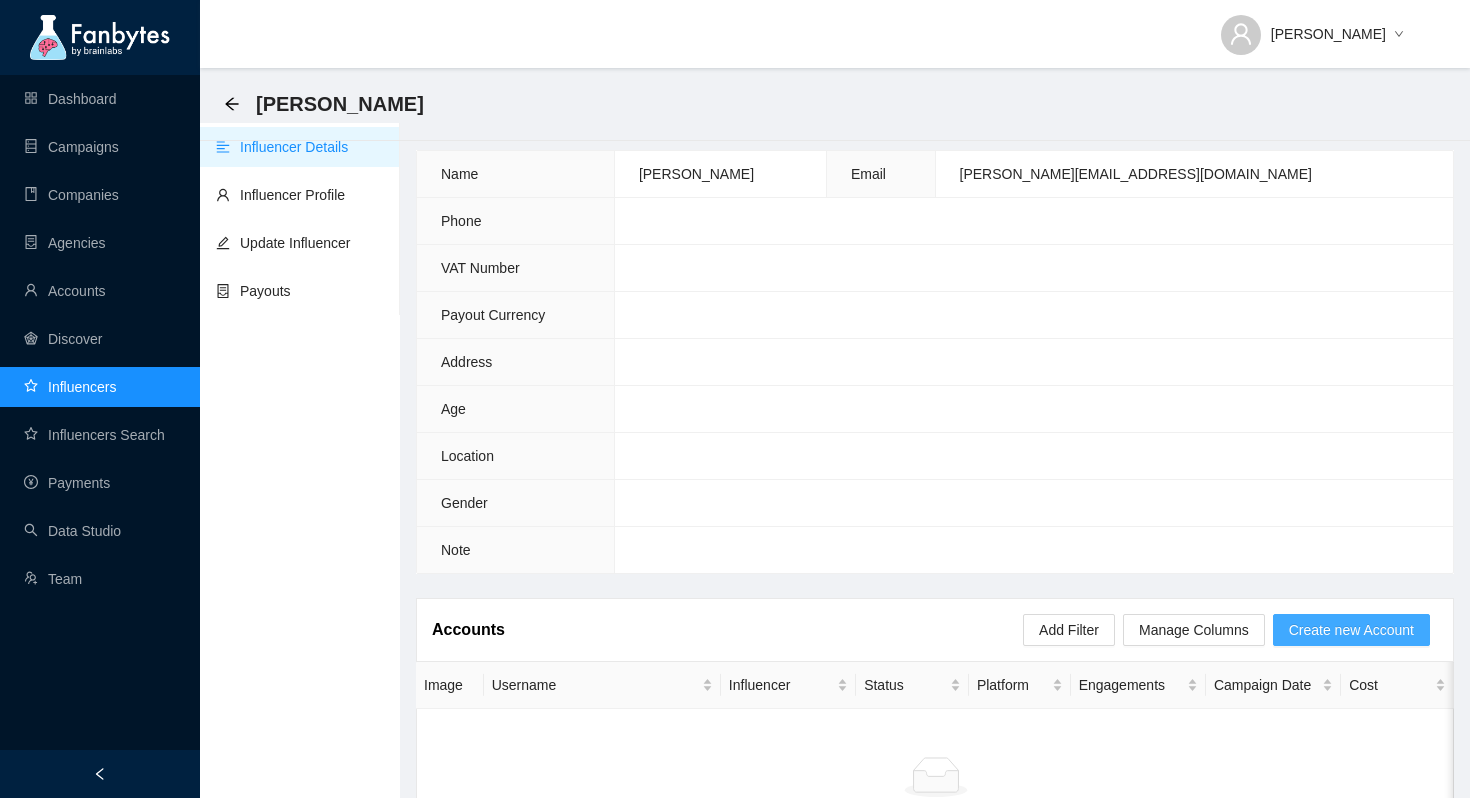 click on "Create new Account" at bounding box center [1351, 630] 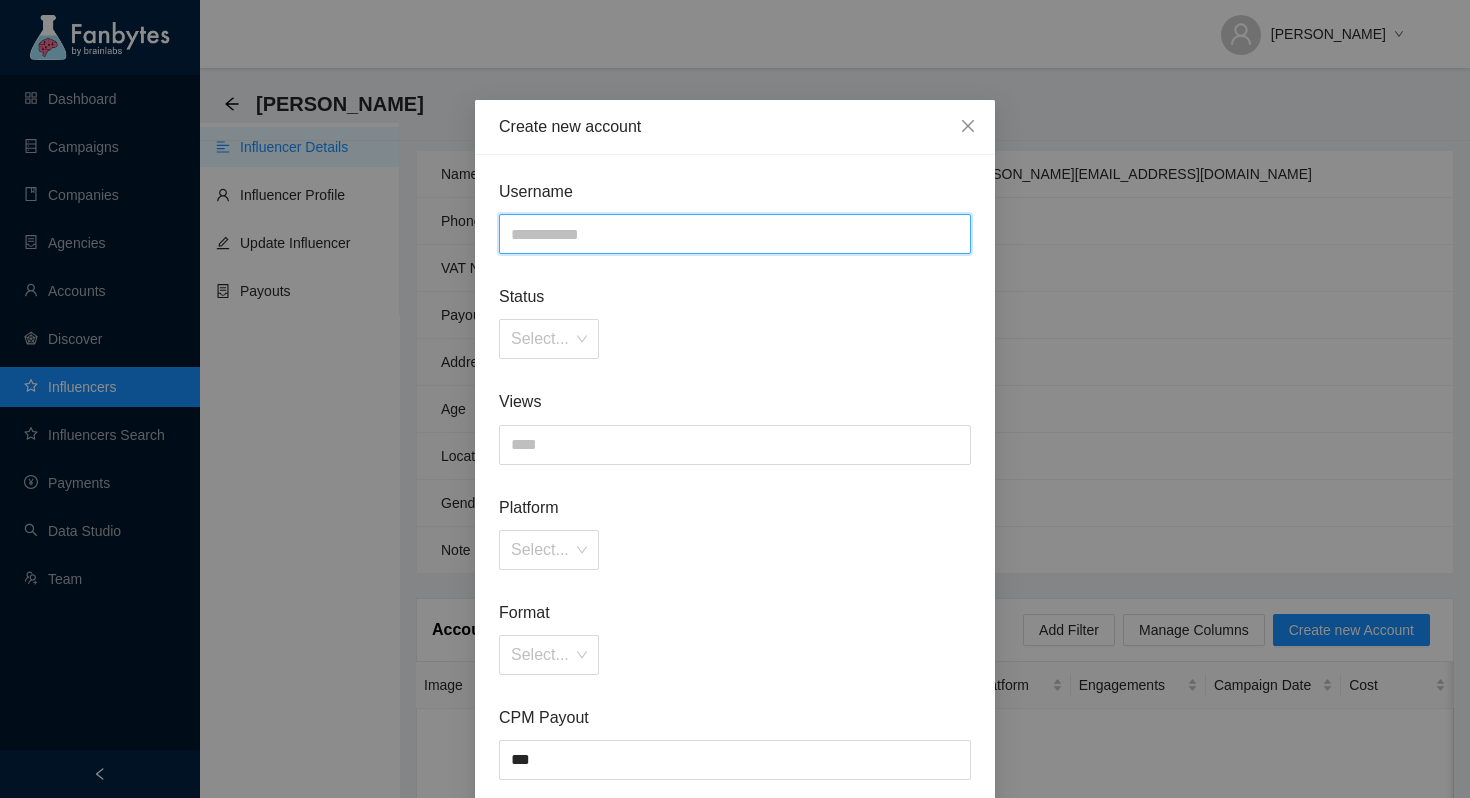 click at bounding box center [735, 234] 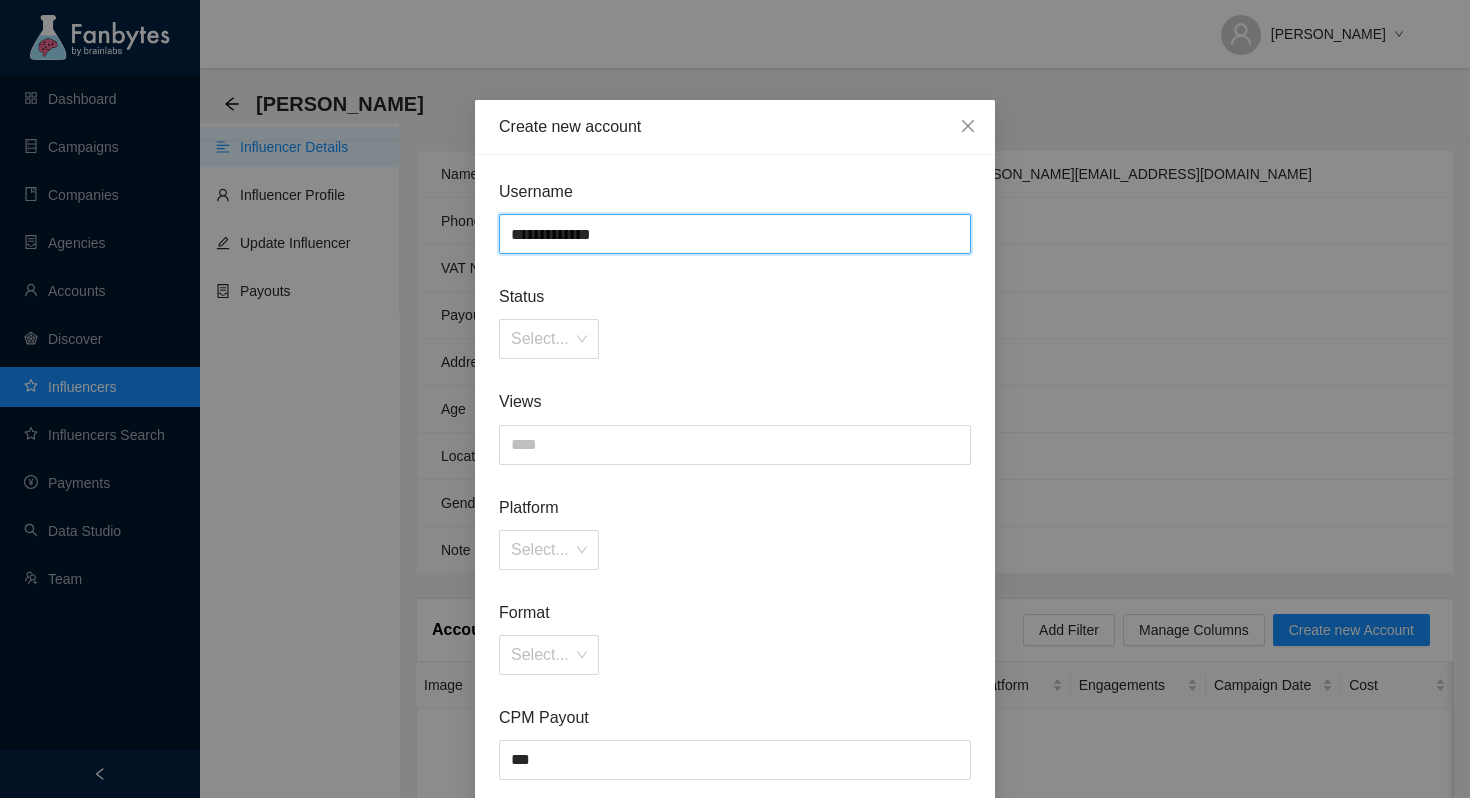 type on "**********" 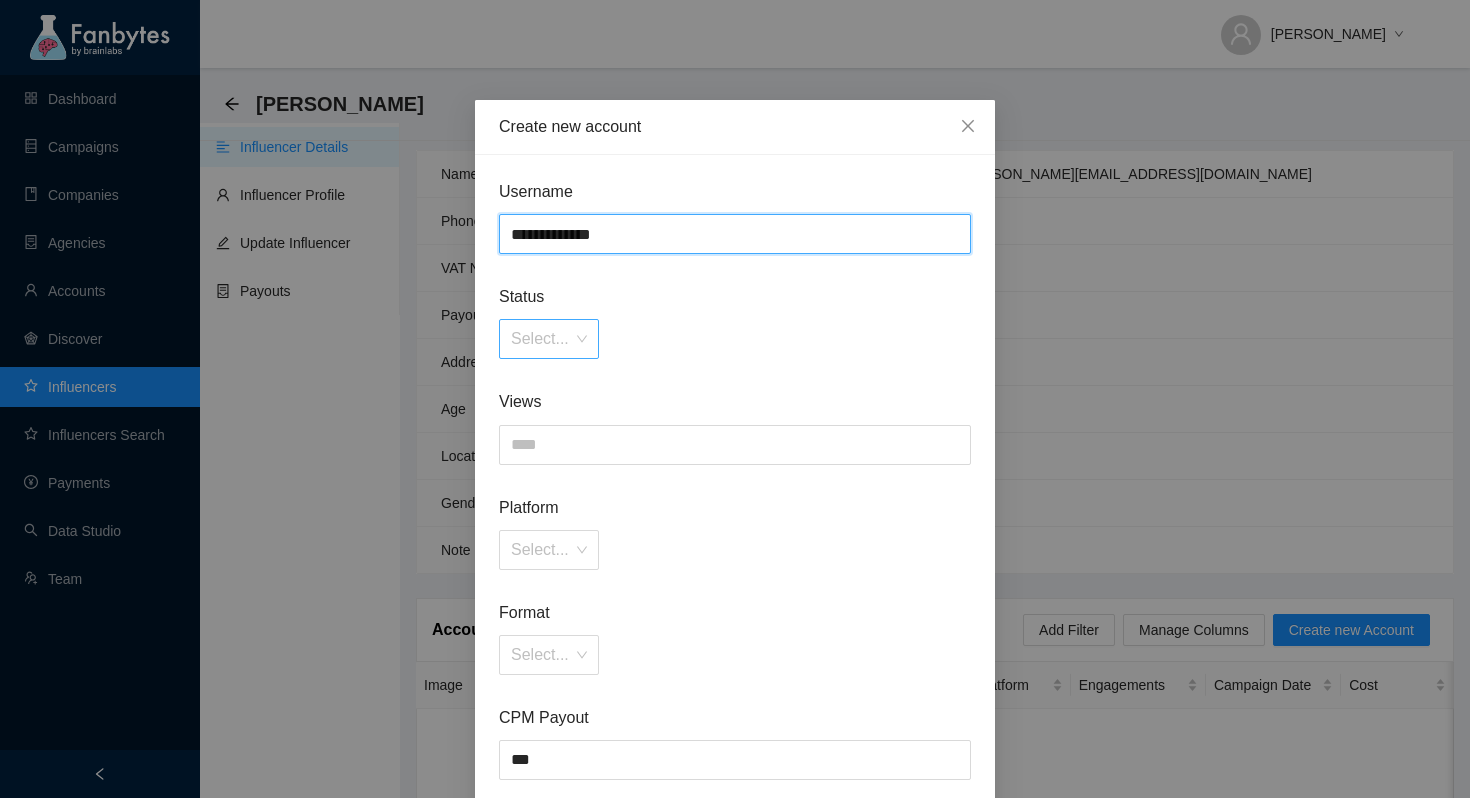 click on "Select..." at bounding box center [549, 339] 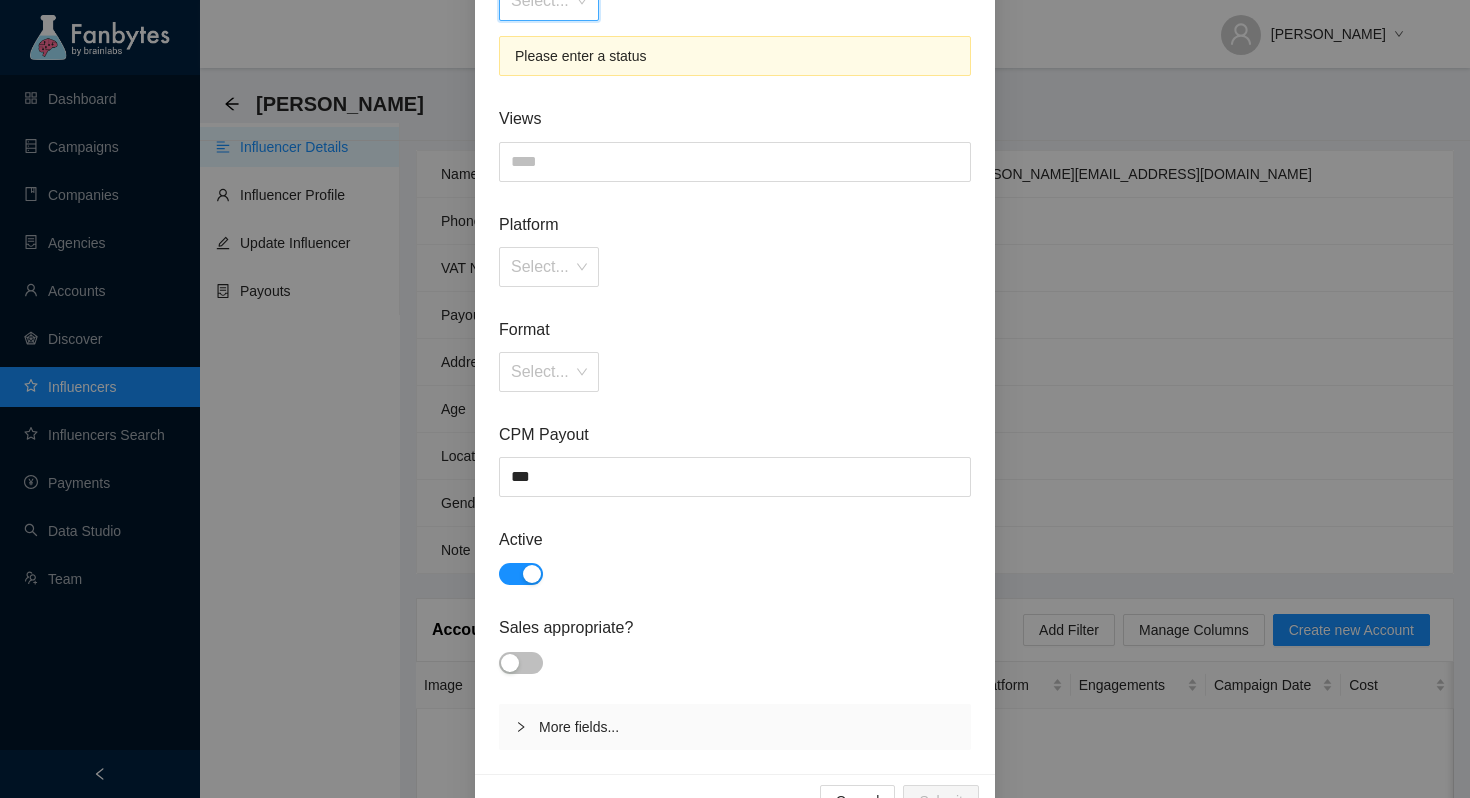scroll, scrollTop: 296, scrollLeft: 0, axis: vertical 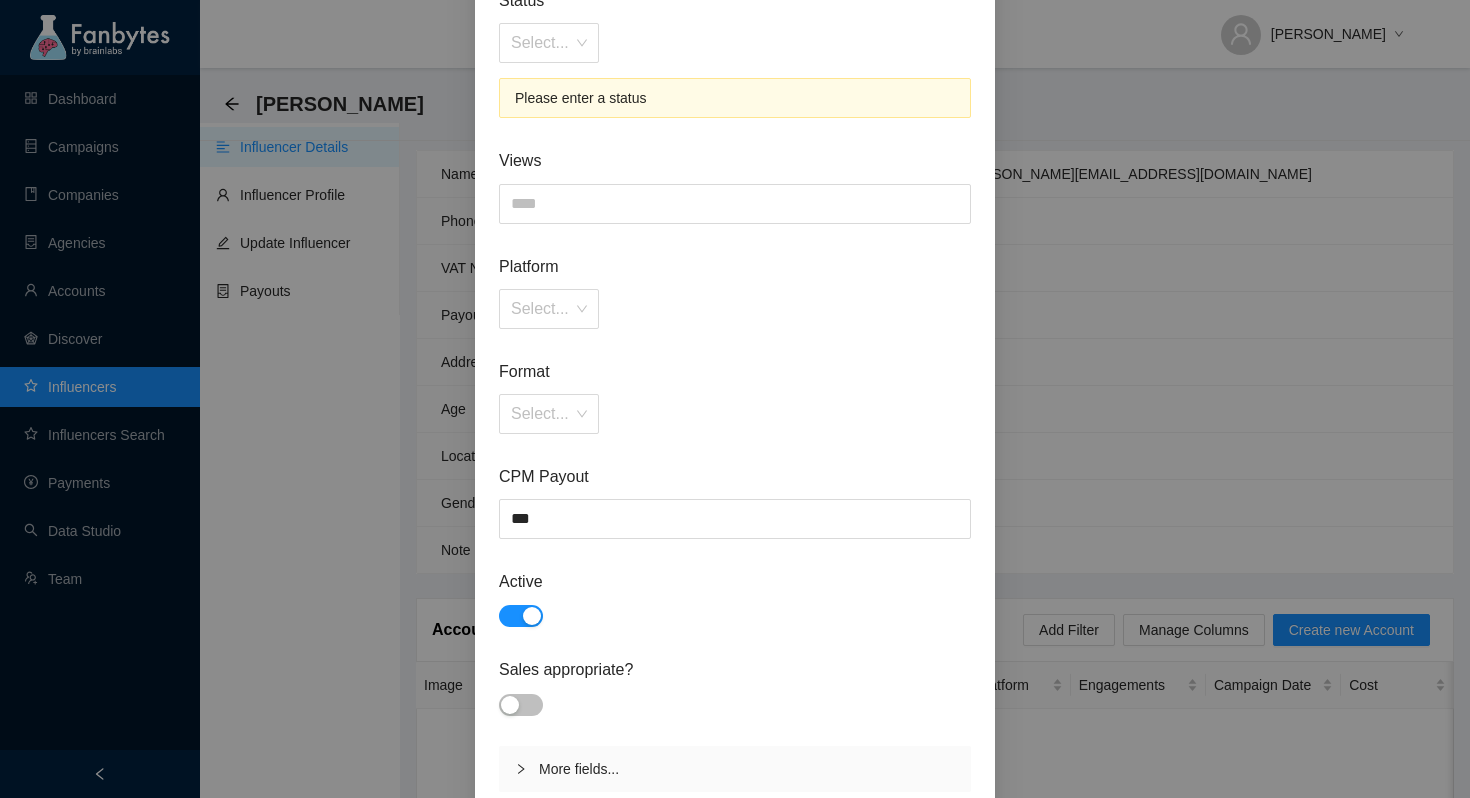 click on "Select... Please enter a status" at bounding box center [735, 70] 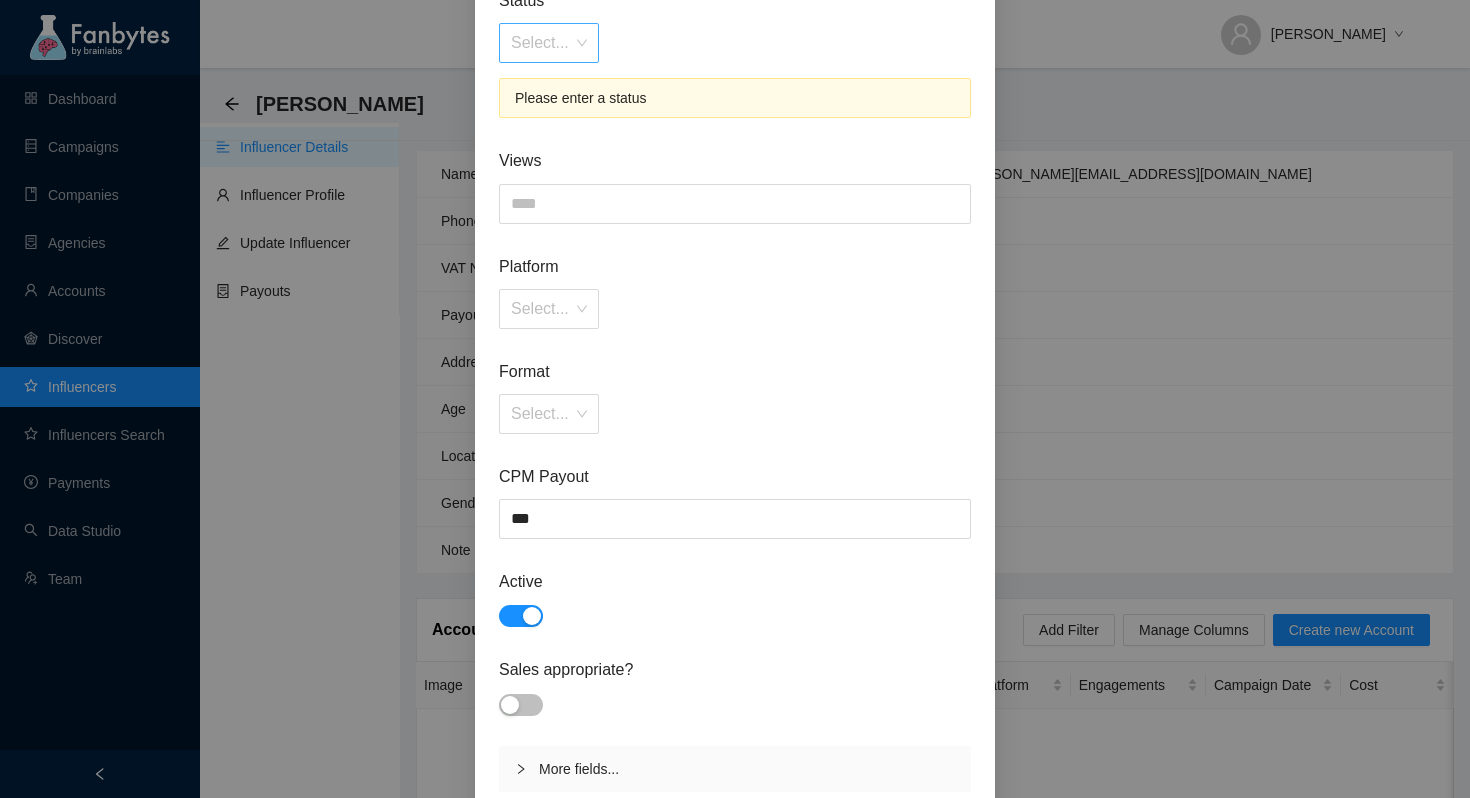 click at bounding box center (542, 43) 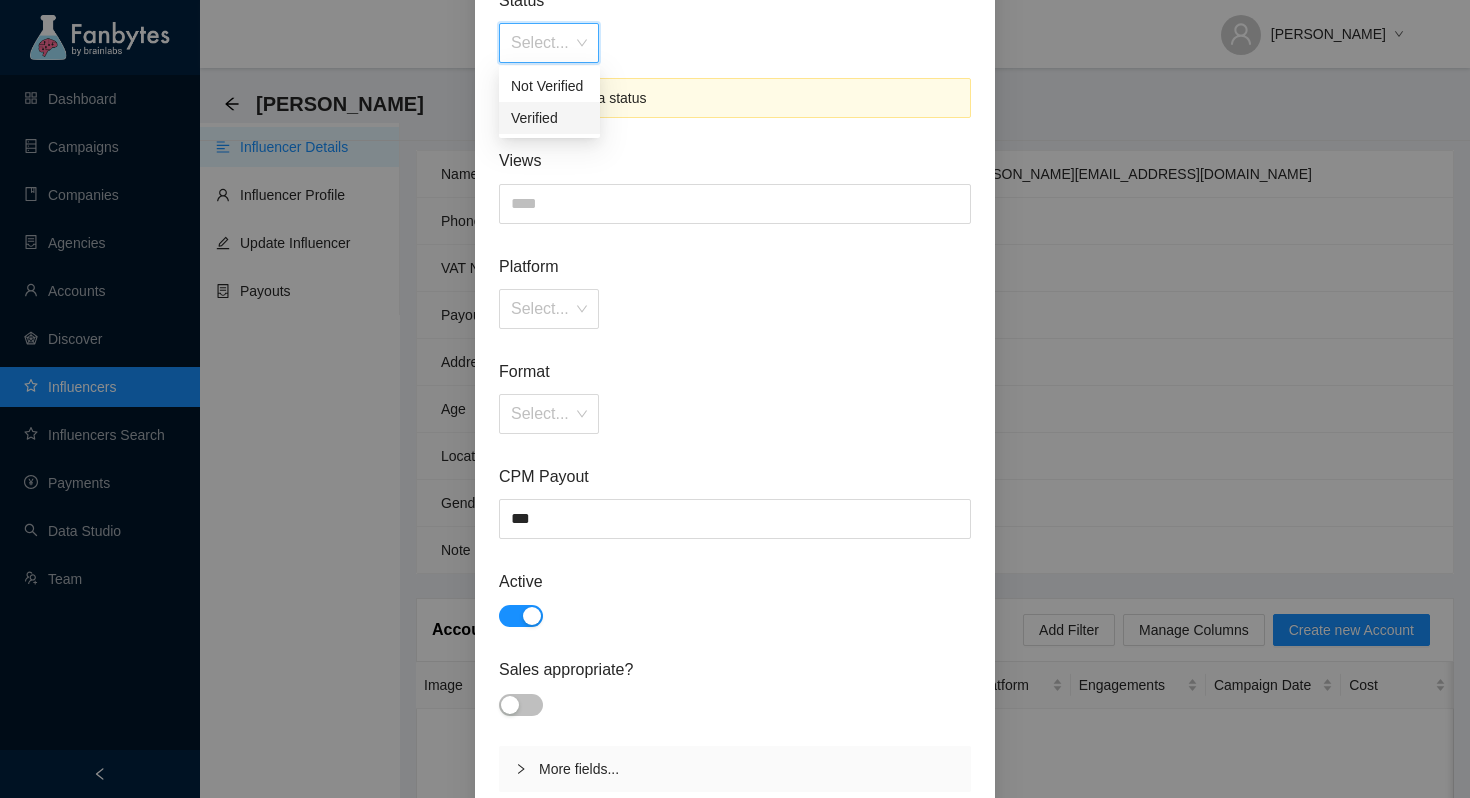 click on "Verified" at bounding box center [549, 118] 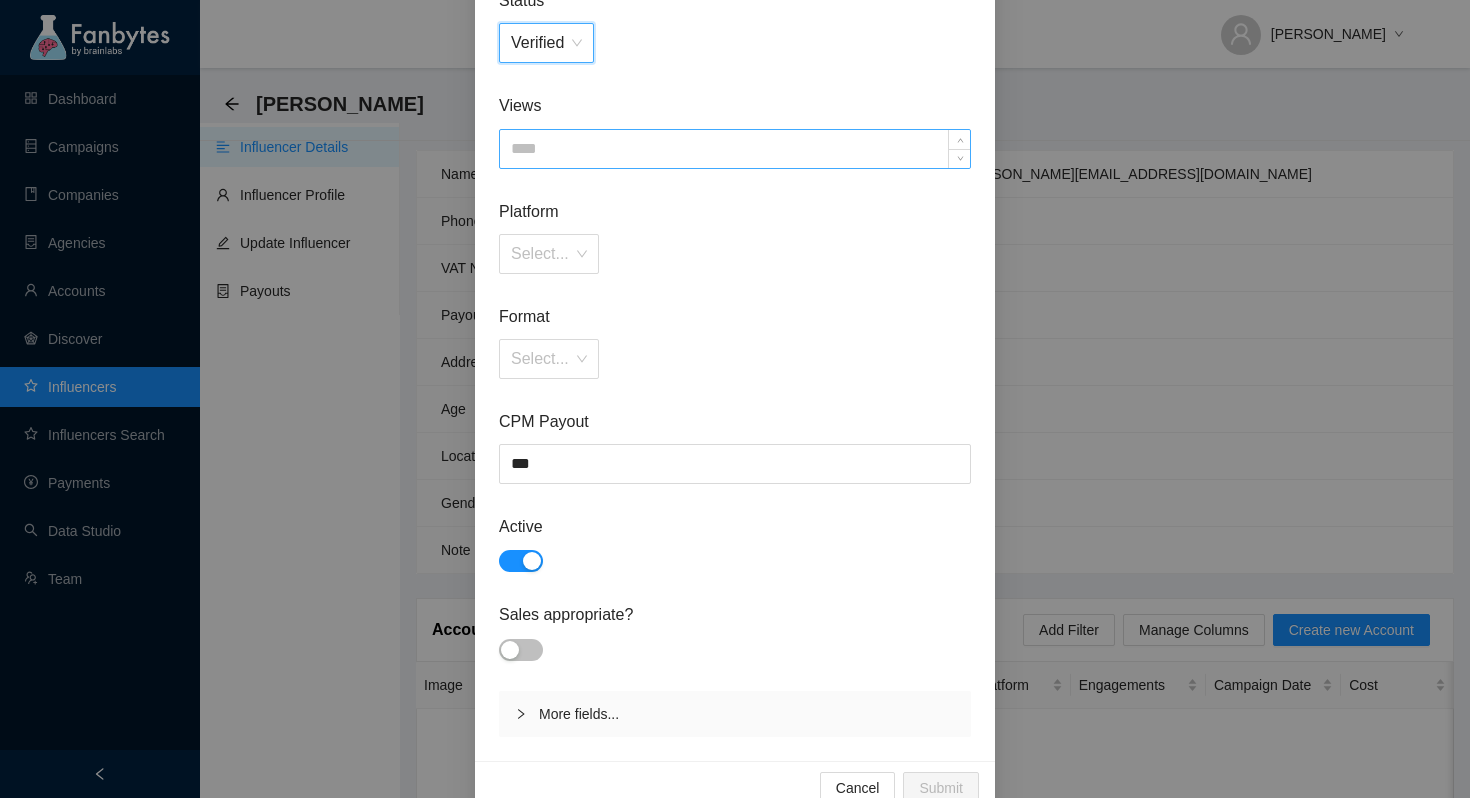 click at bounding box center (735, 149) 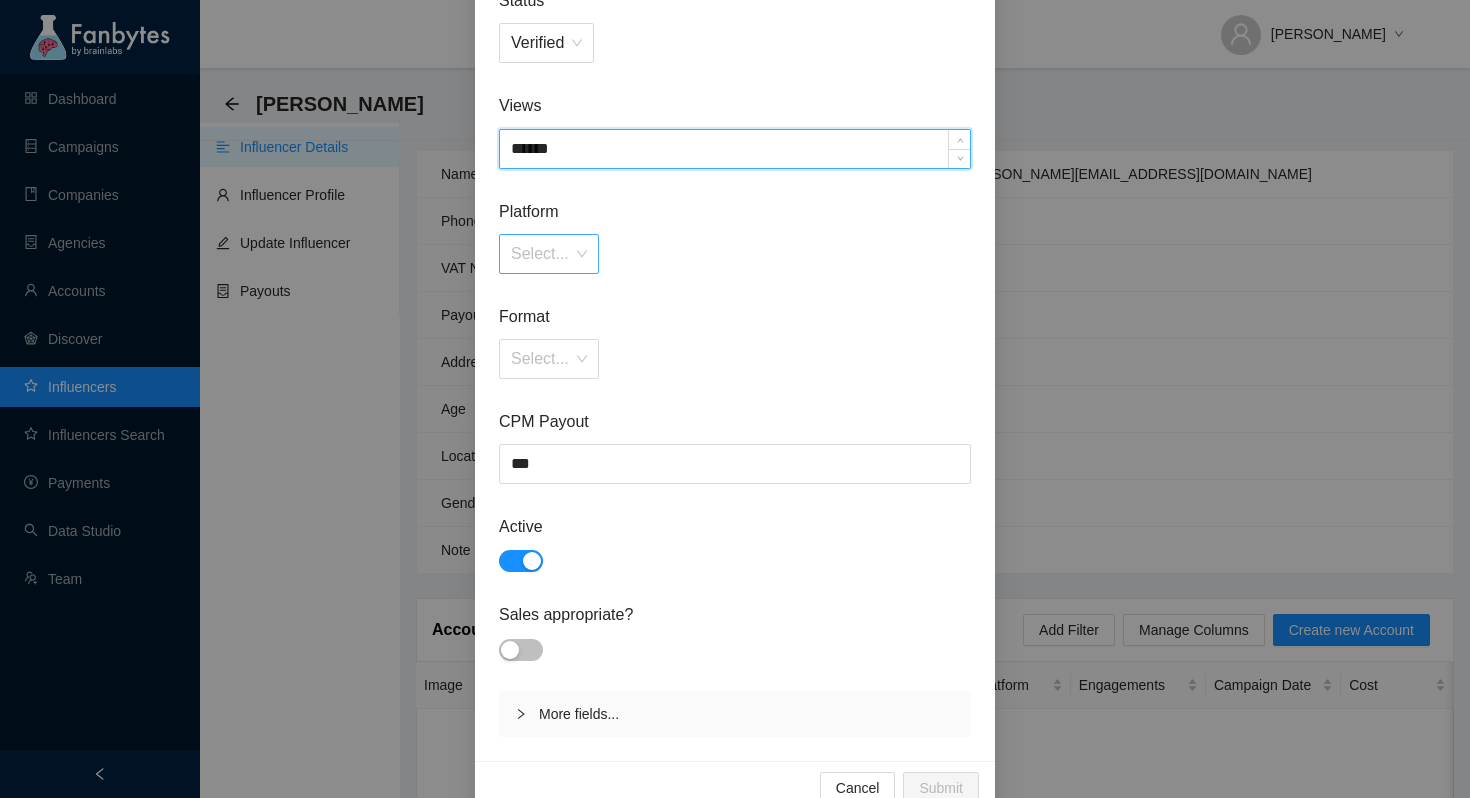 type on "*****" 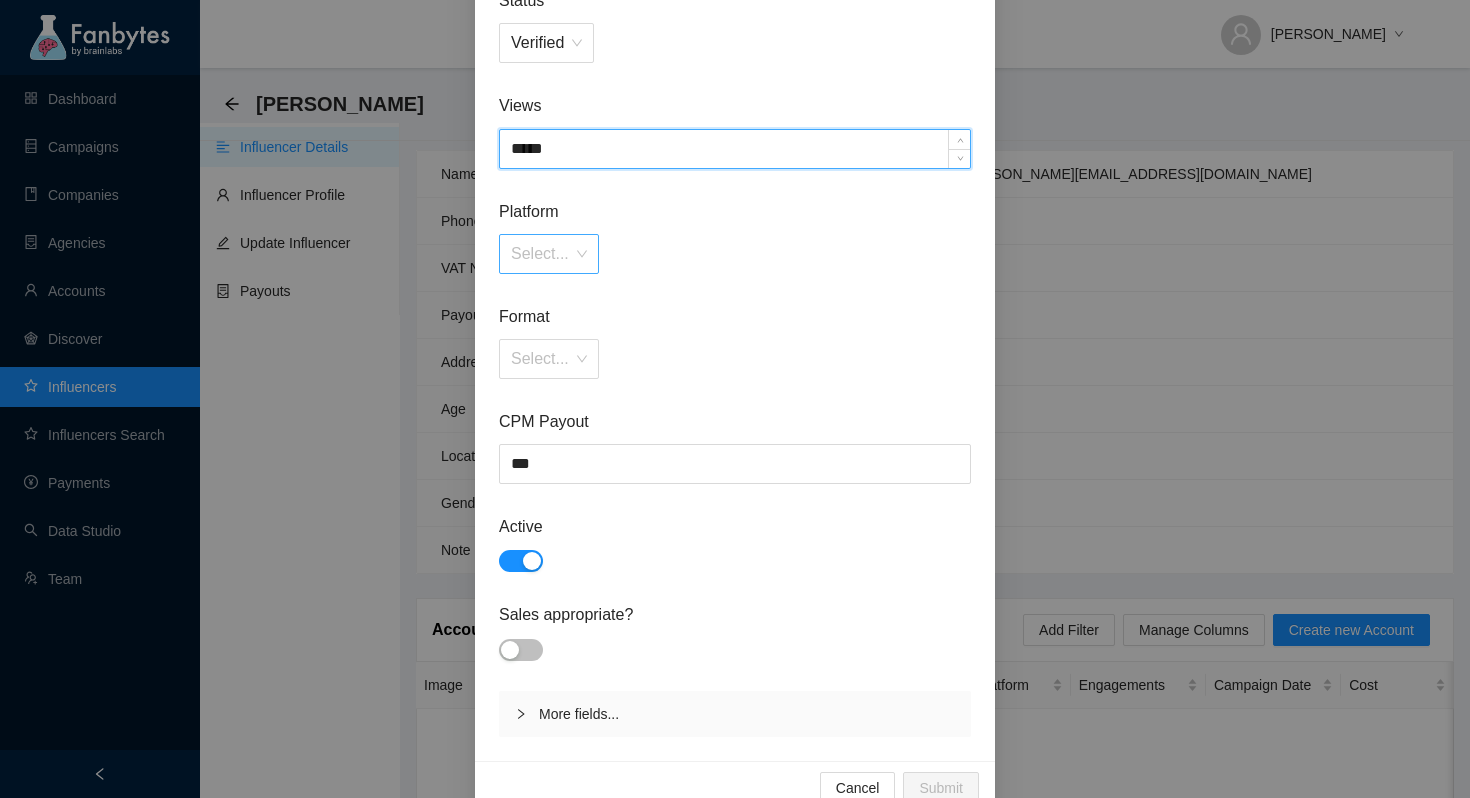 click at bounding box center (542, 254) 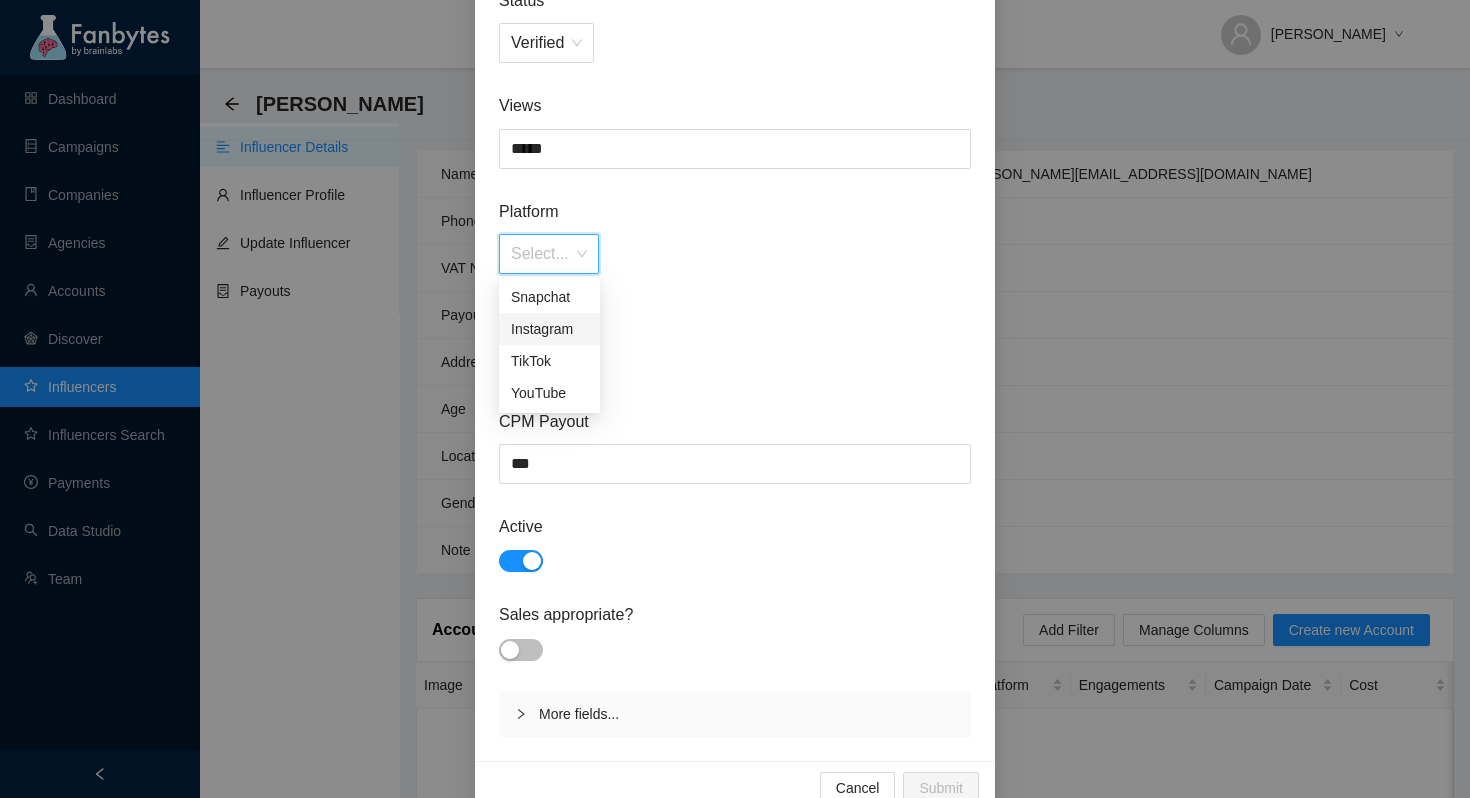 click on "Instagram" at bounding box center (549, 329) 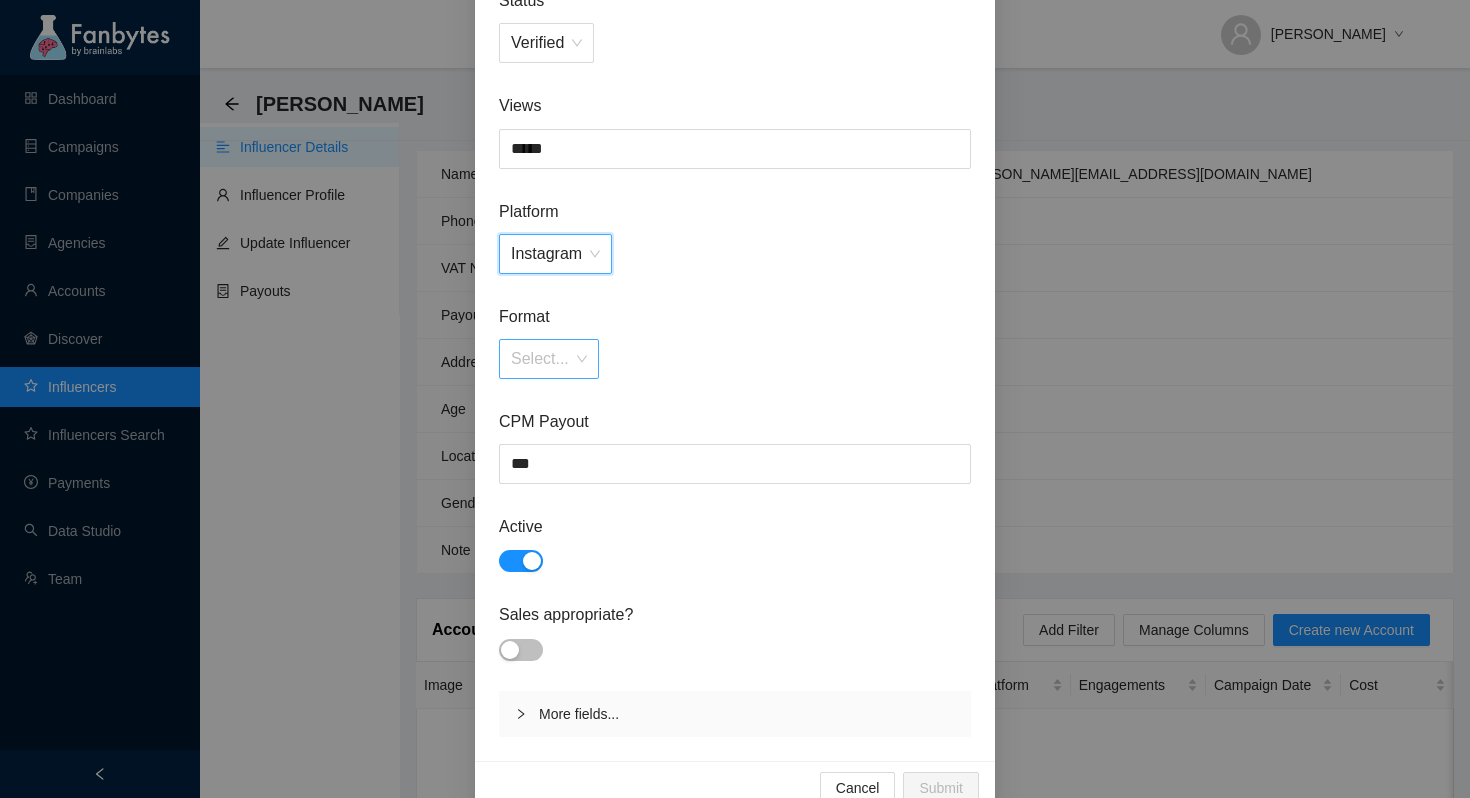 click on "Select..." at bounding box center (549, 359) 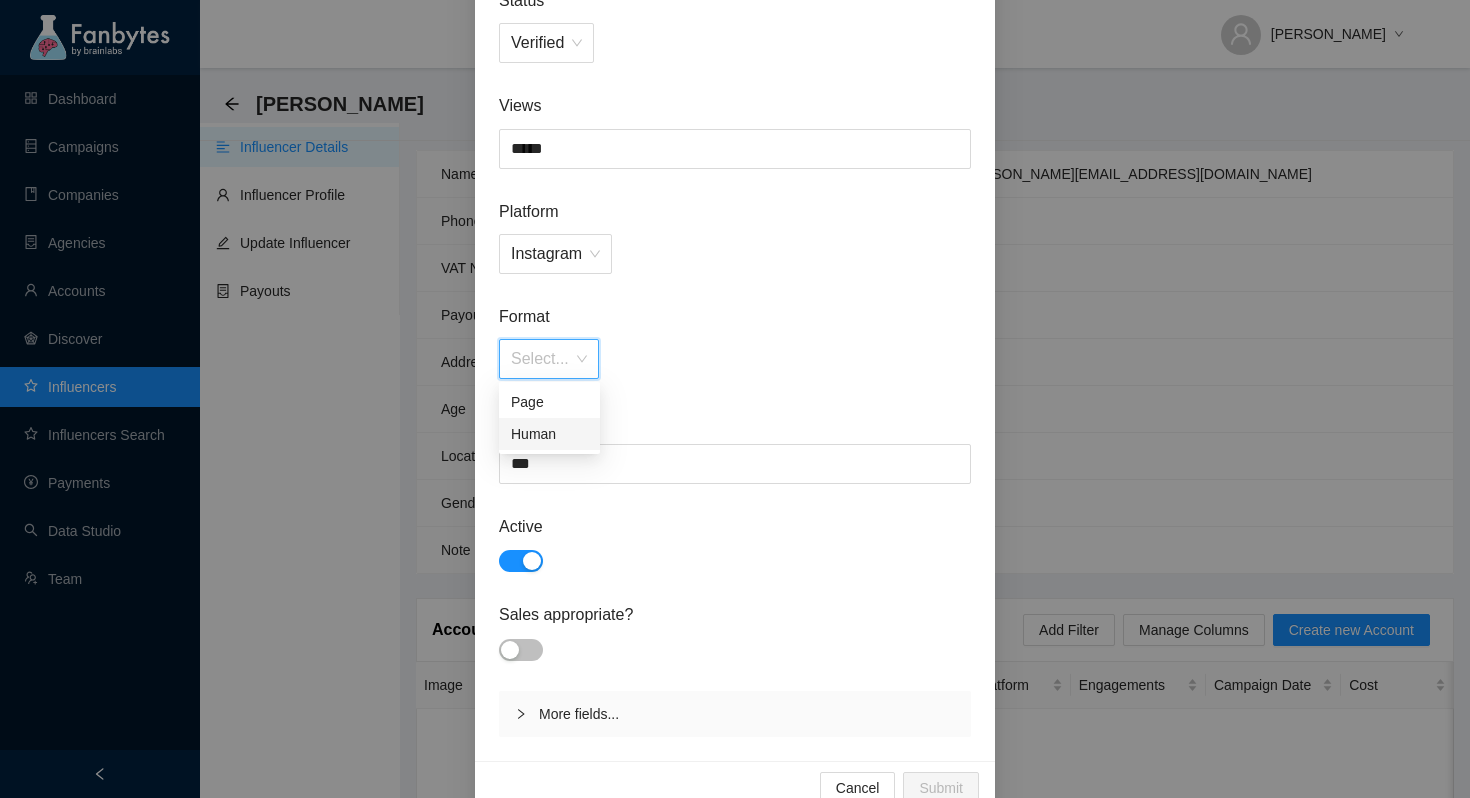 click on "Human" at bounding box center [549, 434] 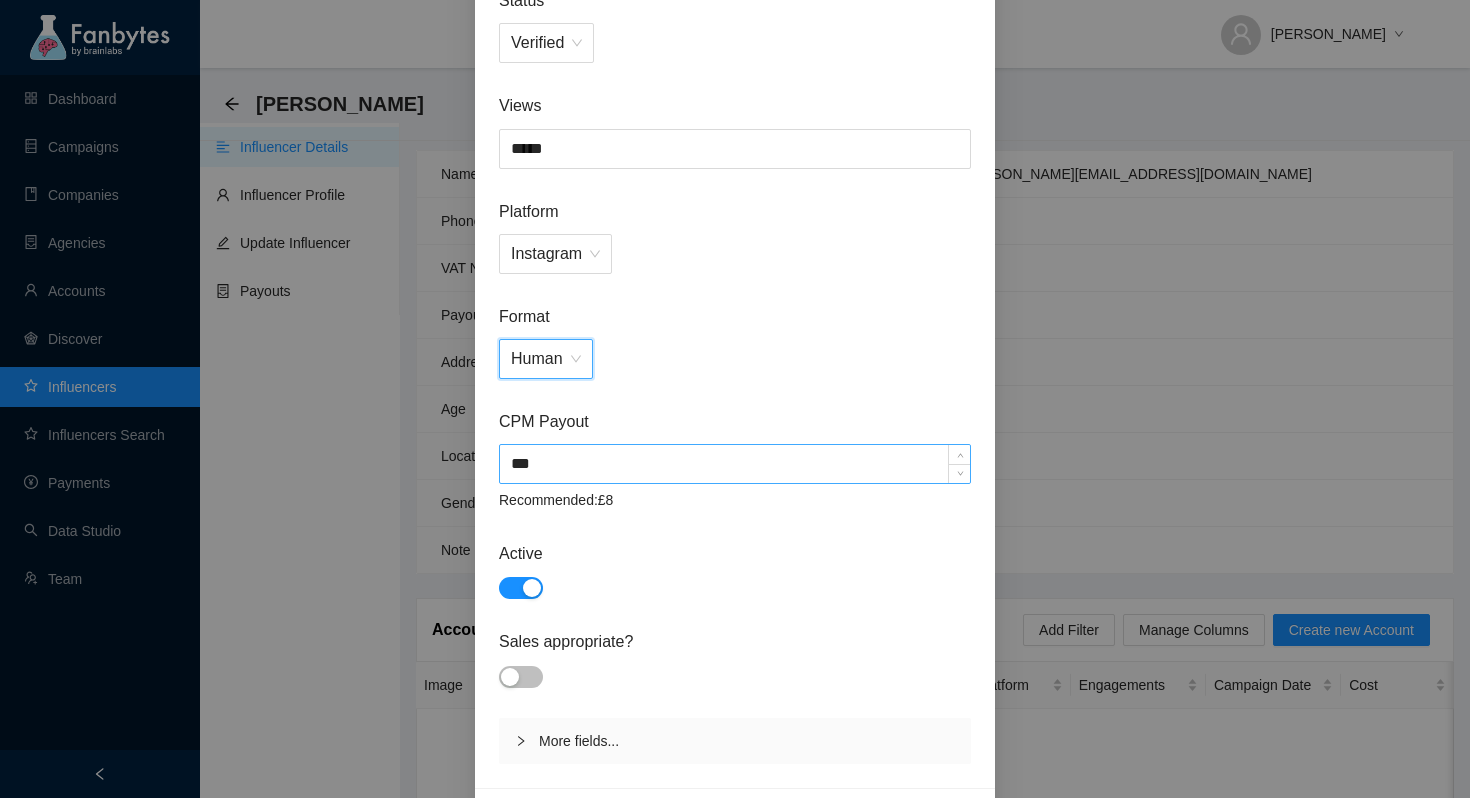 click on "***" at bounding box center (735, 464) 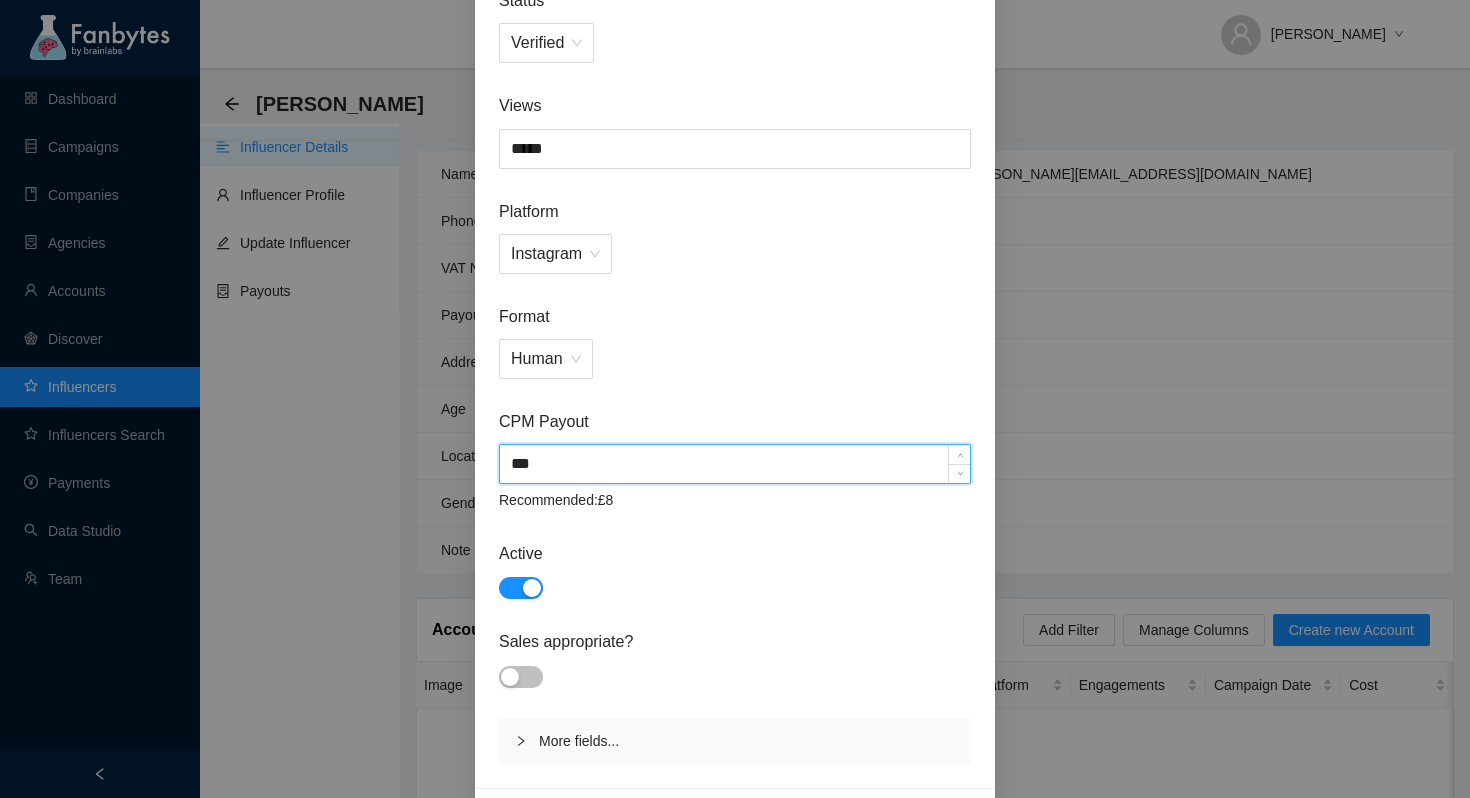 type on "***" 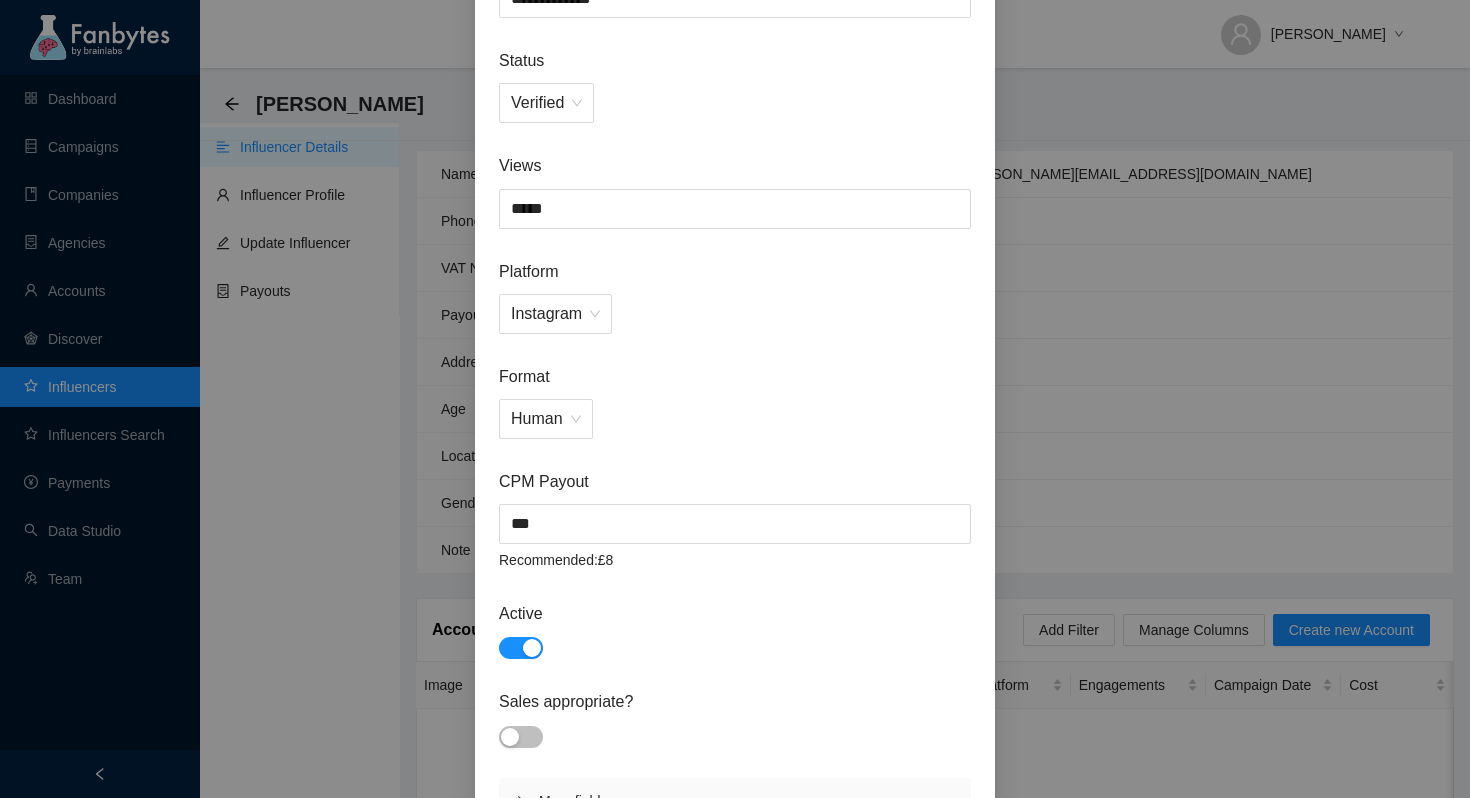 scroll, scrollTop: 363, scrollLeft: 0, axis: vertical 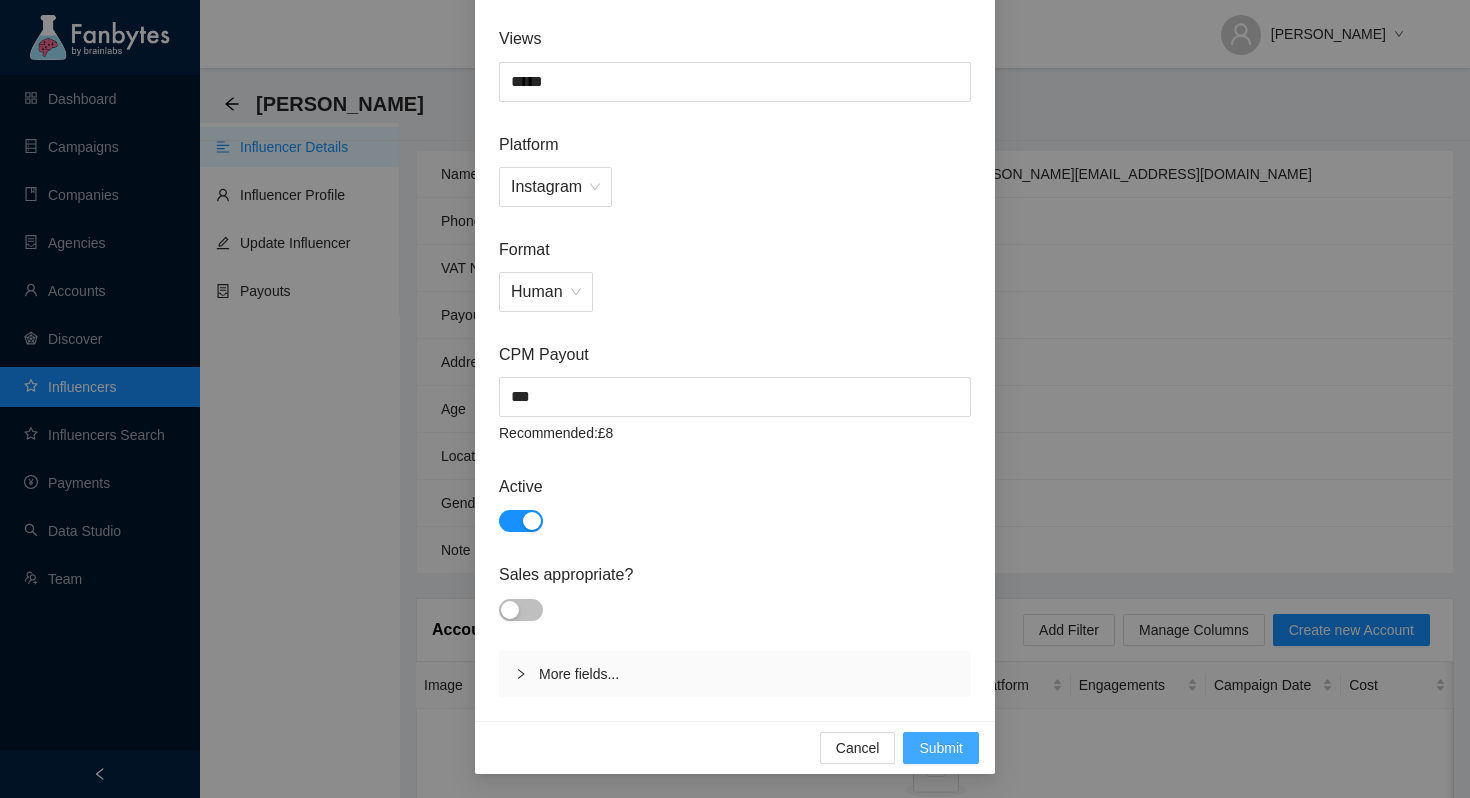 click on "Submit" at bounding box center [941, 748] 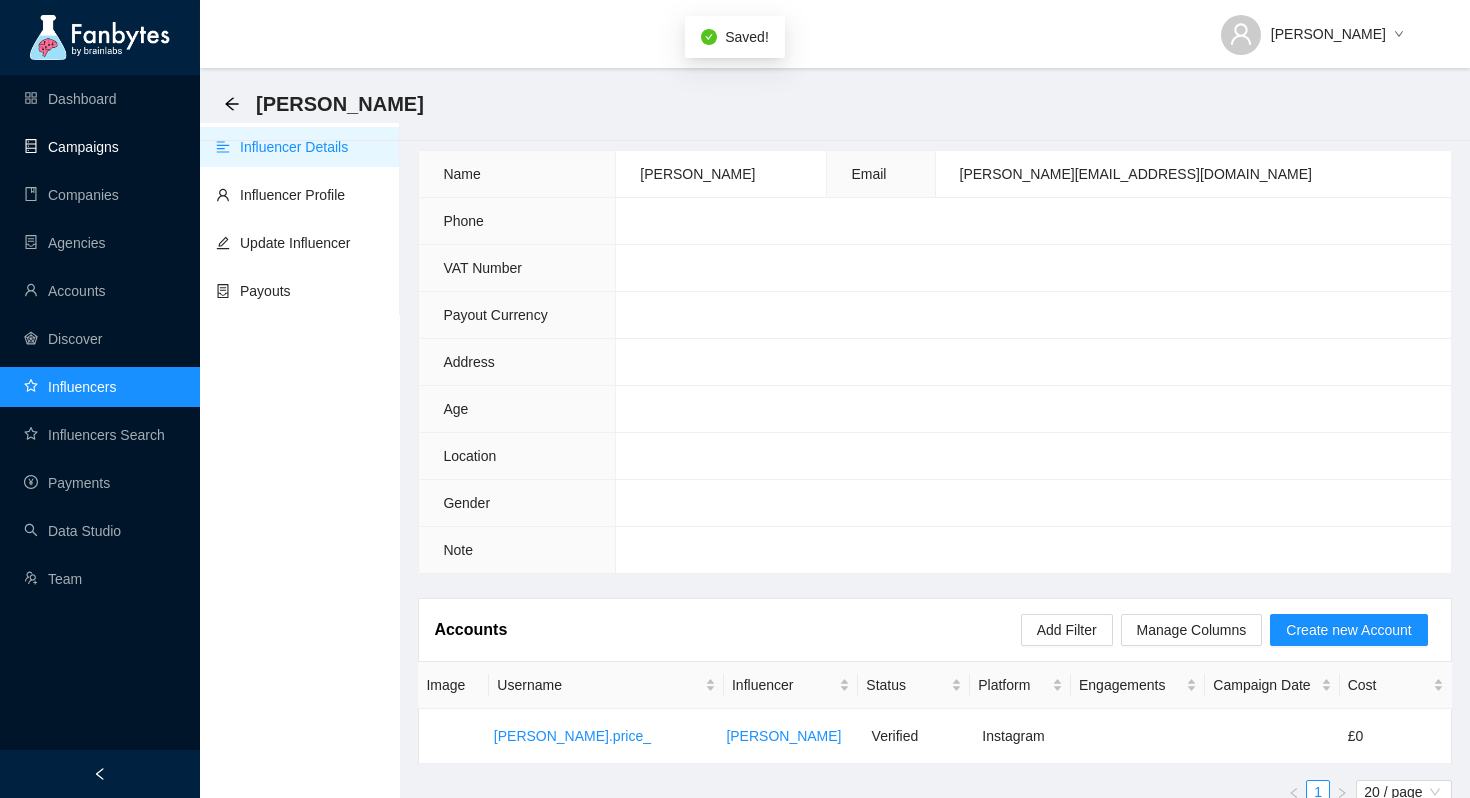 click on "Campaigns" at bounding box center [71, 147] 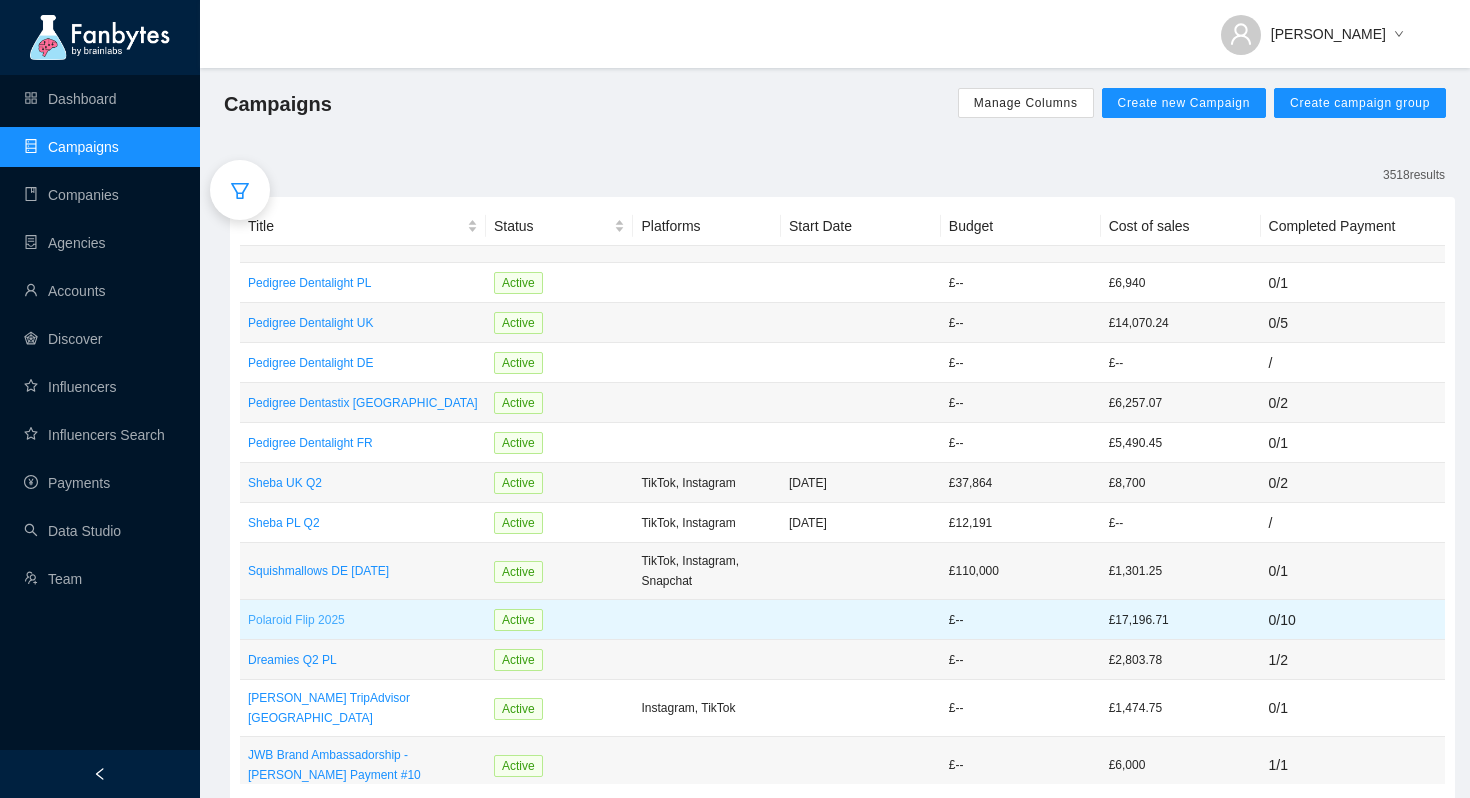 click on "Polaroid Flip 2025" at bounding box center (363, 620) 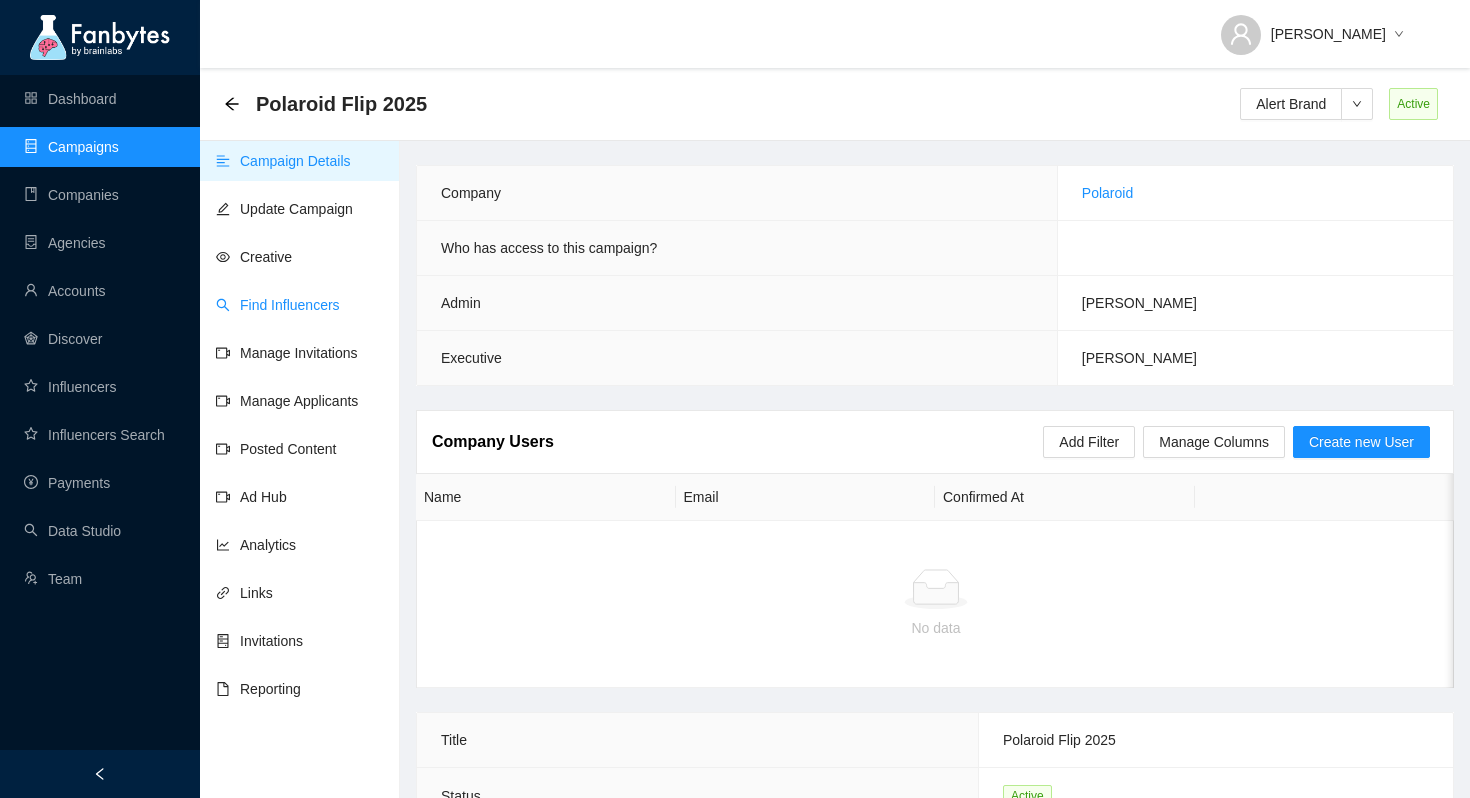click on "Find Influencers" at bounding box center (278, 305) 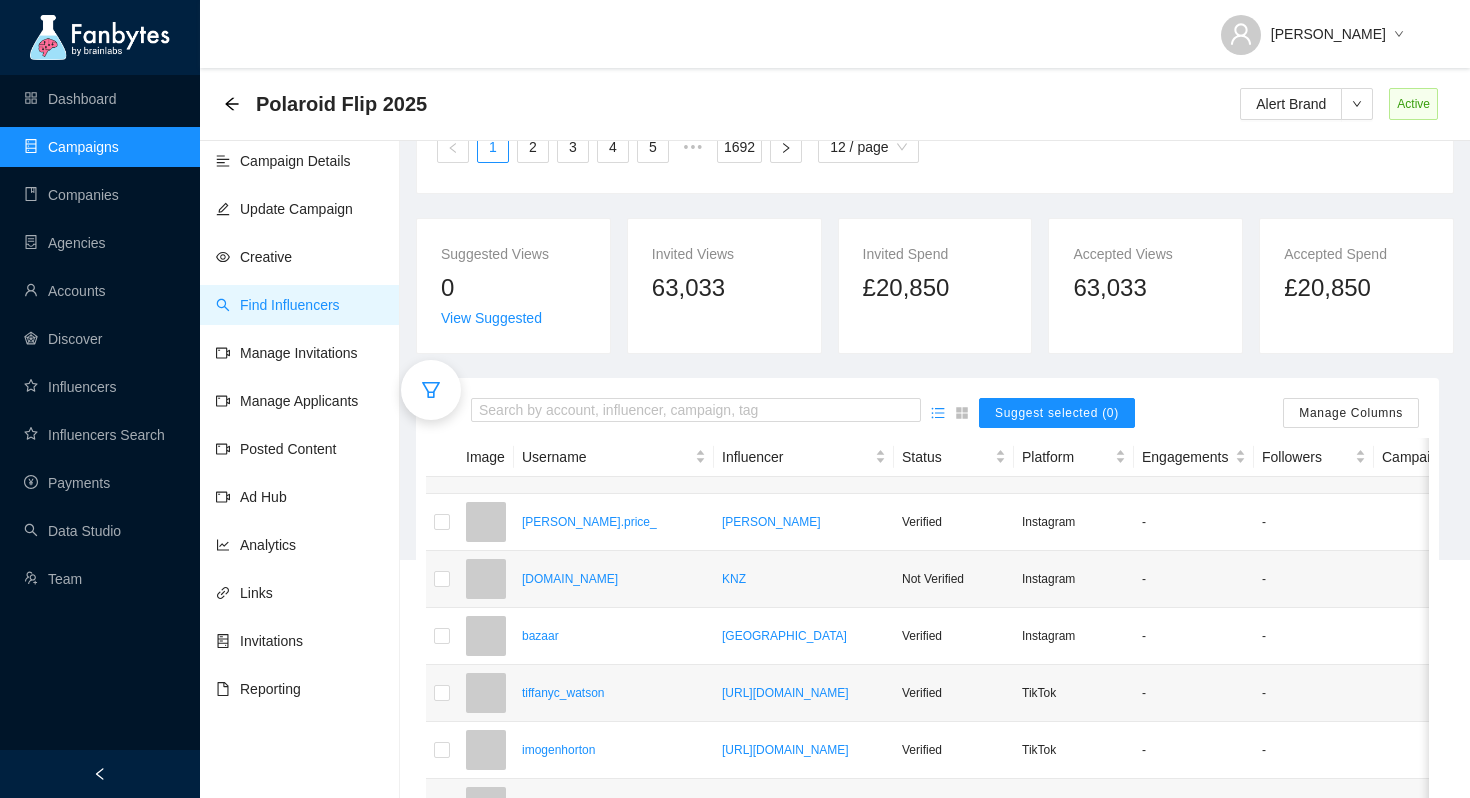 scroll, scrollTop: 315, scrollLeft: 0, axis: vertical 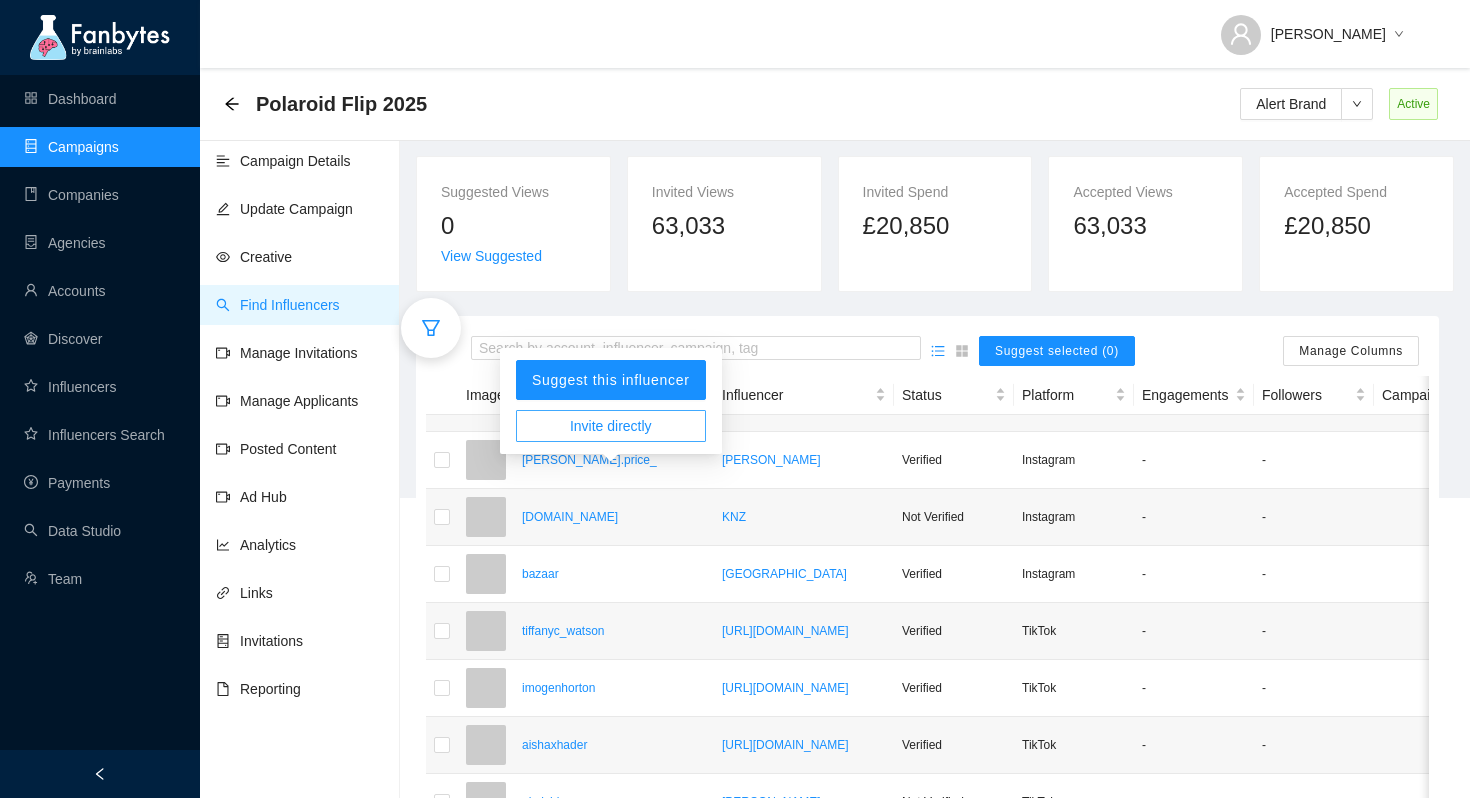 click on "Invite directly" at bounding box center [611, 426] 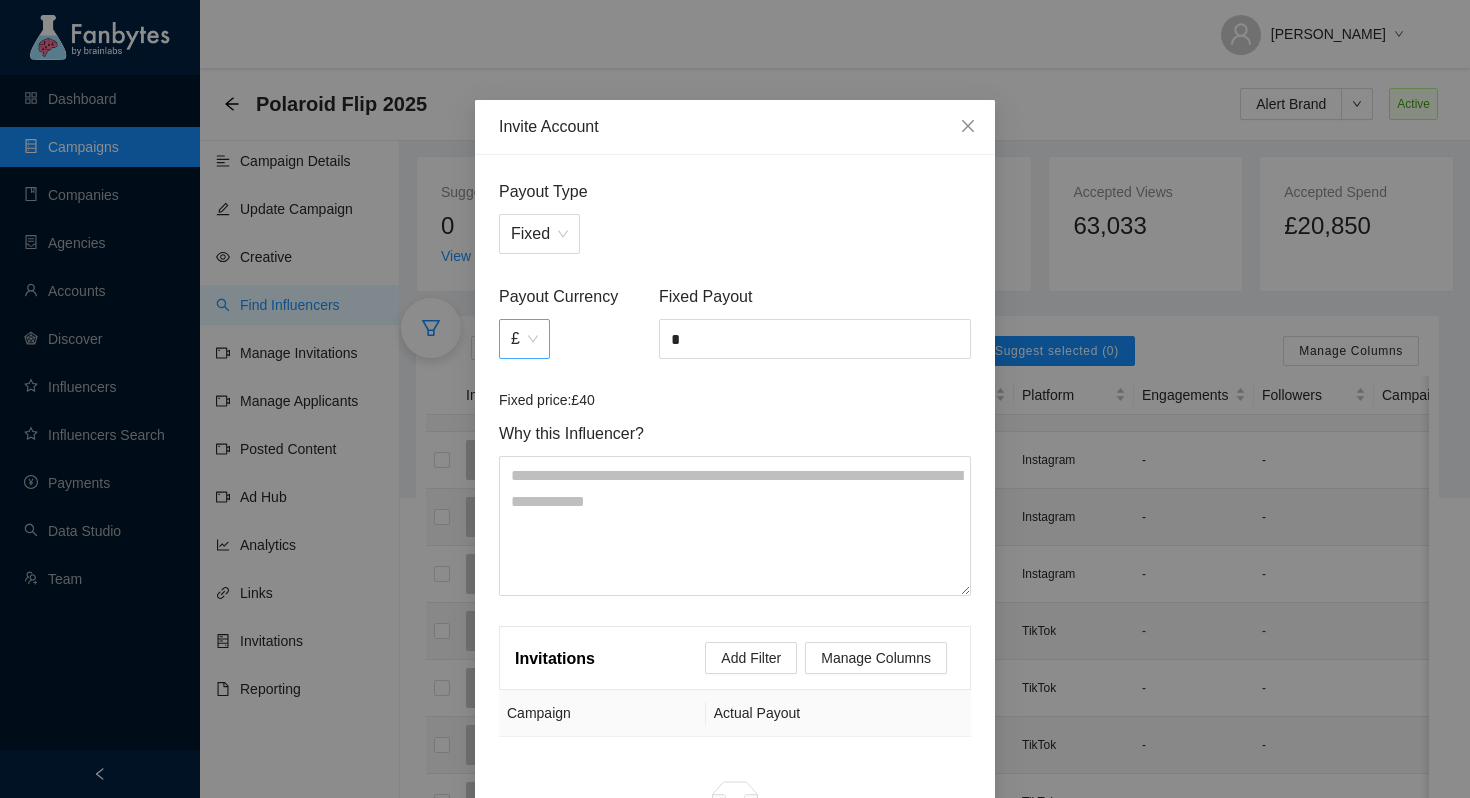 click on "£" at bounding box center [524, 339] 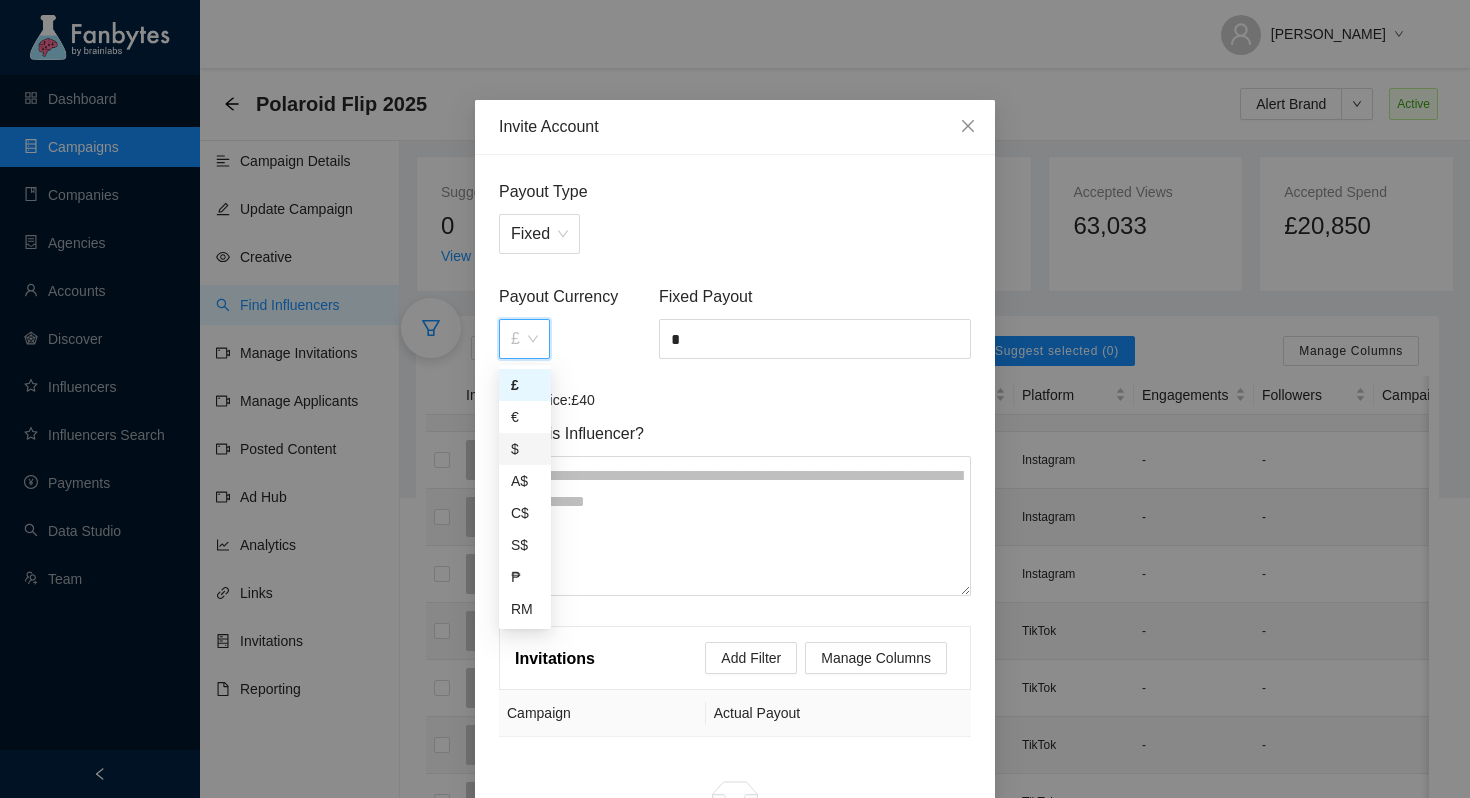 click on "$" at bounding box center (525, 449) 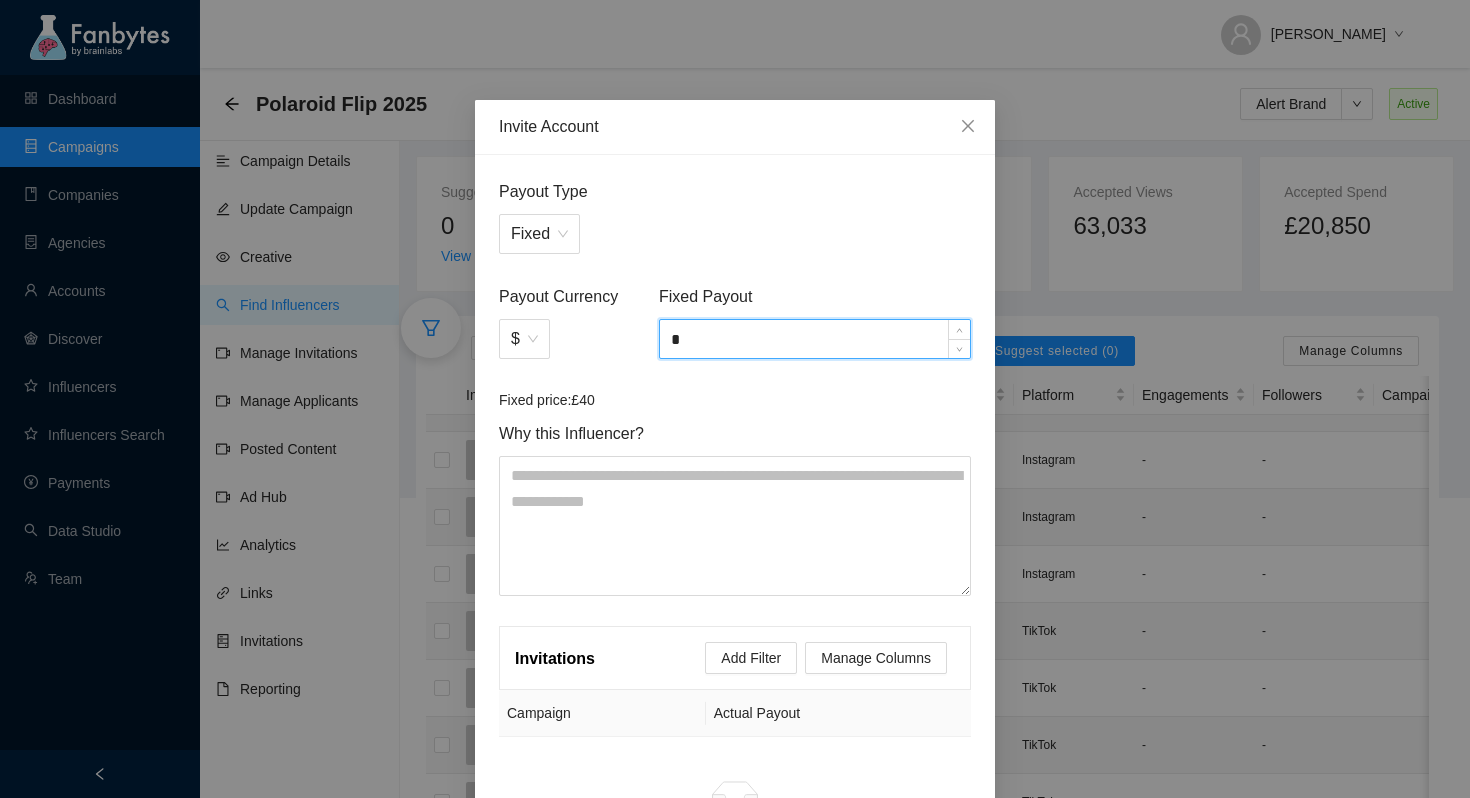 click on "*" at bounding box center (815, 339) 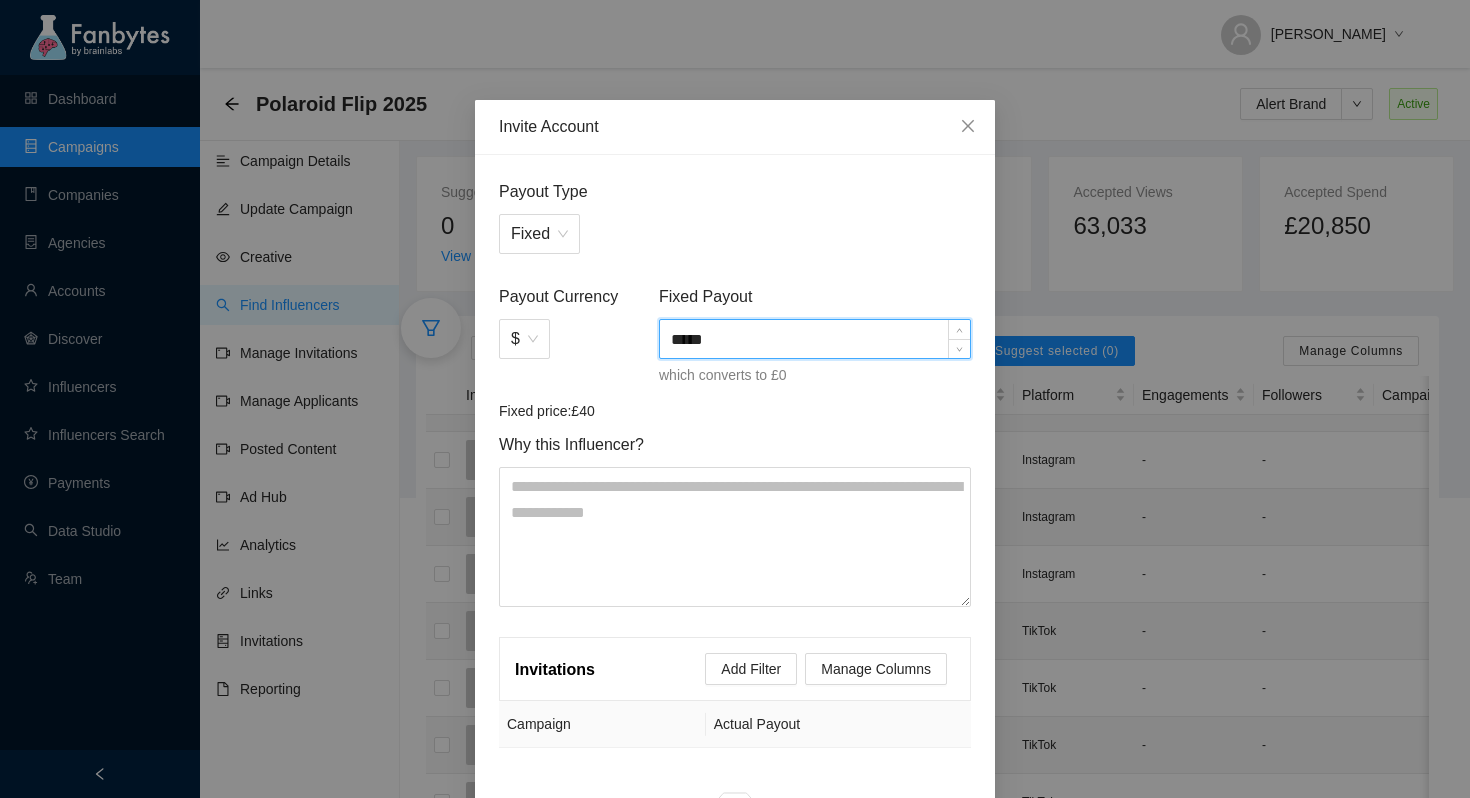 type on "*****" 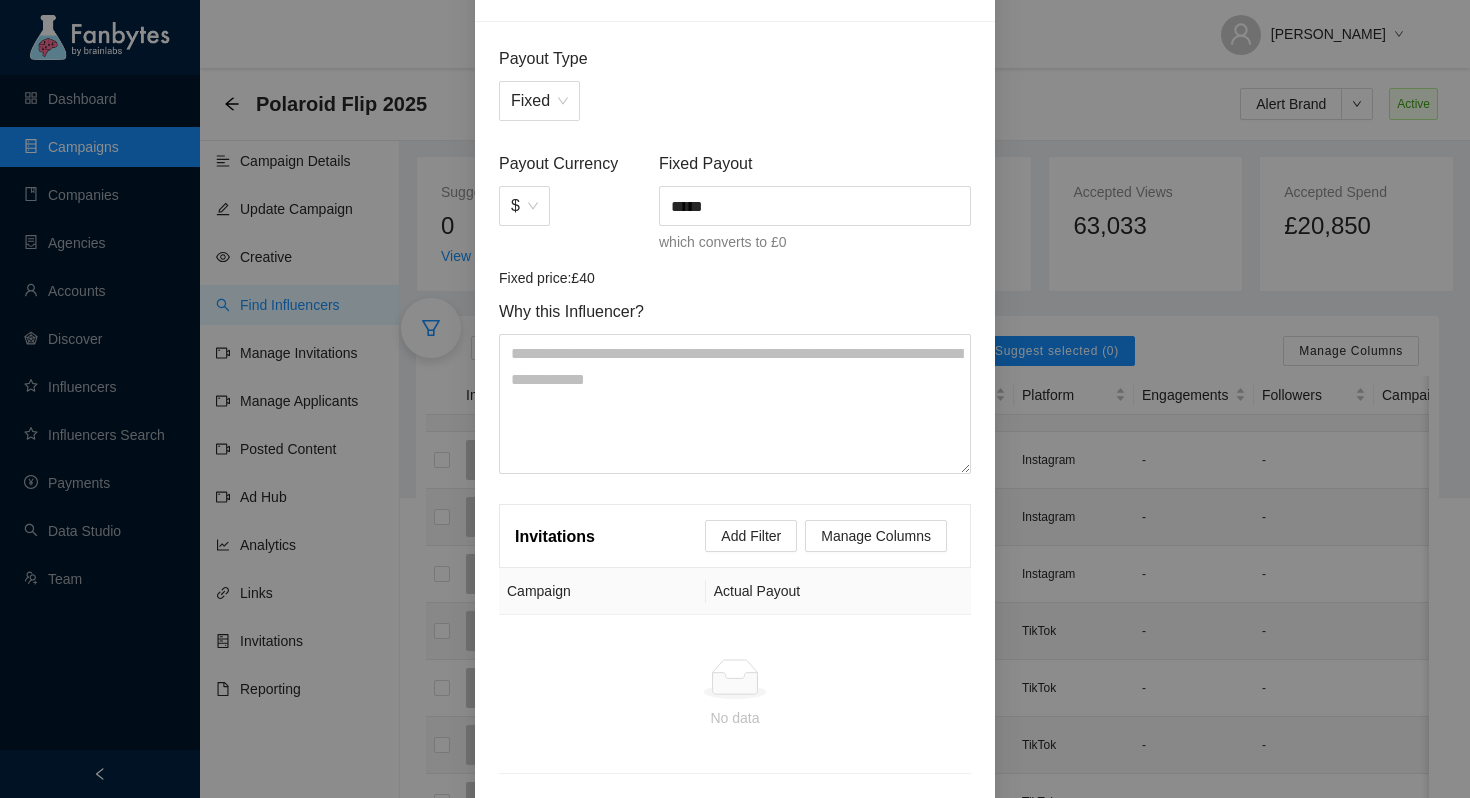 scroll, scrollTop: 210, scrollLeft: 0, axis: vertical 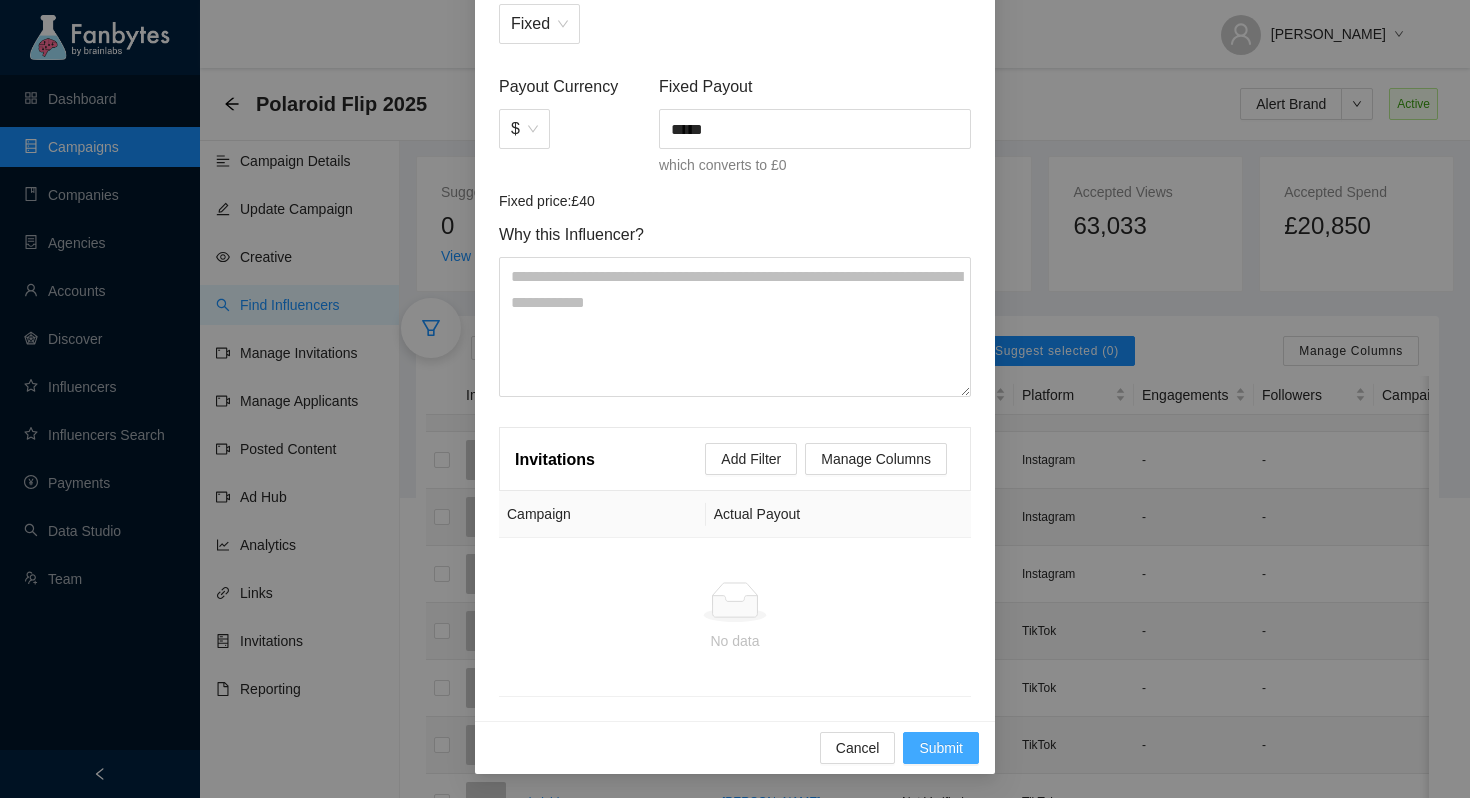 click on "Submit" at bounding box center [941, 748] 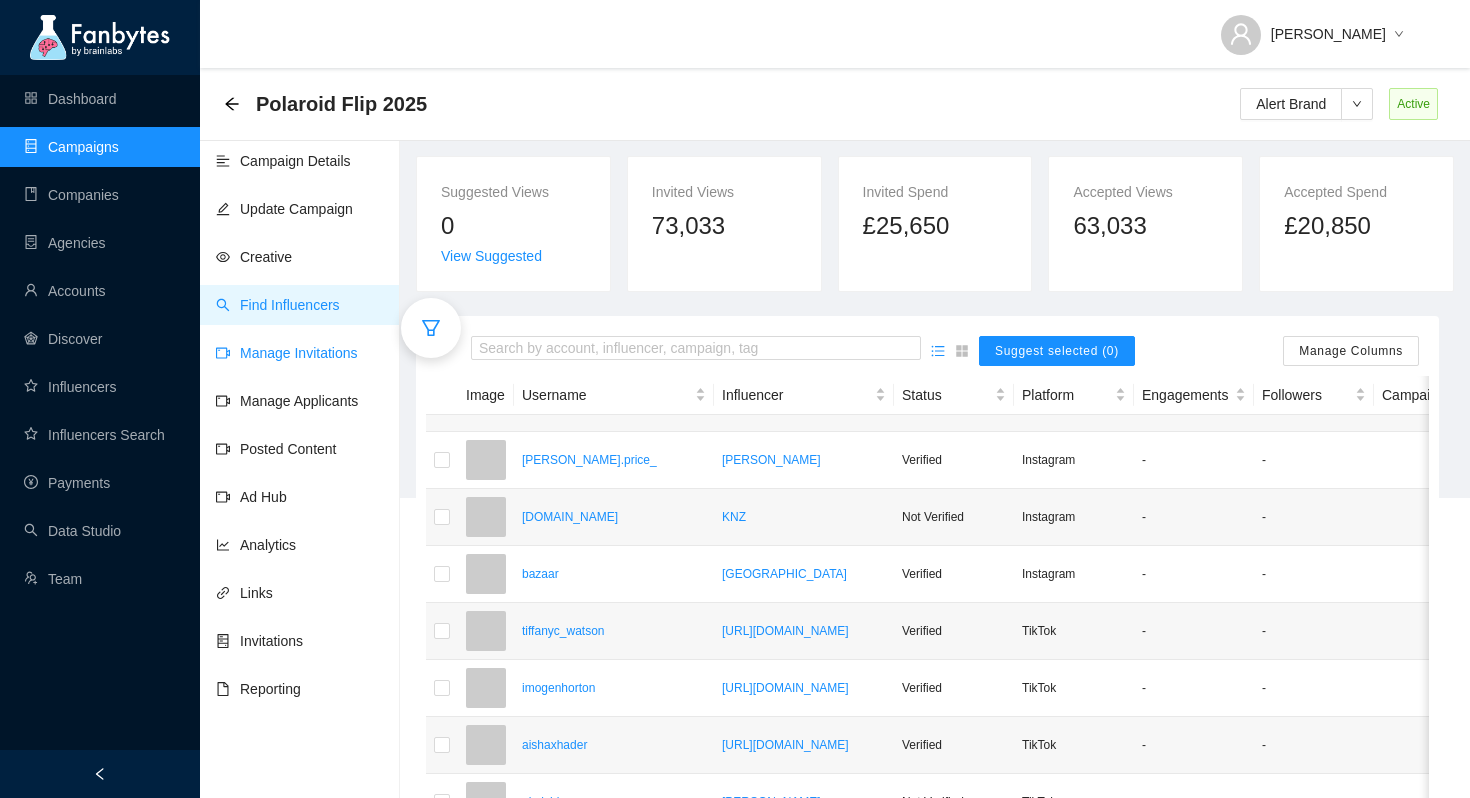 click on "Manage Invitations" at bounding box center (287, 353) 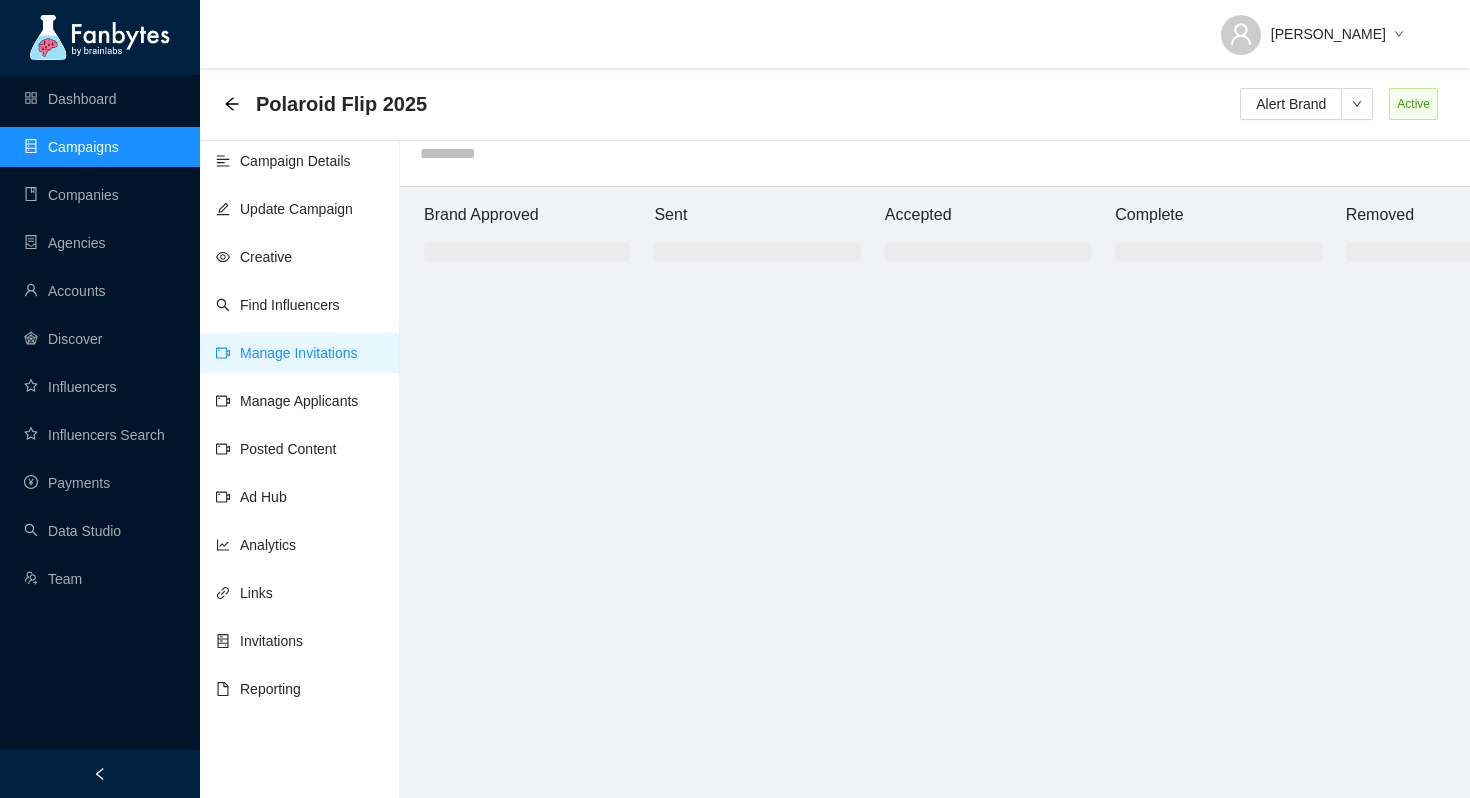 scroll, scrollTop: 20, scrollLeft: 0, axis: vertical 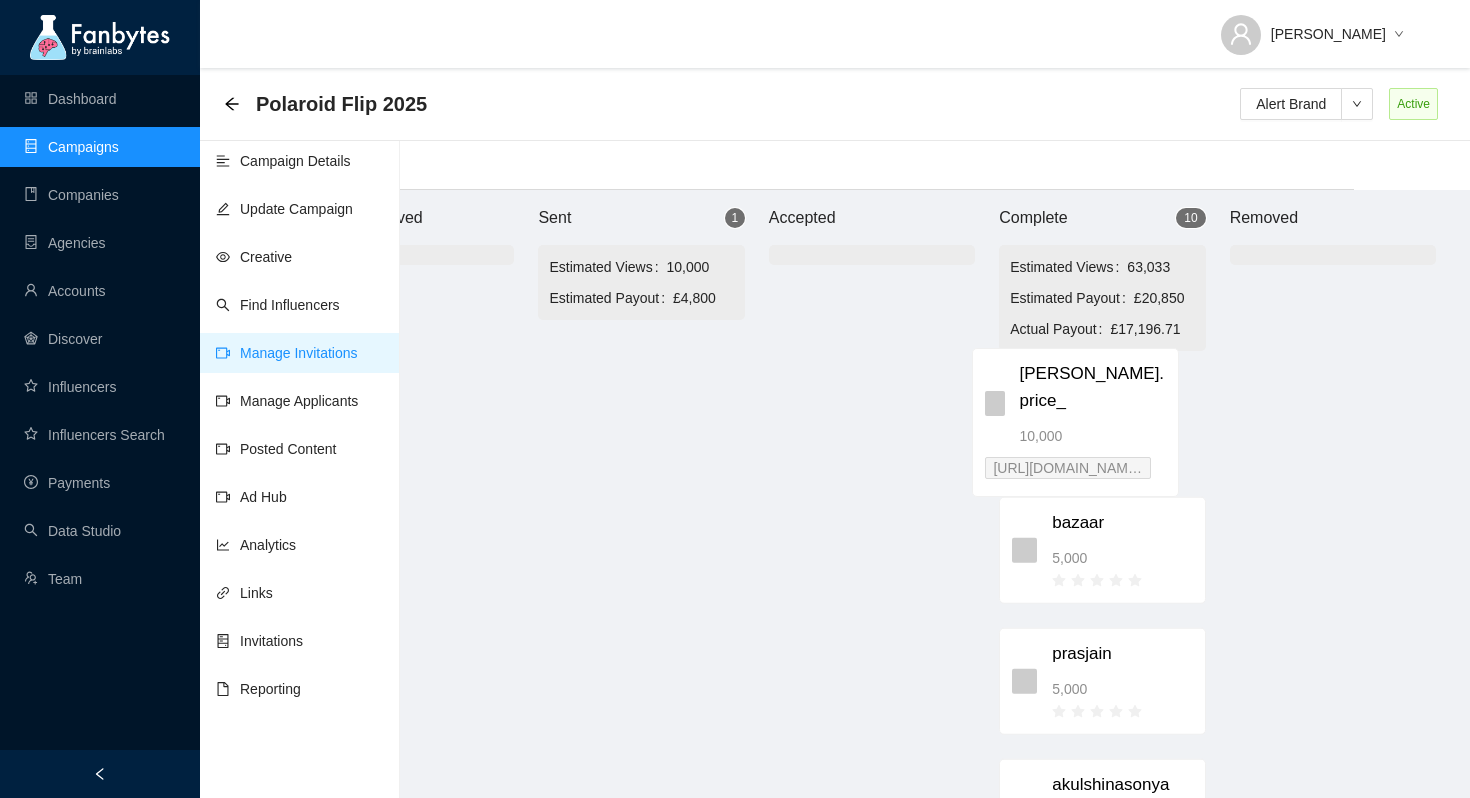 drag, startPoint x: 803, startPoint y: 386, endPoint x: 1131, endPoint y: 390, distance: 328.02438 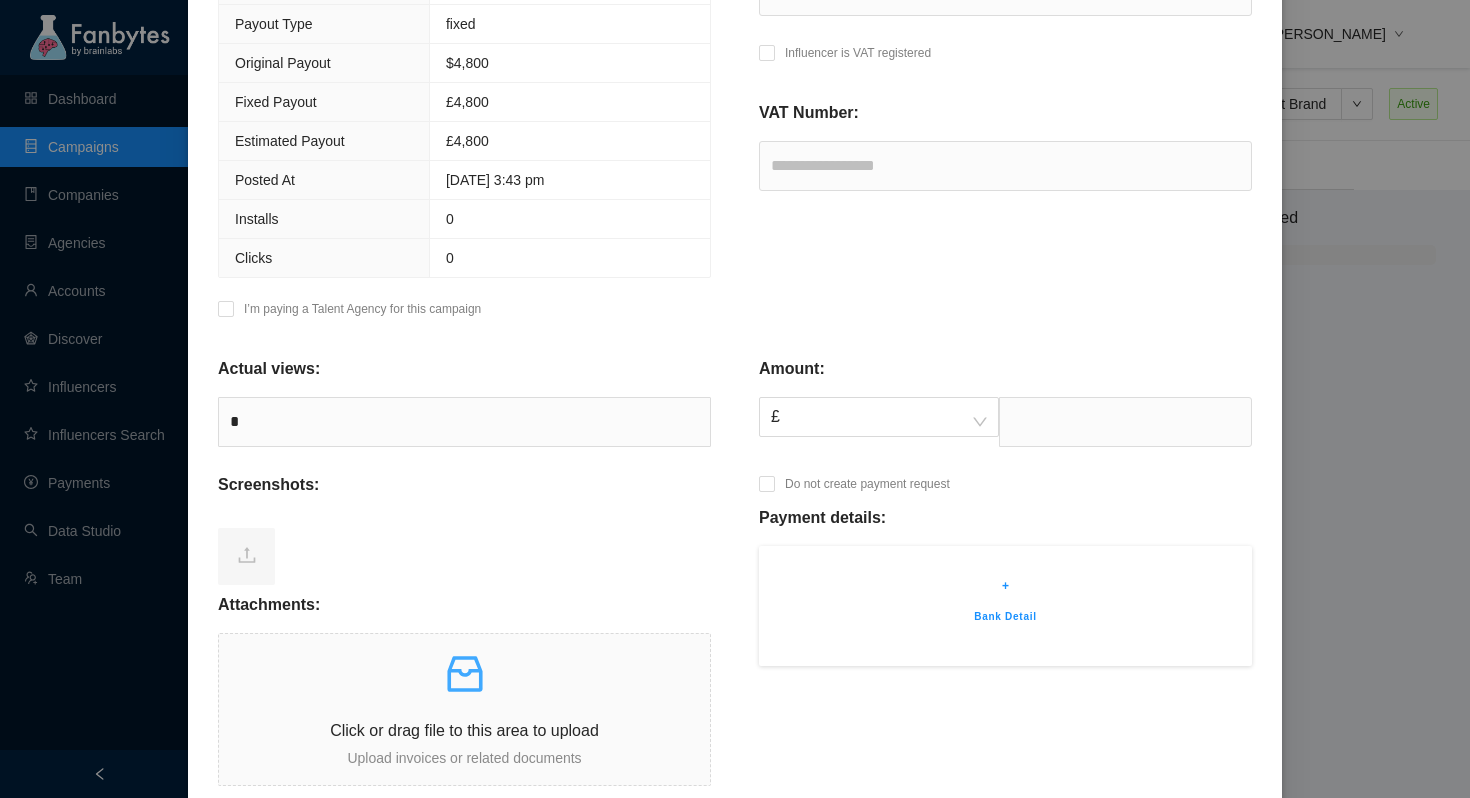 scroll, scrollTop: 360, scrollLeft: 0, axis: vertical 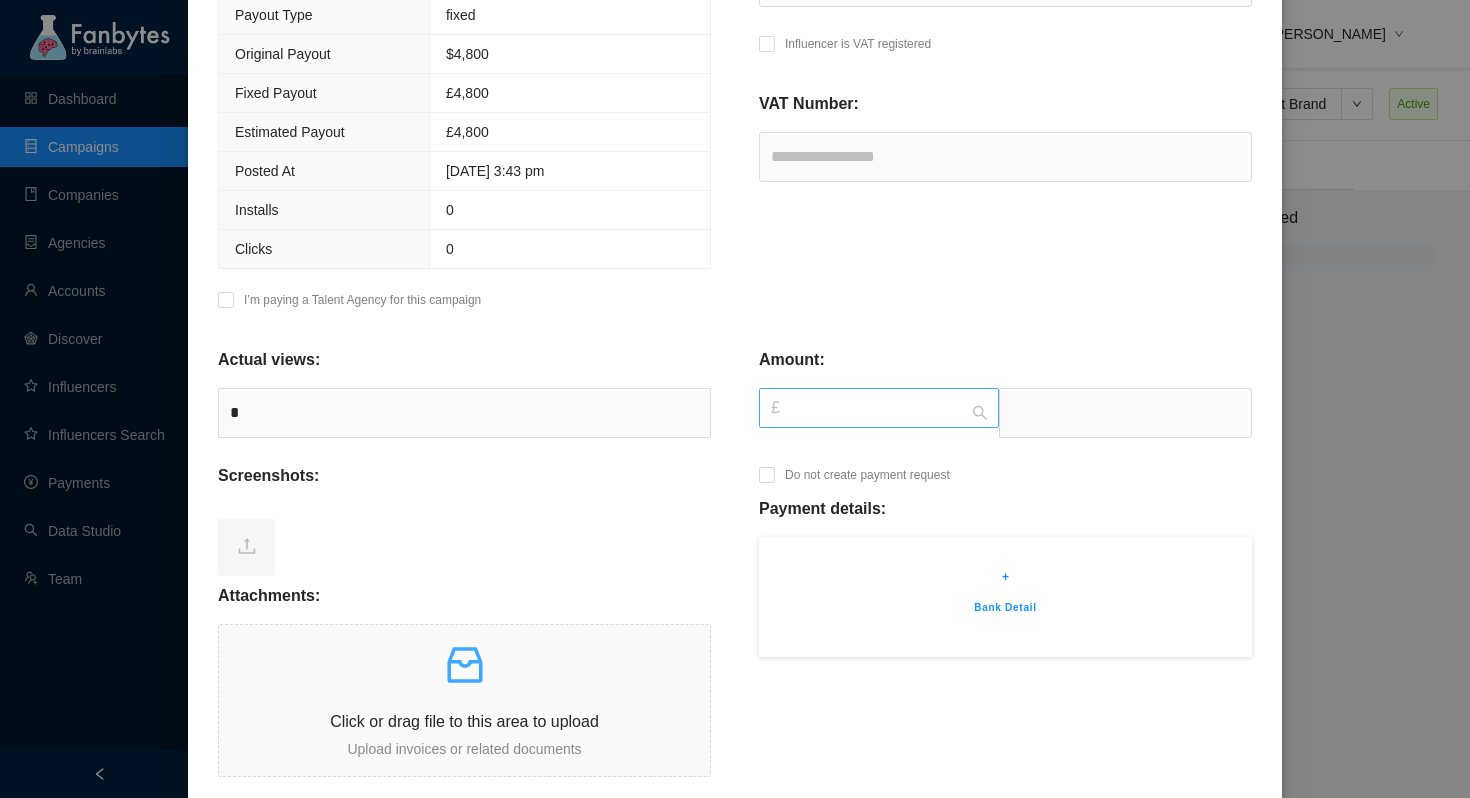click on "£" at bounding box center (879, 408) 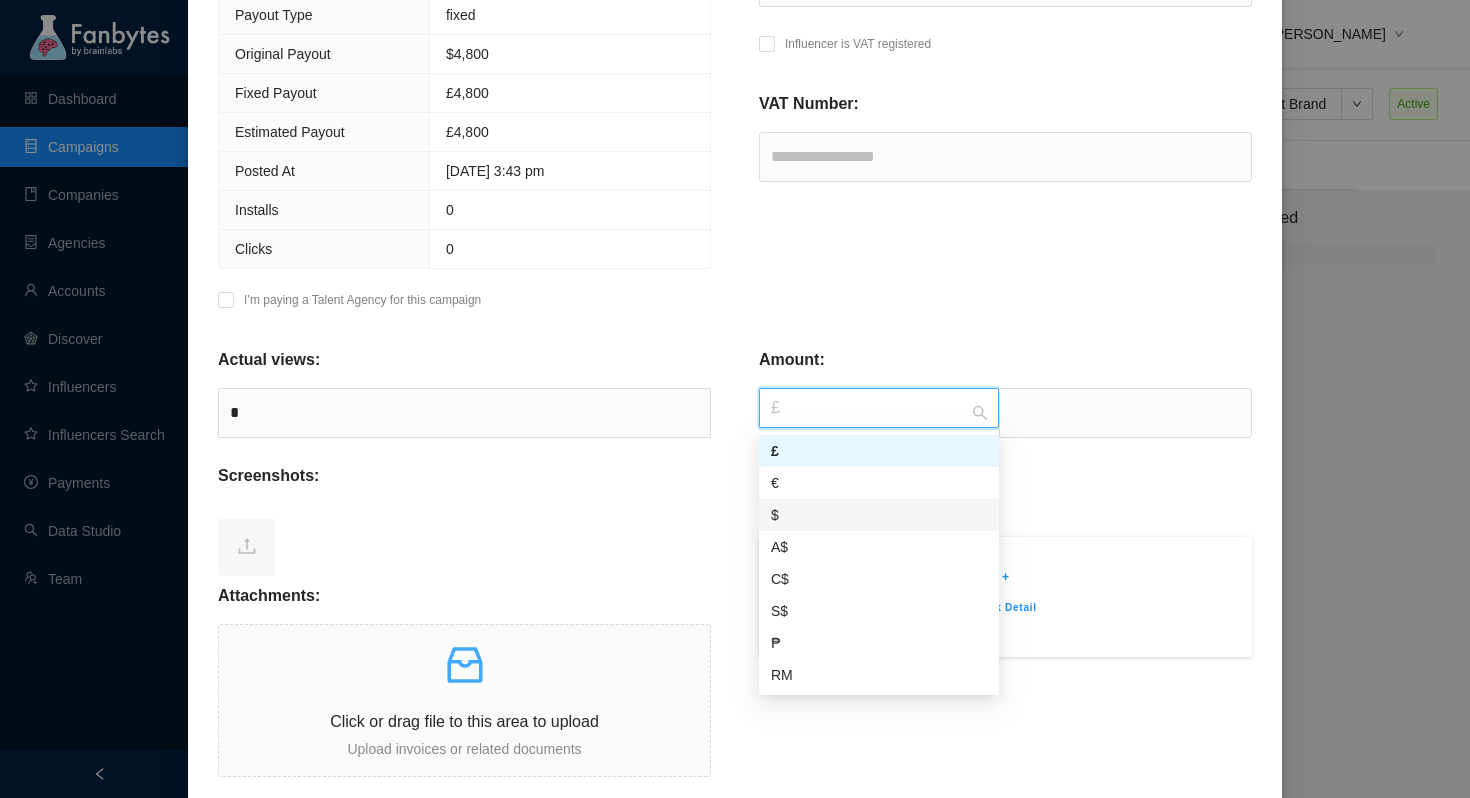 click on "$" at bounding box center (879, 515) 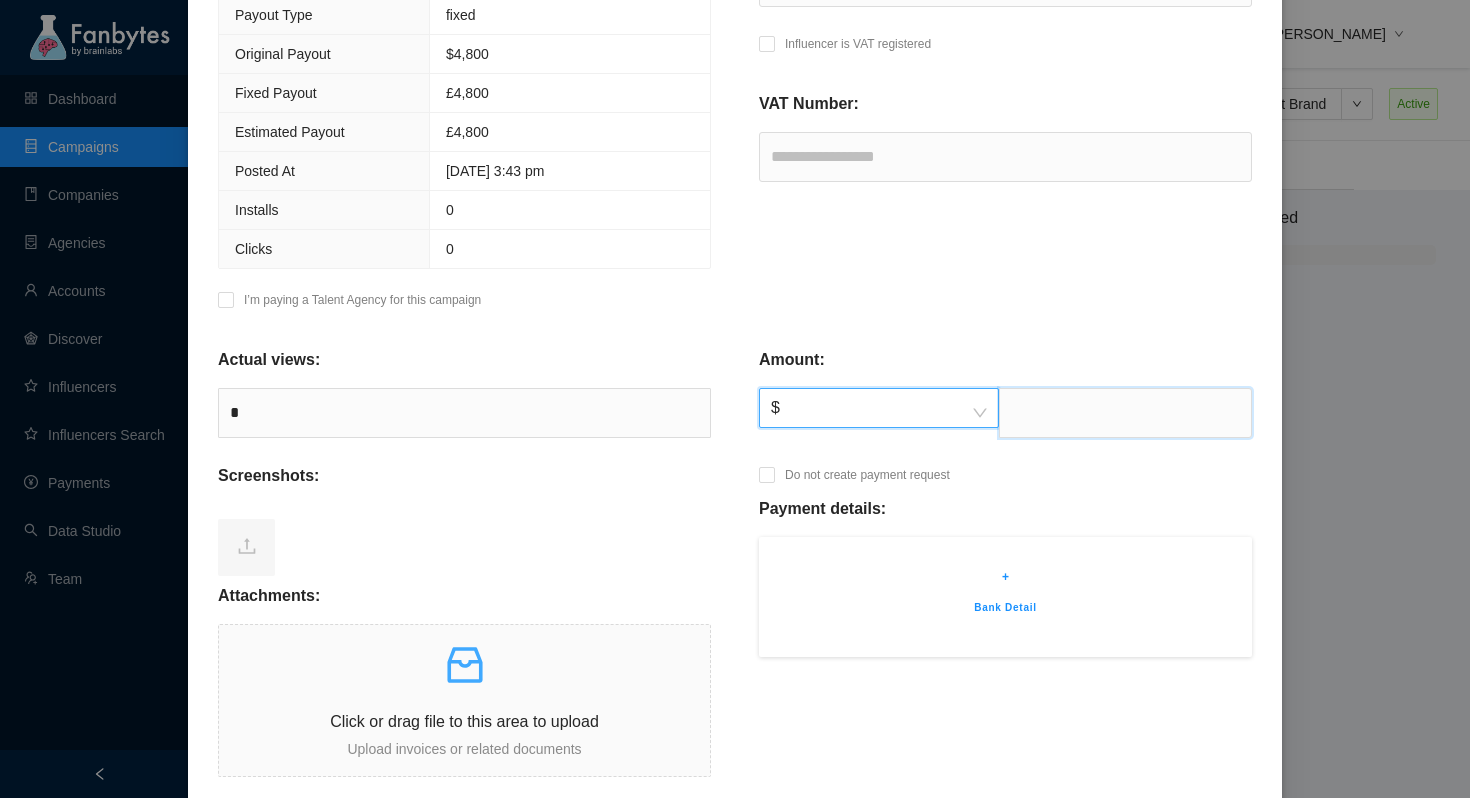 click at bounding box center [1125, 413] 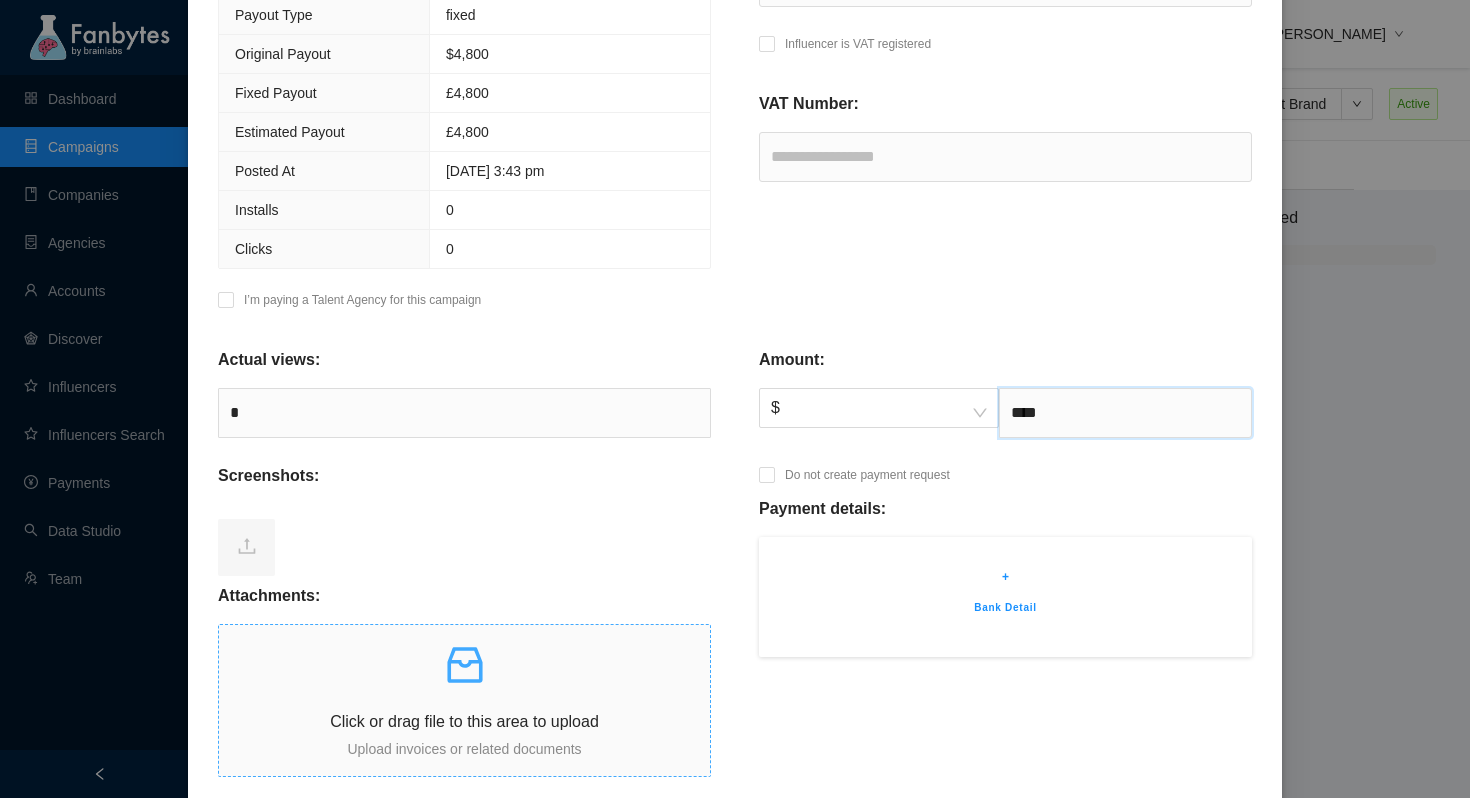 type on "****" 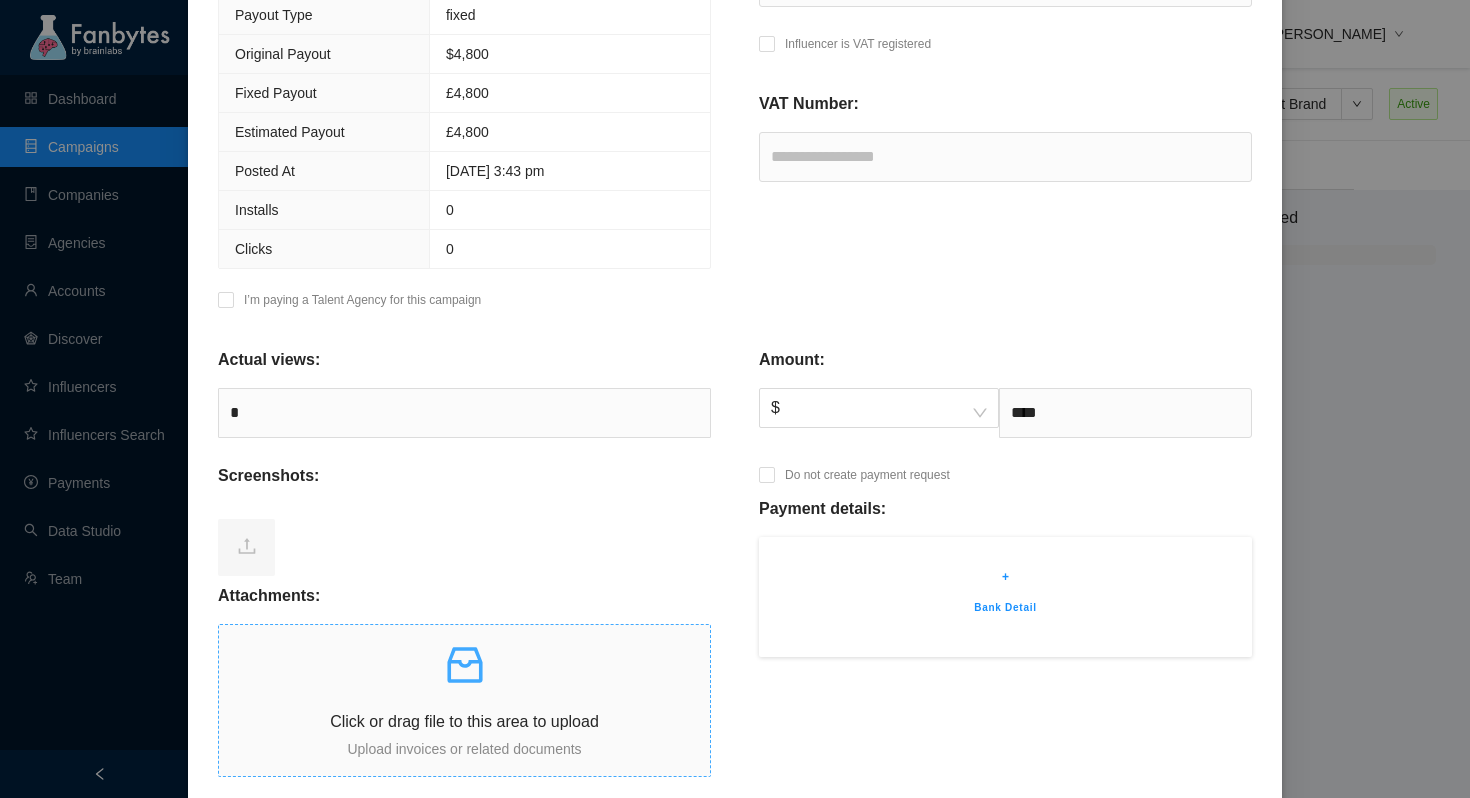 click at bounding box center [464, 665] 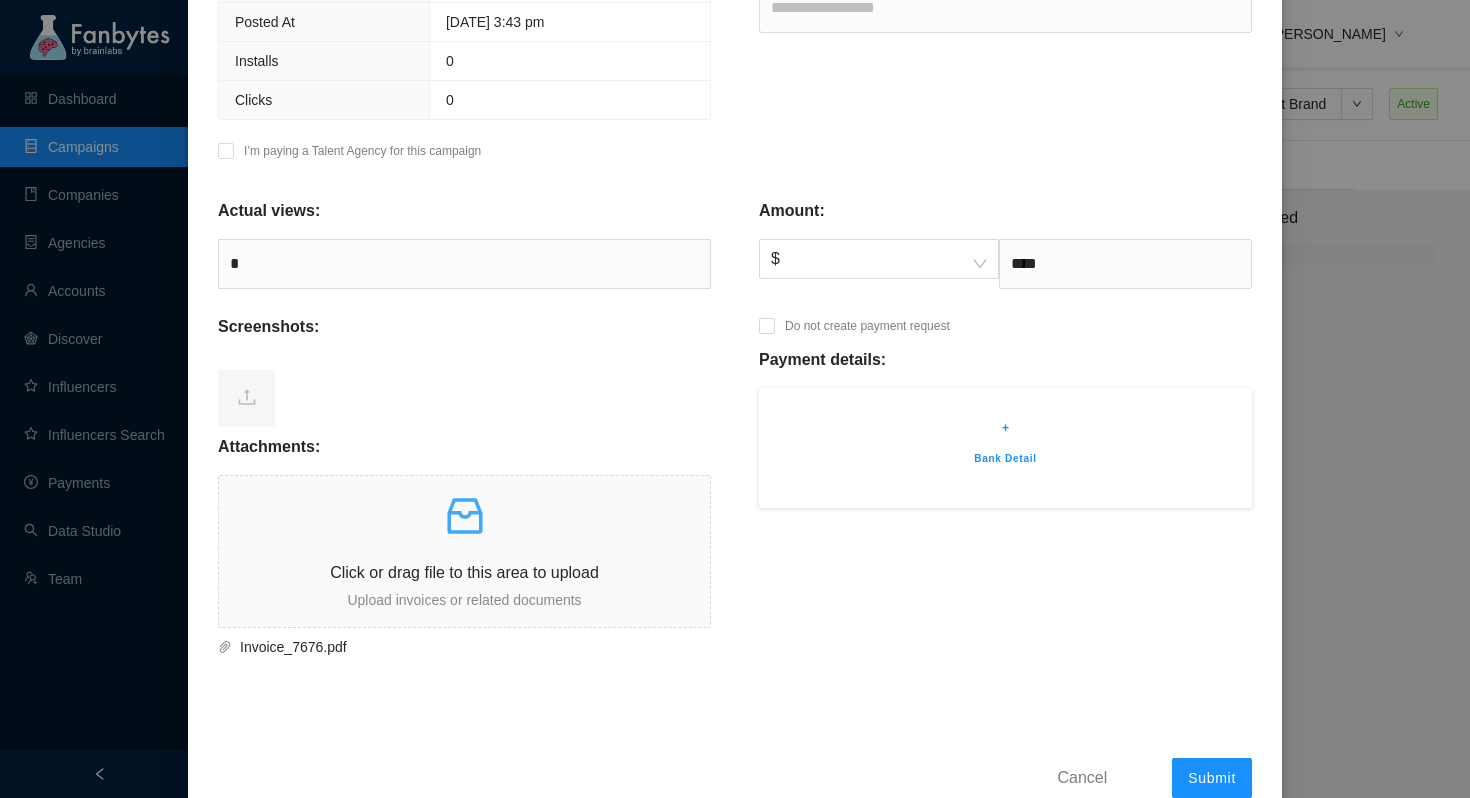 scroll, scrollTop: 532, scrollLeft: 0, axis: vertical 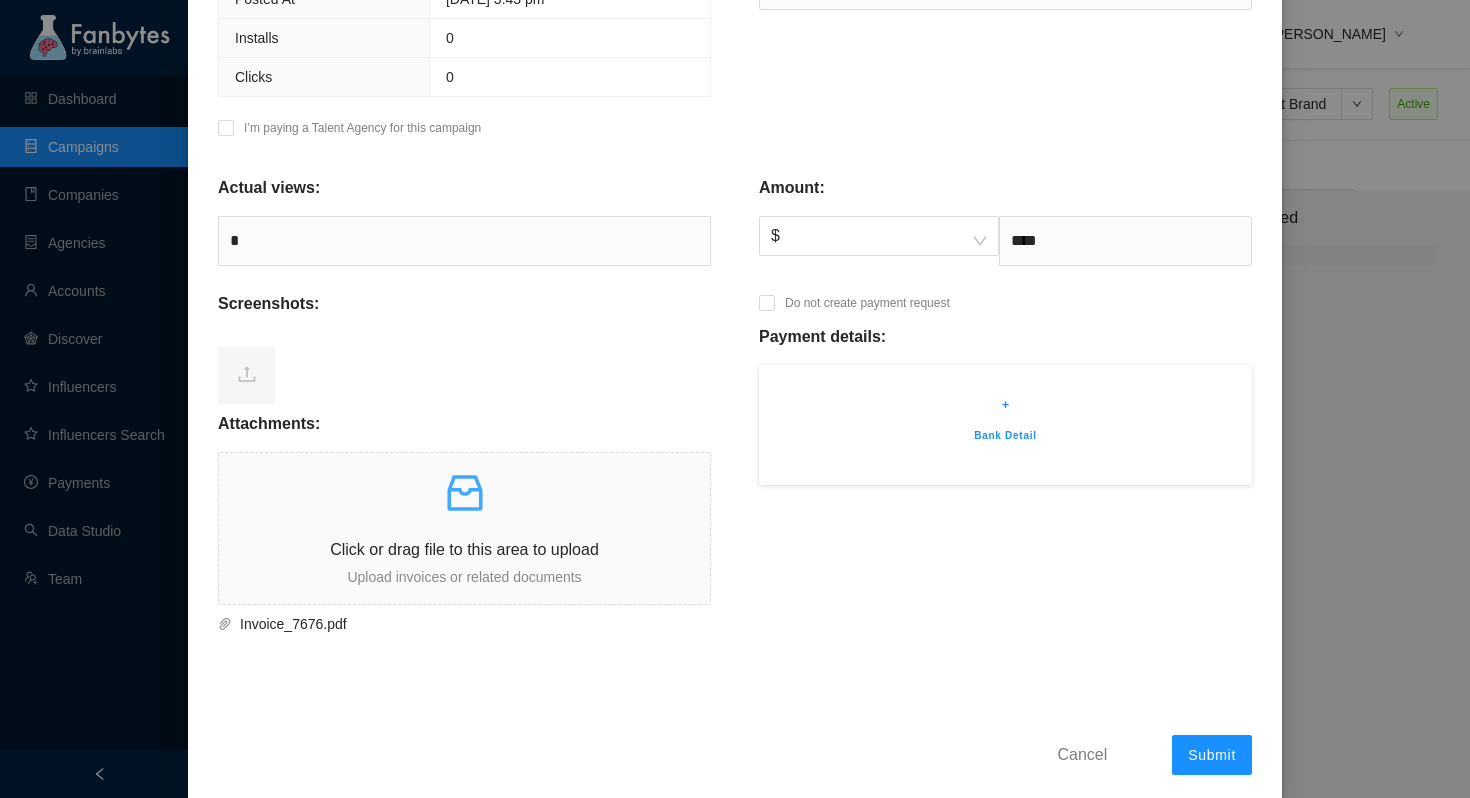 click on "Bank Detail" at bounding box center (1005, 436) 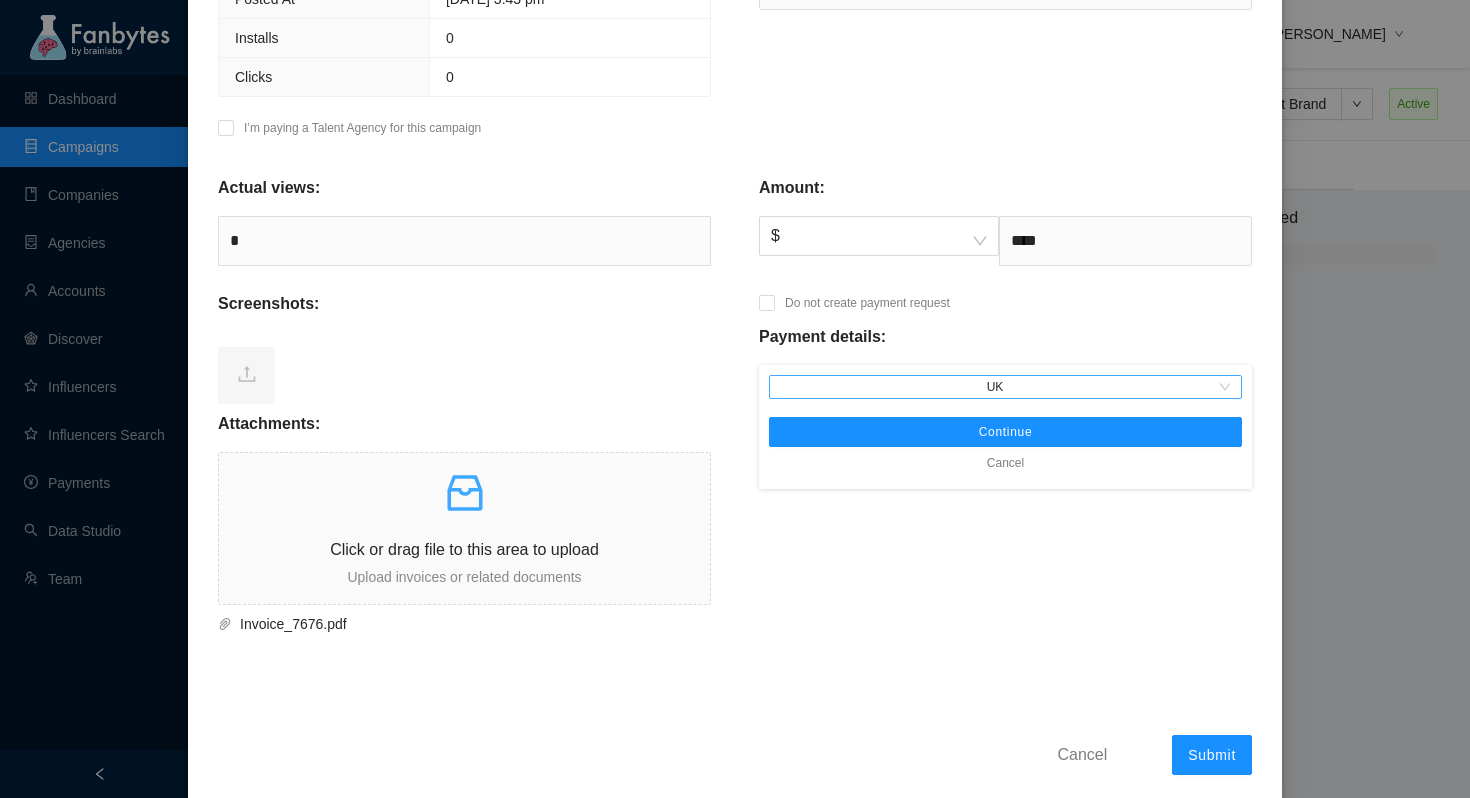 click on "UK" at bounding box center (1005, 387) 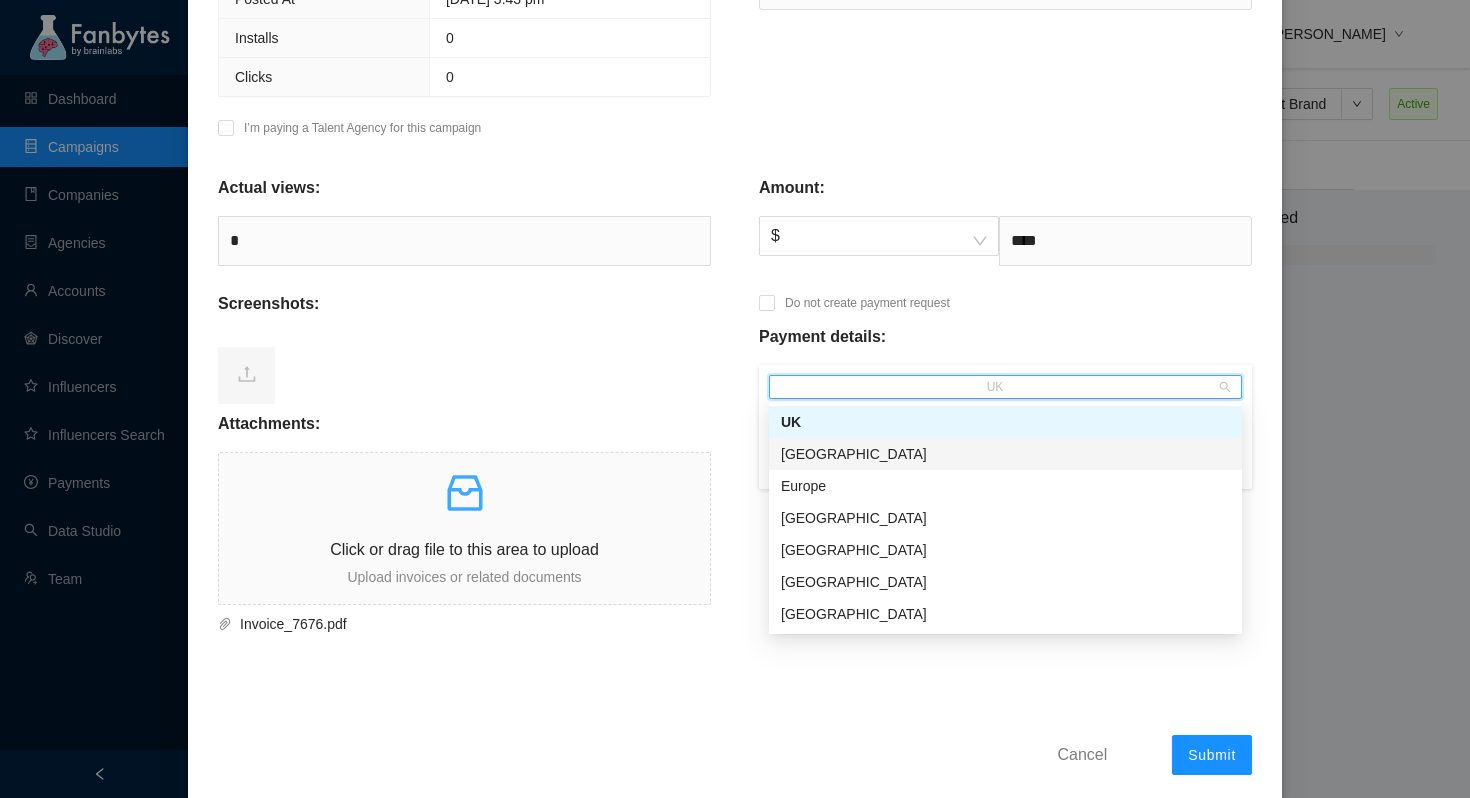 click on "[GEOGRAPHIC_DATA]" at bounding box center (1005, 454) 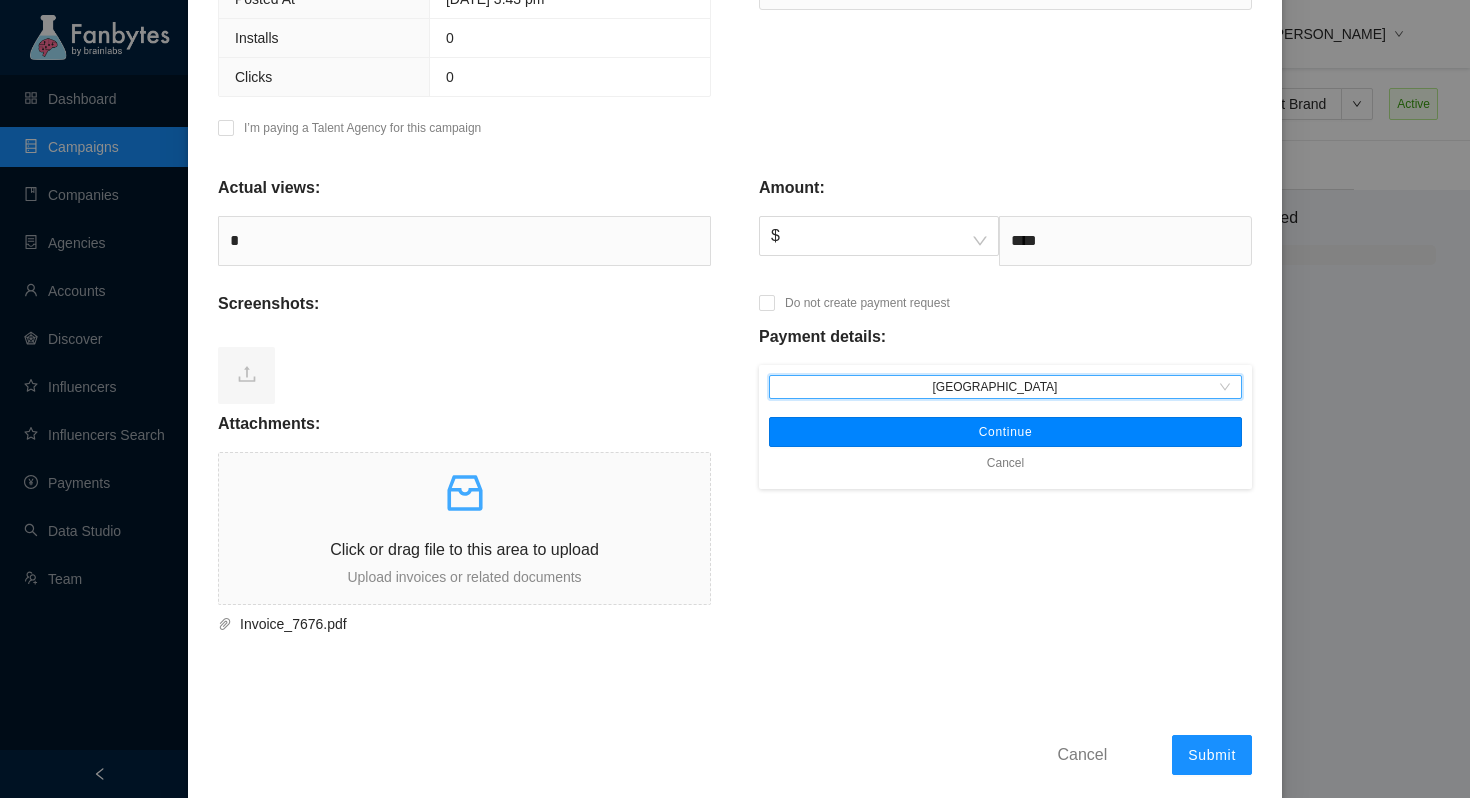 click on "Continue" at bounding box center (1005, 432) 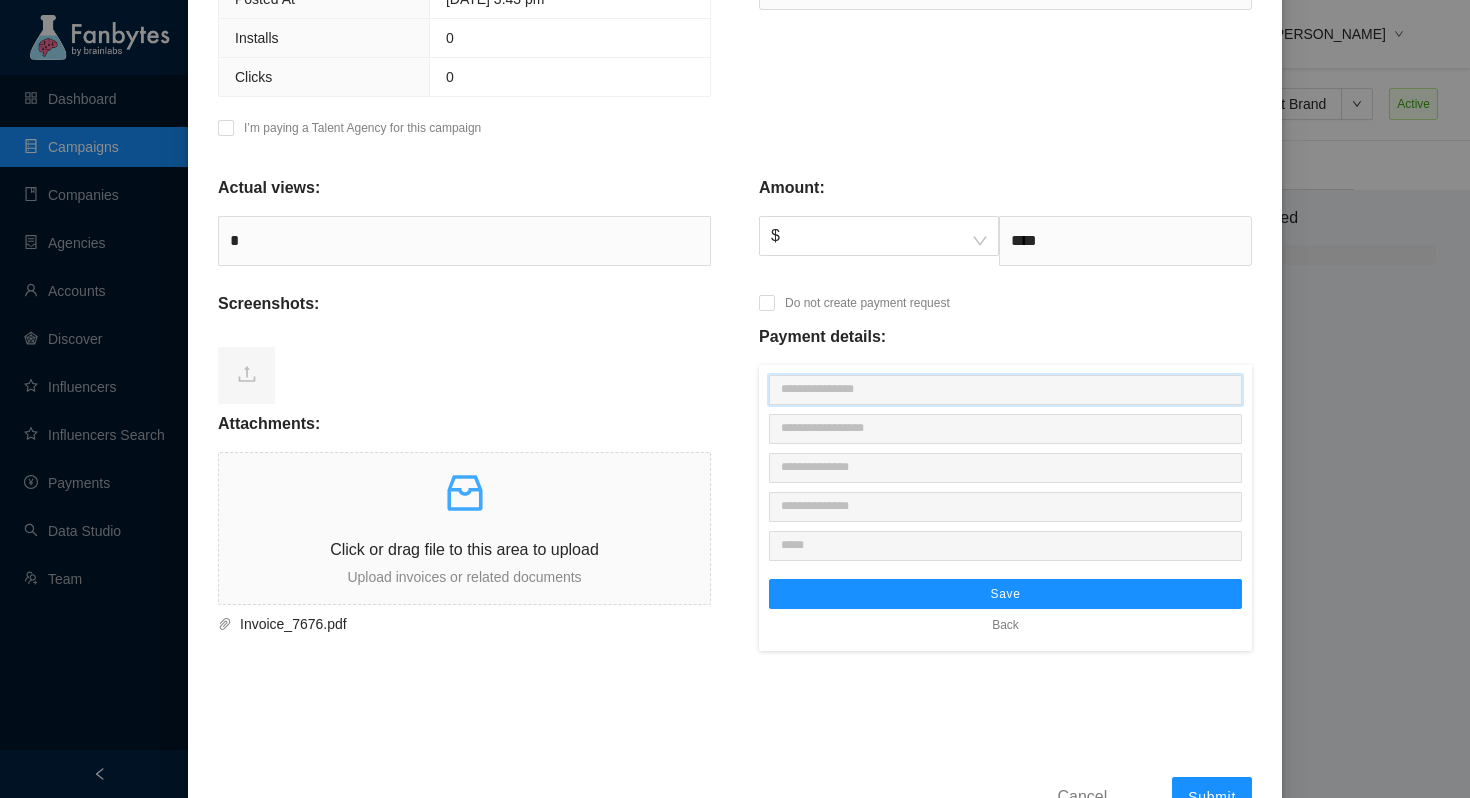 click at bounding box center [1005, 390] 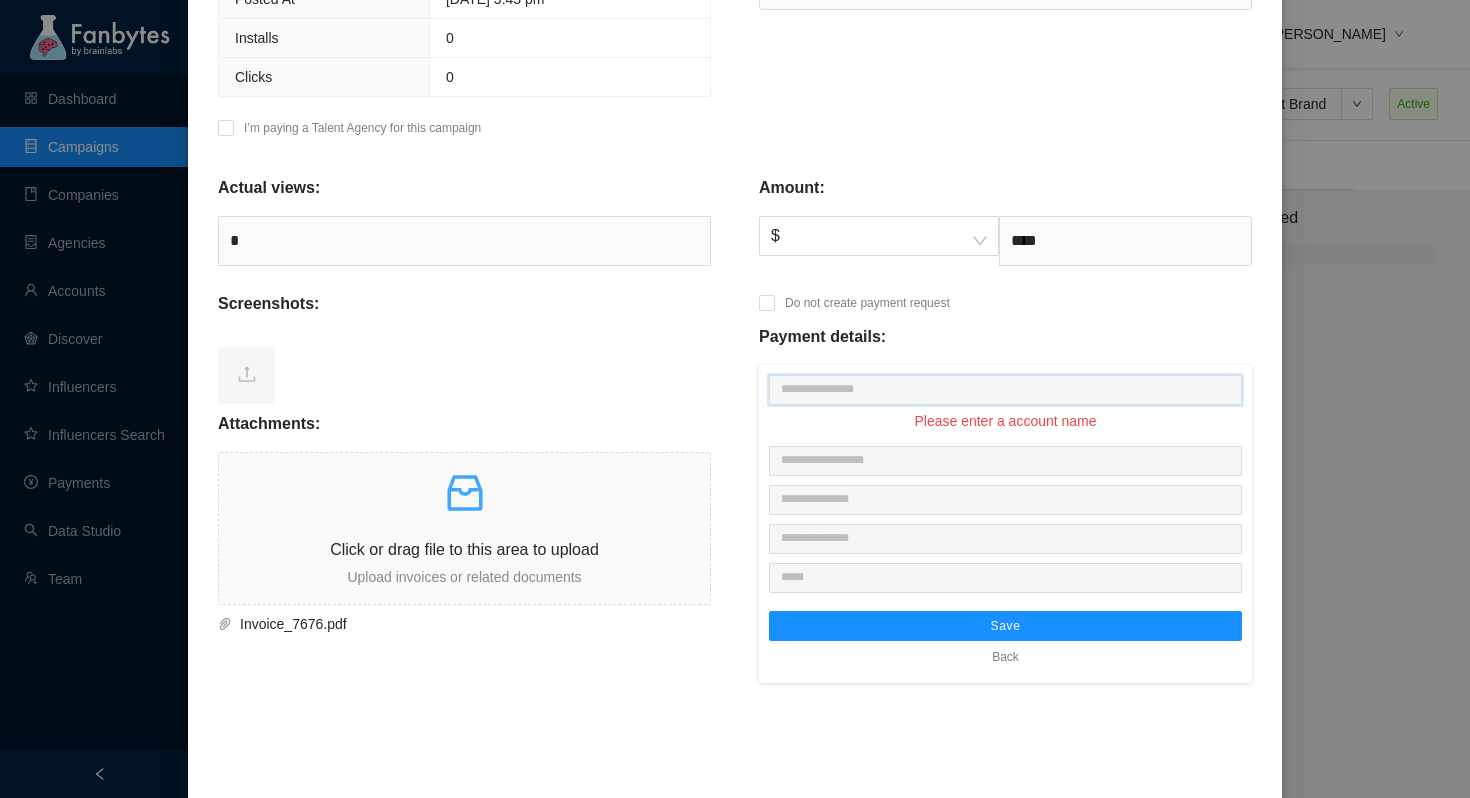 click at bounding box center [1005, 390] 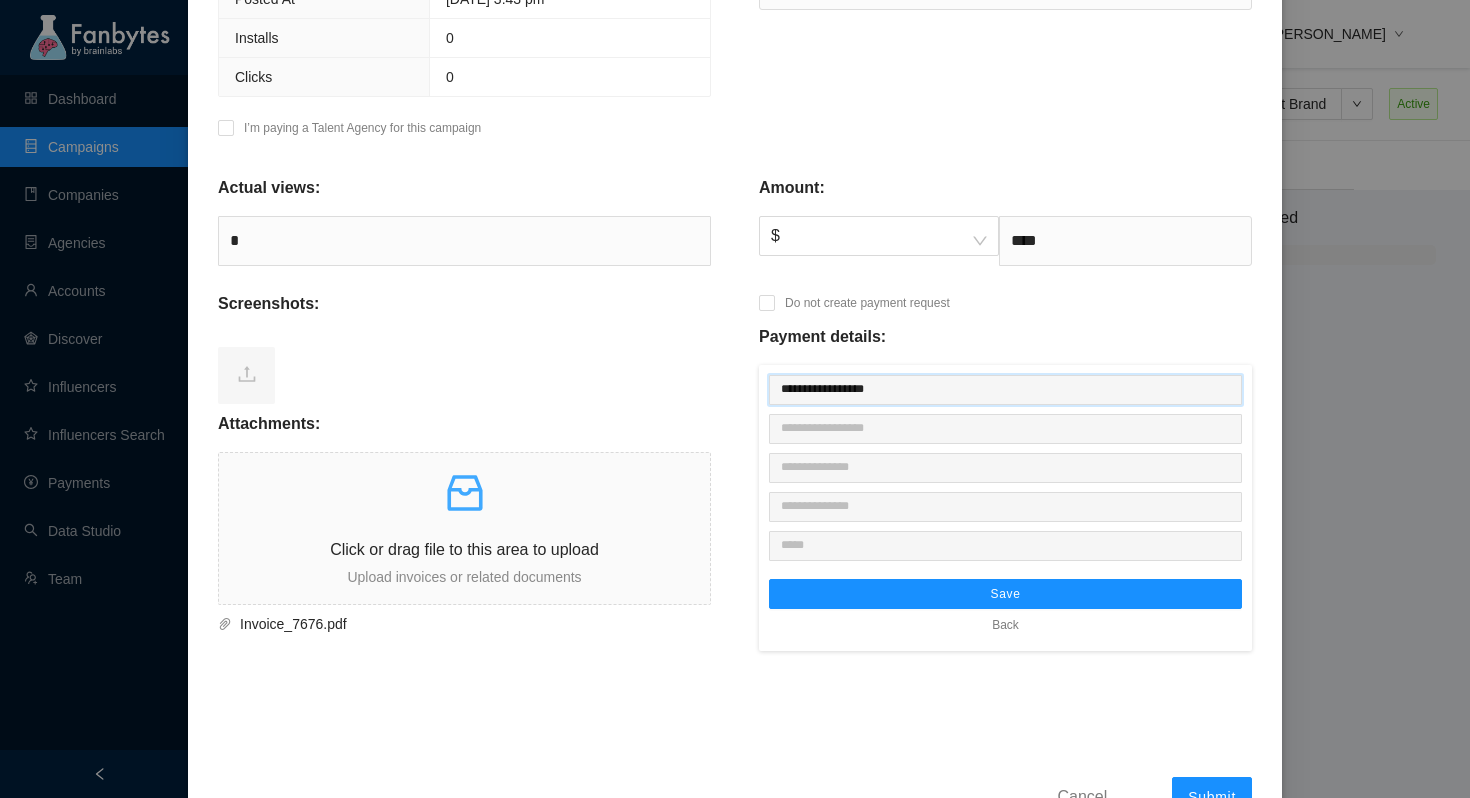 type on "**********" 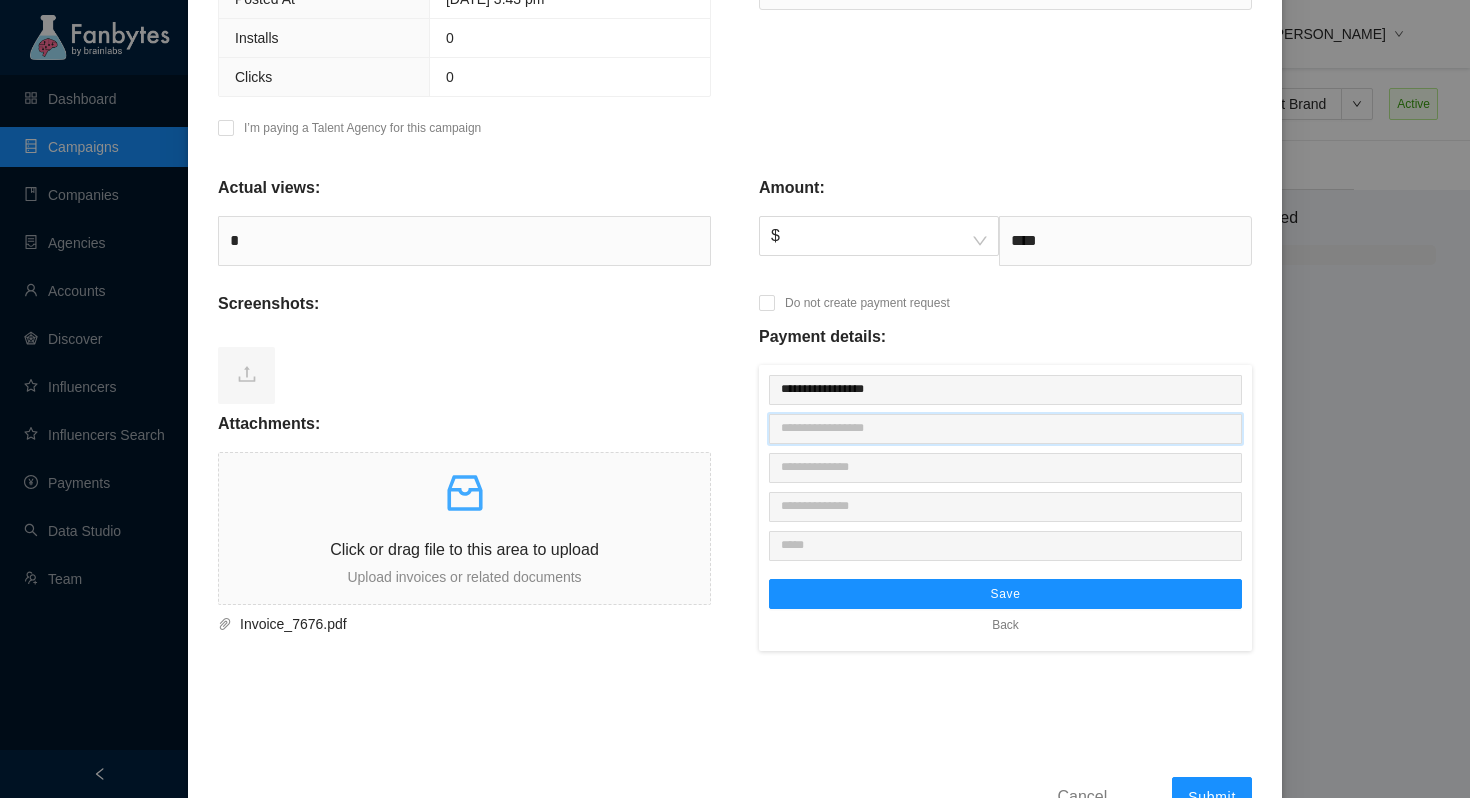 click at bounding box center [1005, 429] 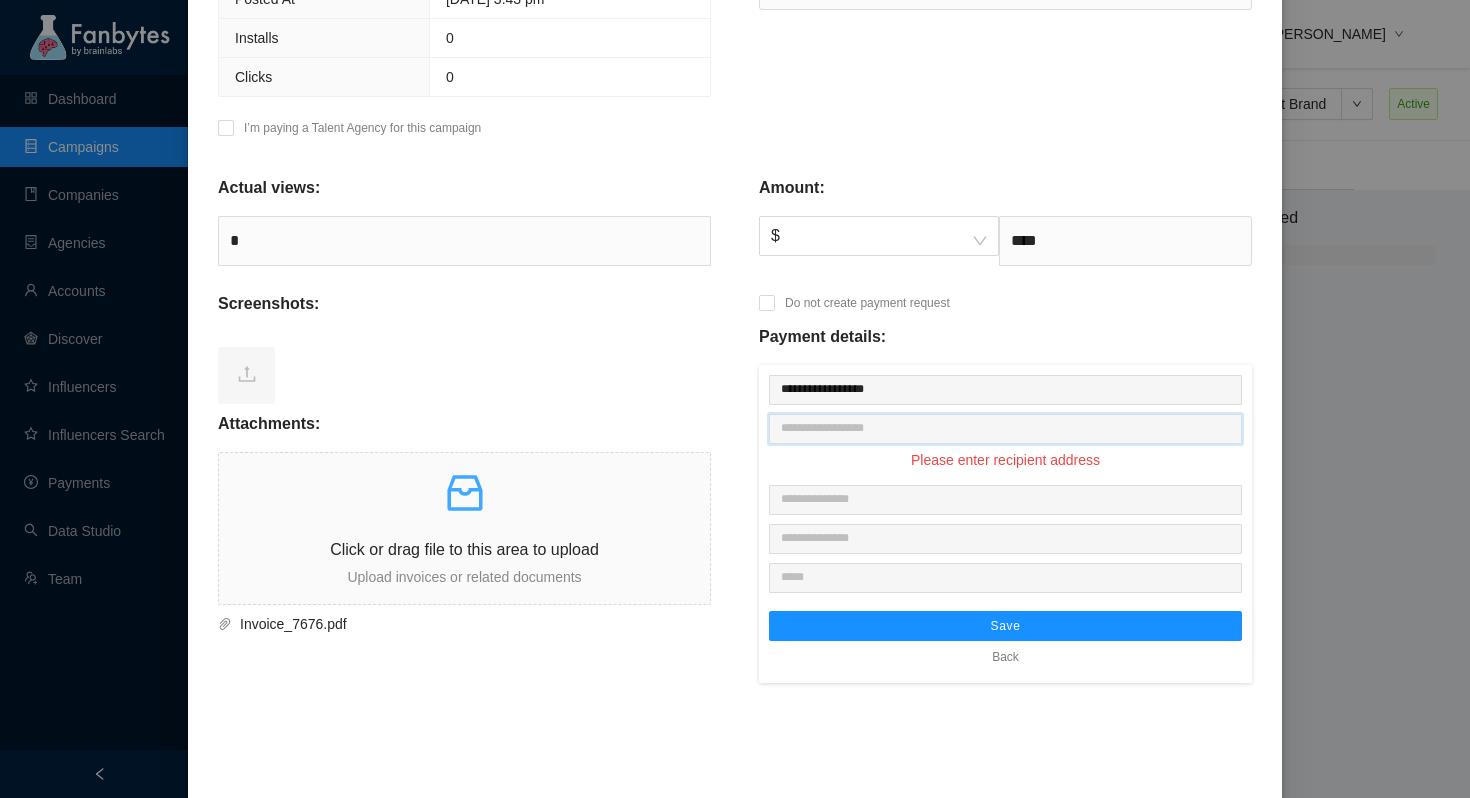 click at bounding box center (1005, 429) 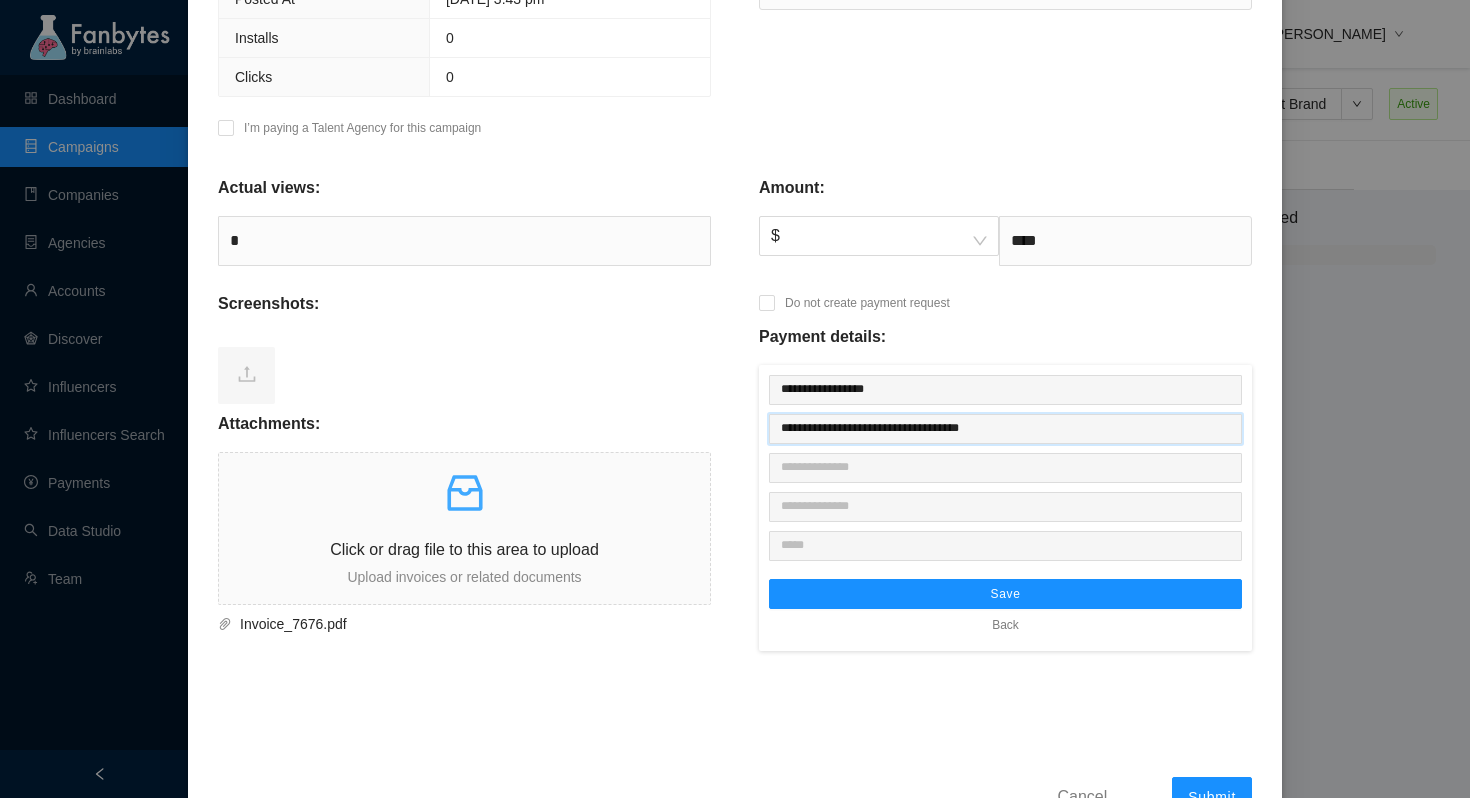 click on "**********" at bounding box center (1005, 429) 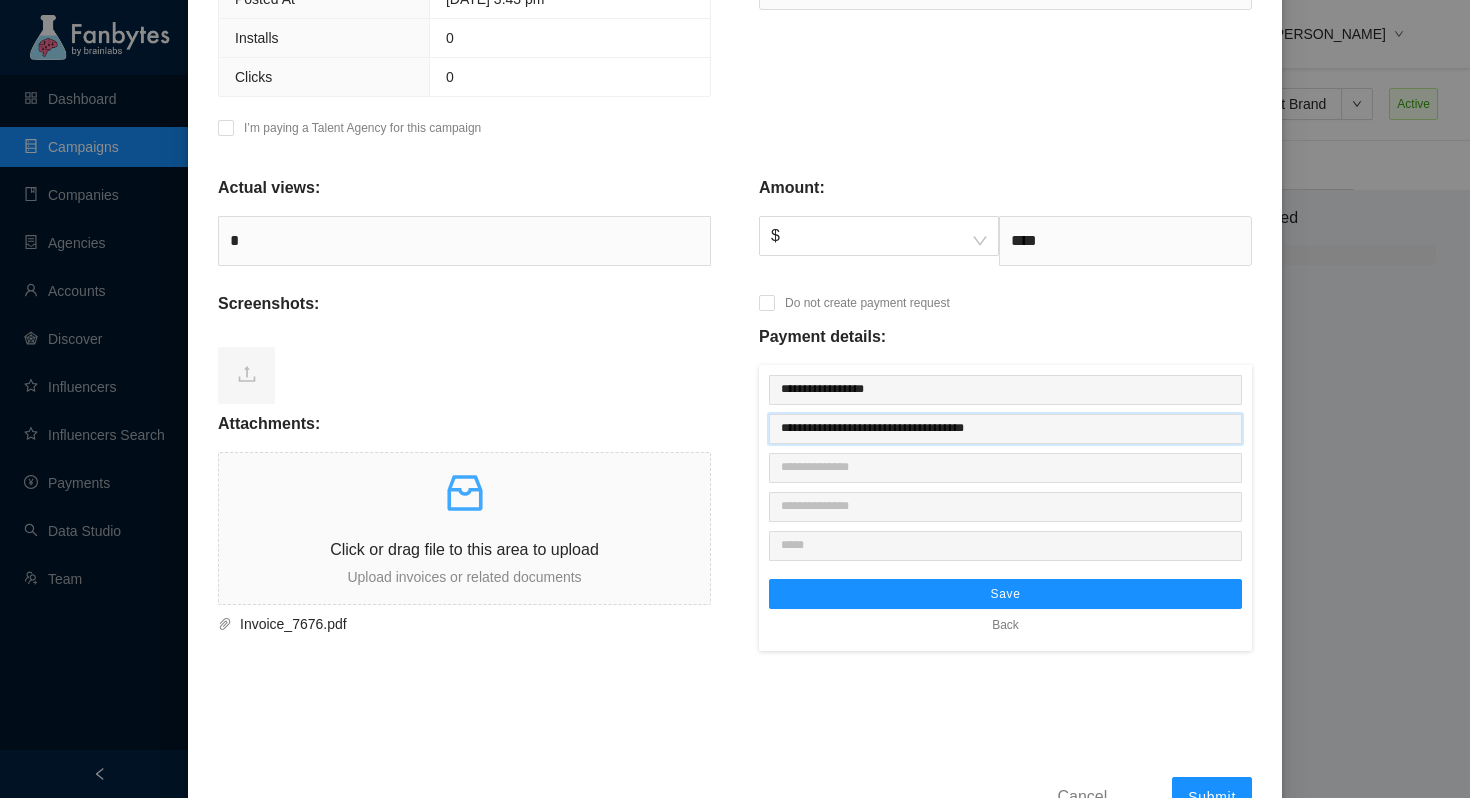 type on "**********" 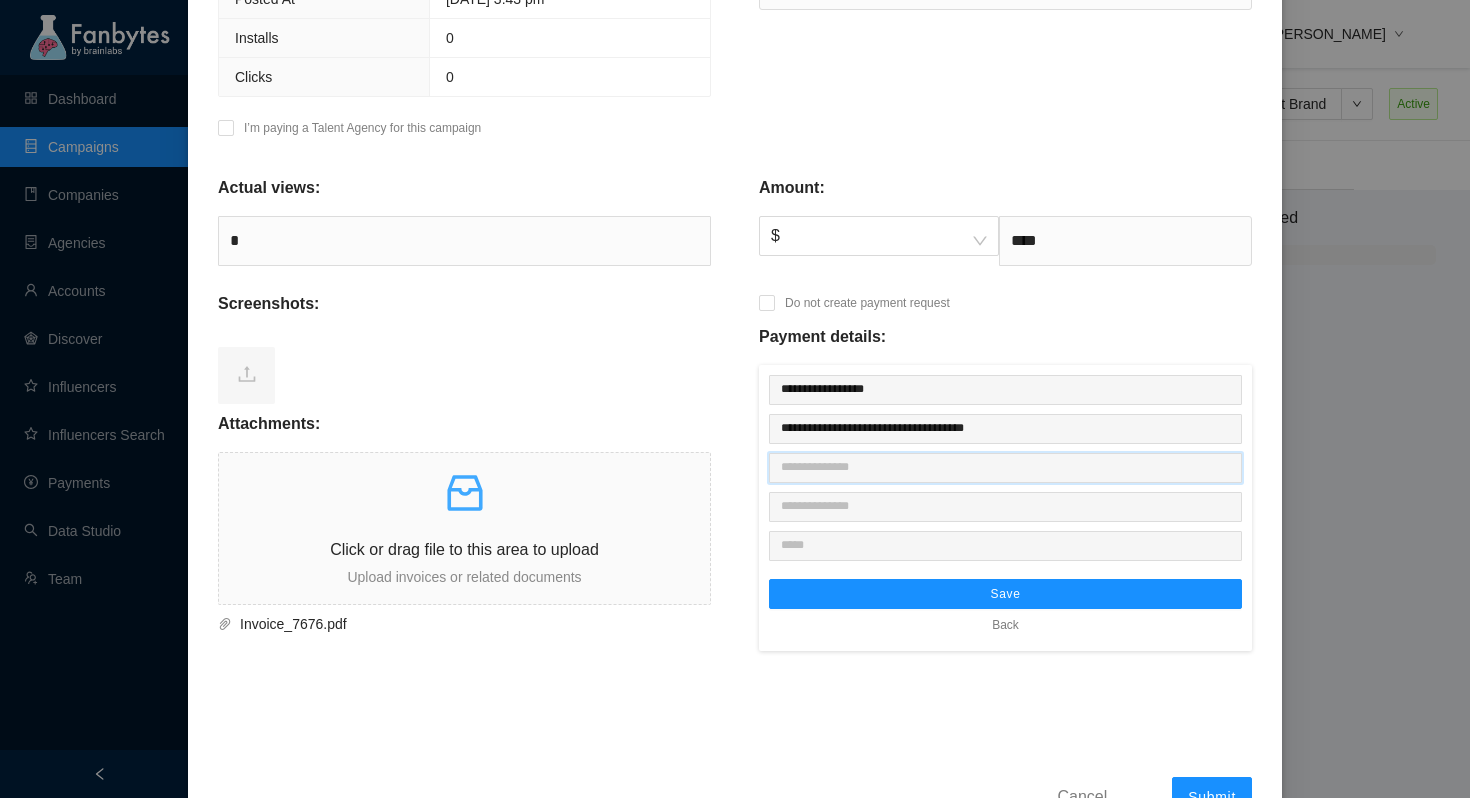 click at bounding box center (1005, 468) 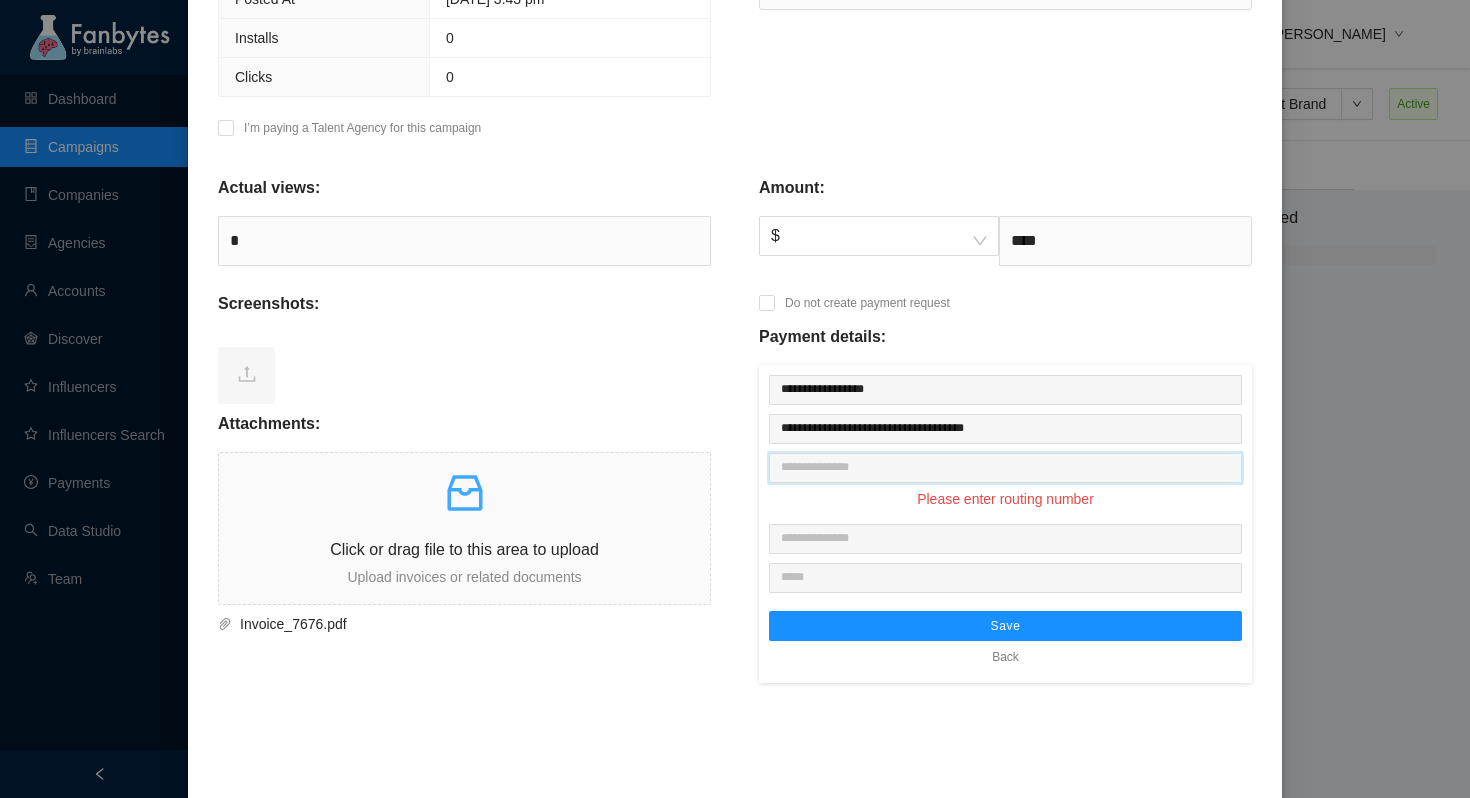 click at bounding box center (1005, 468) 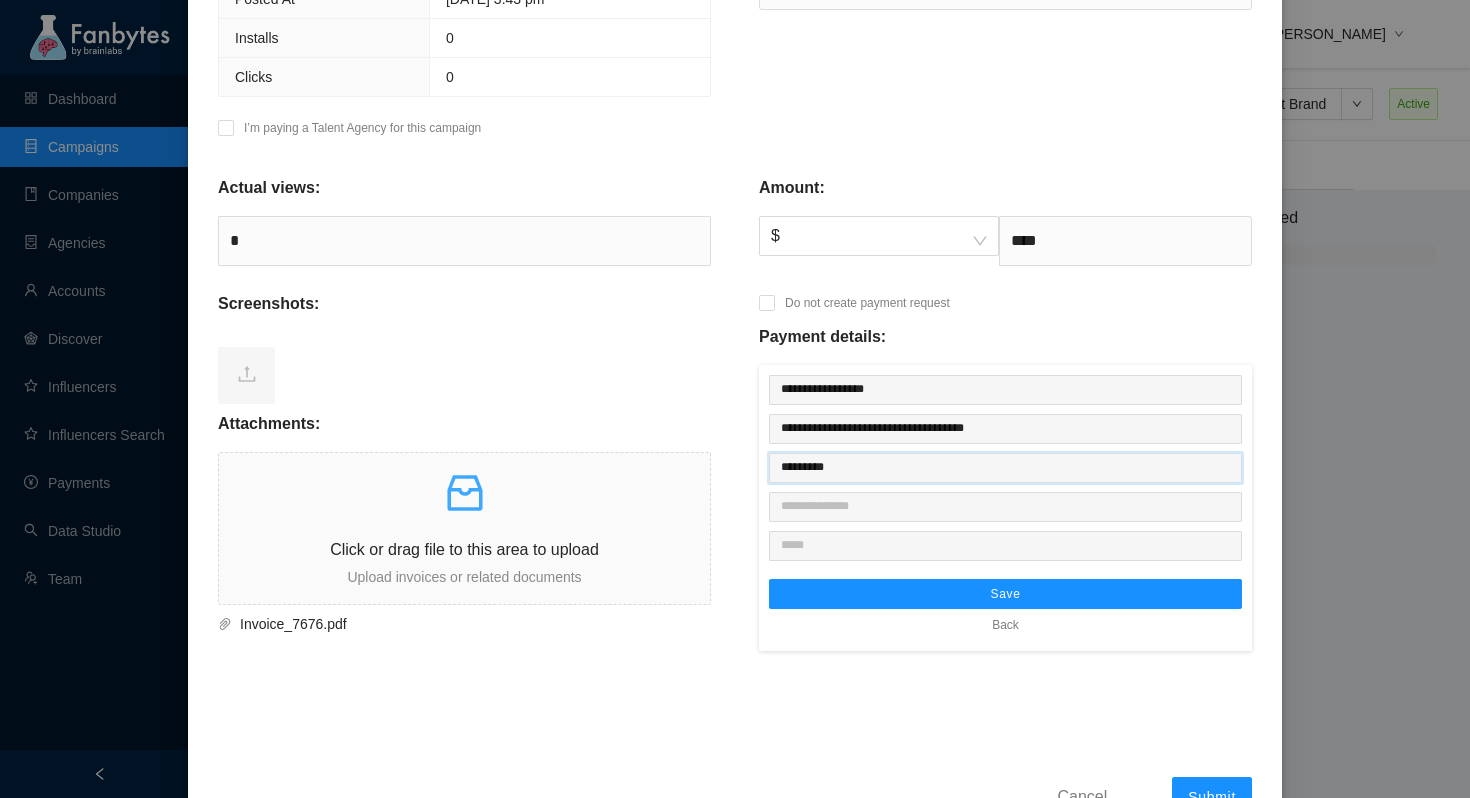 type on "*********" 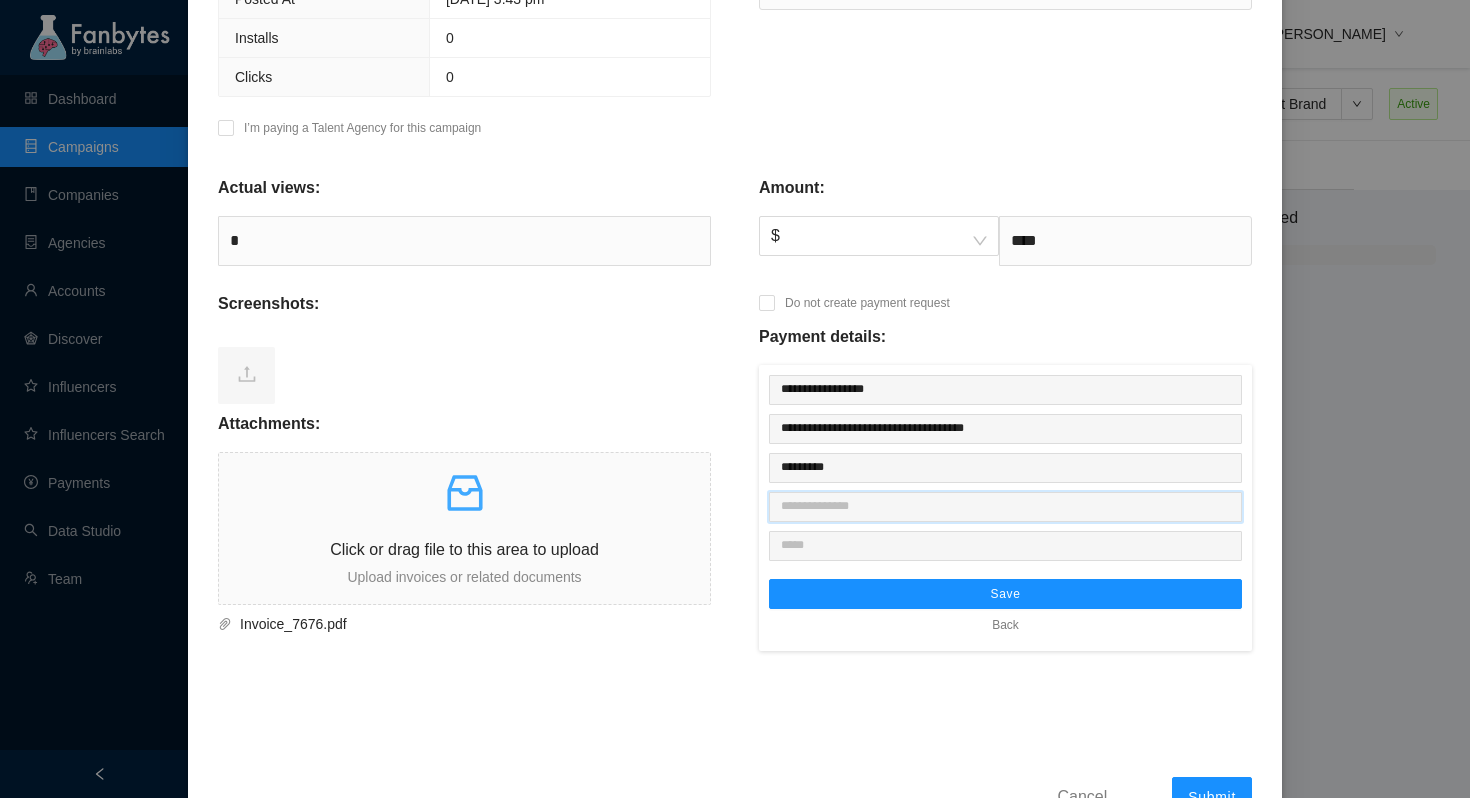 click at bounding box center (1005, 507) 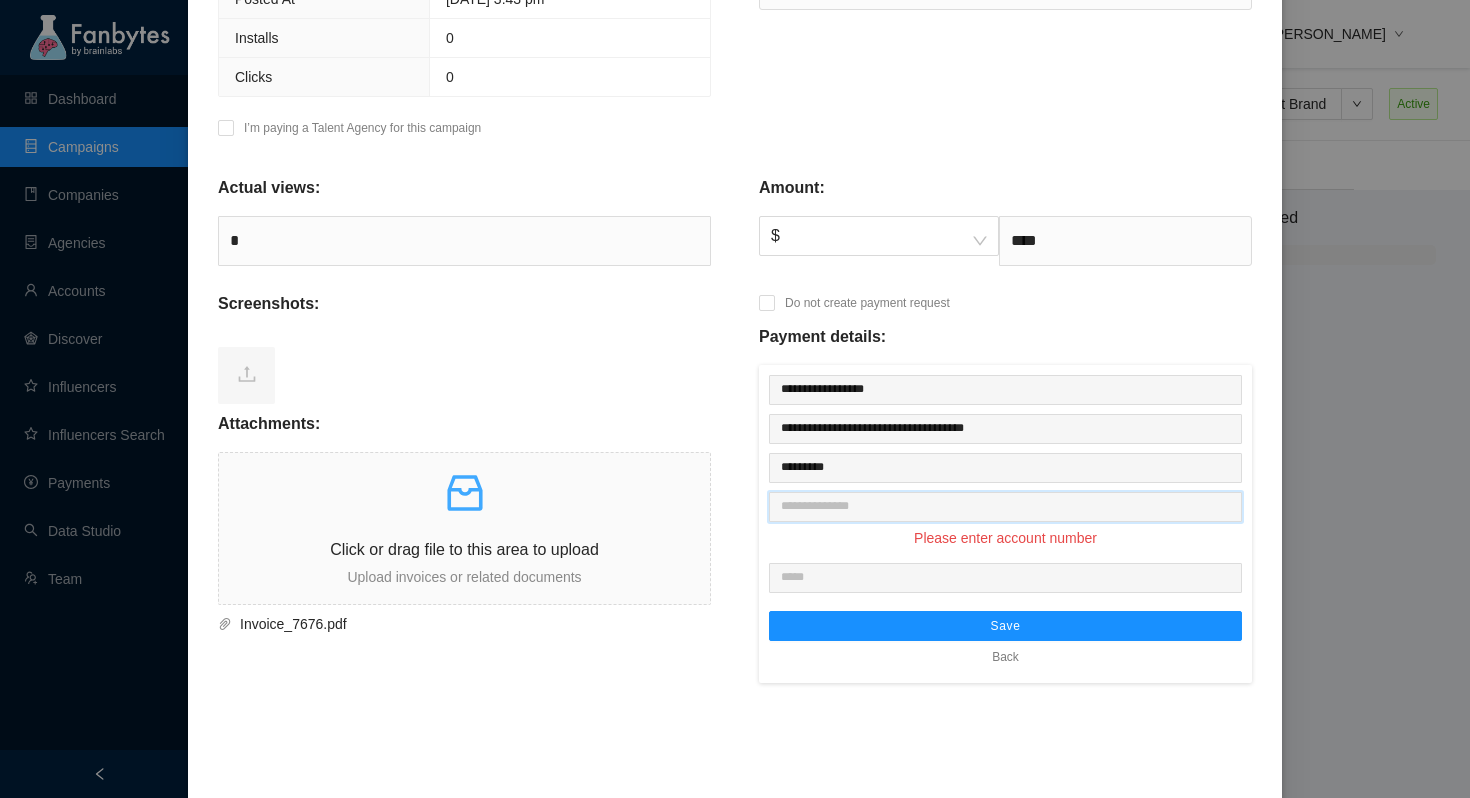 click at bounding box center [1005, 507] 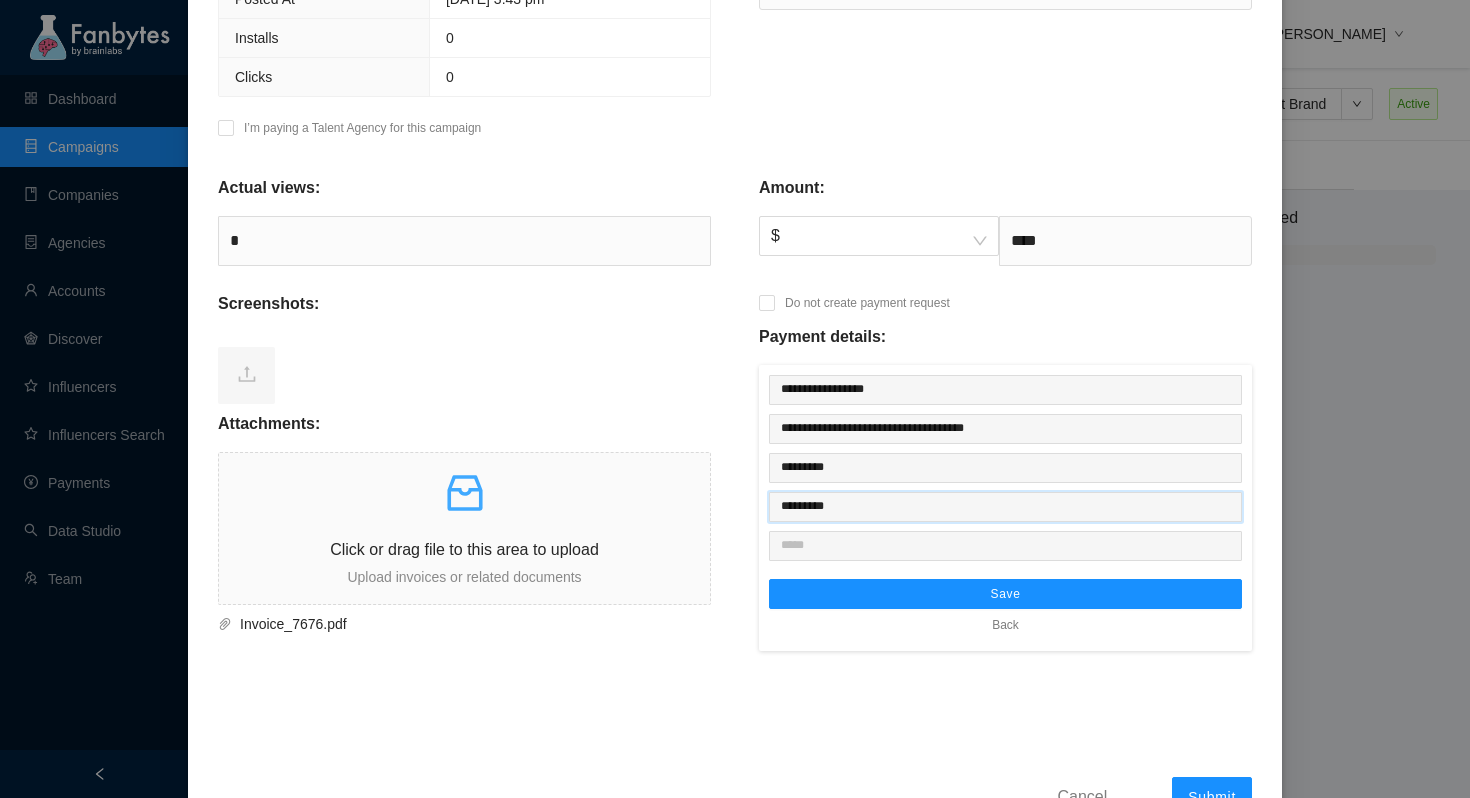 type on "*********" 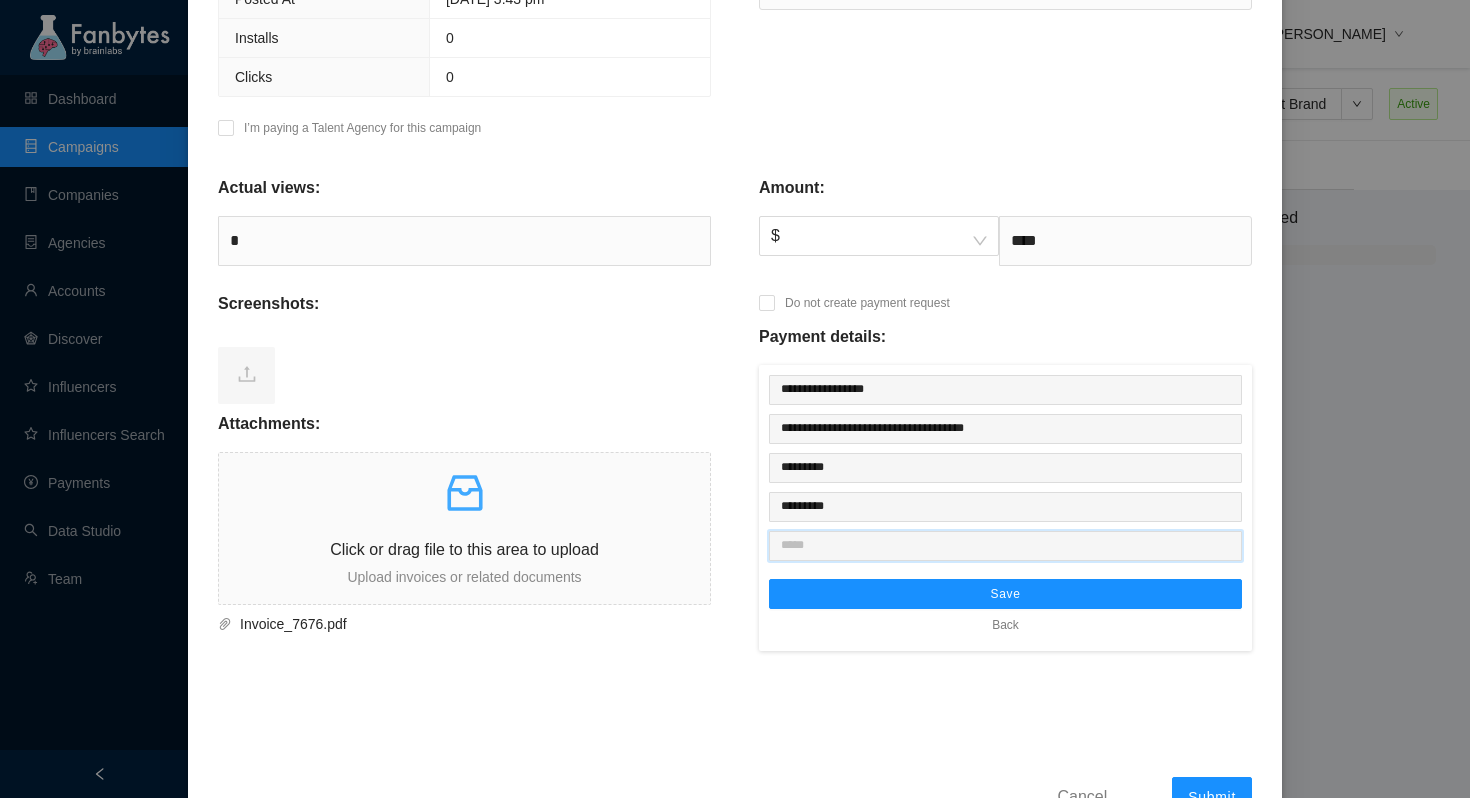 click at bounding box center (1005, 546) 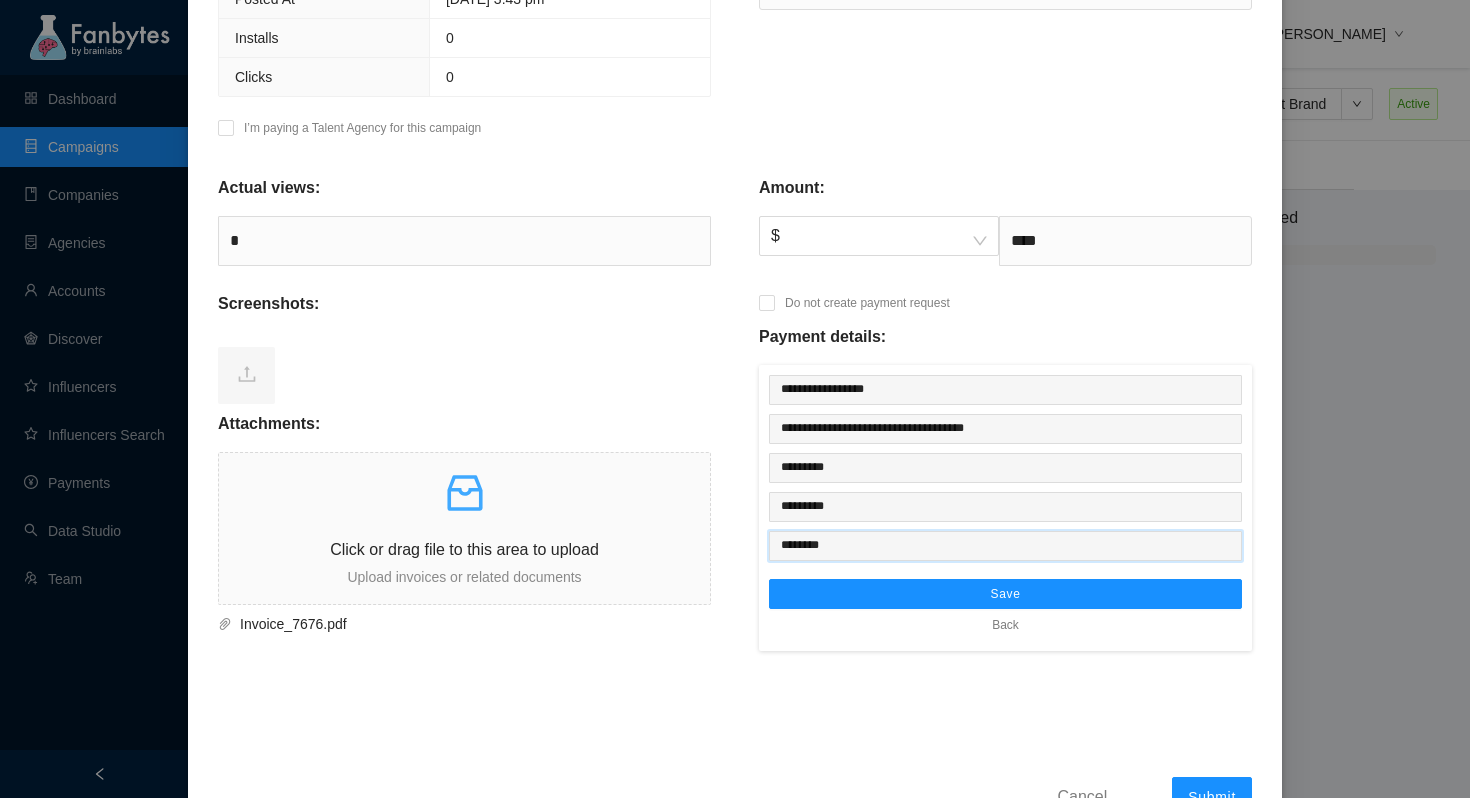 type on "********" 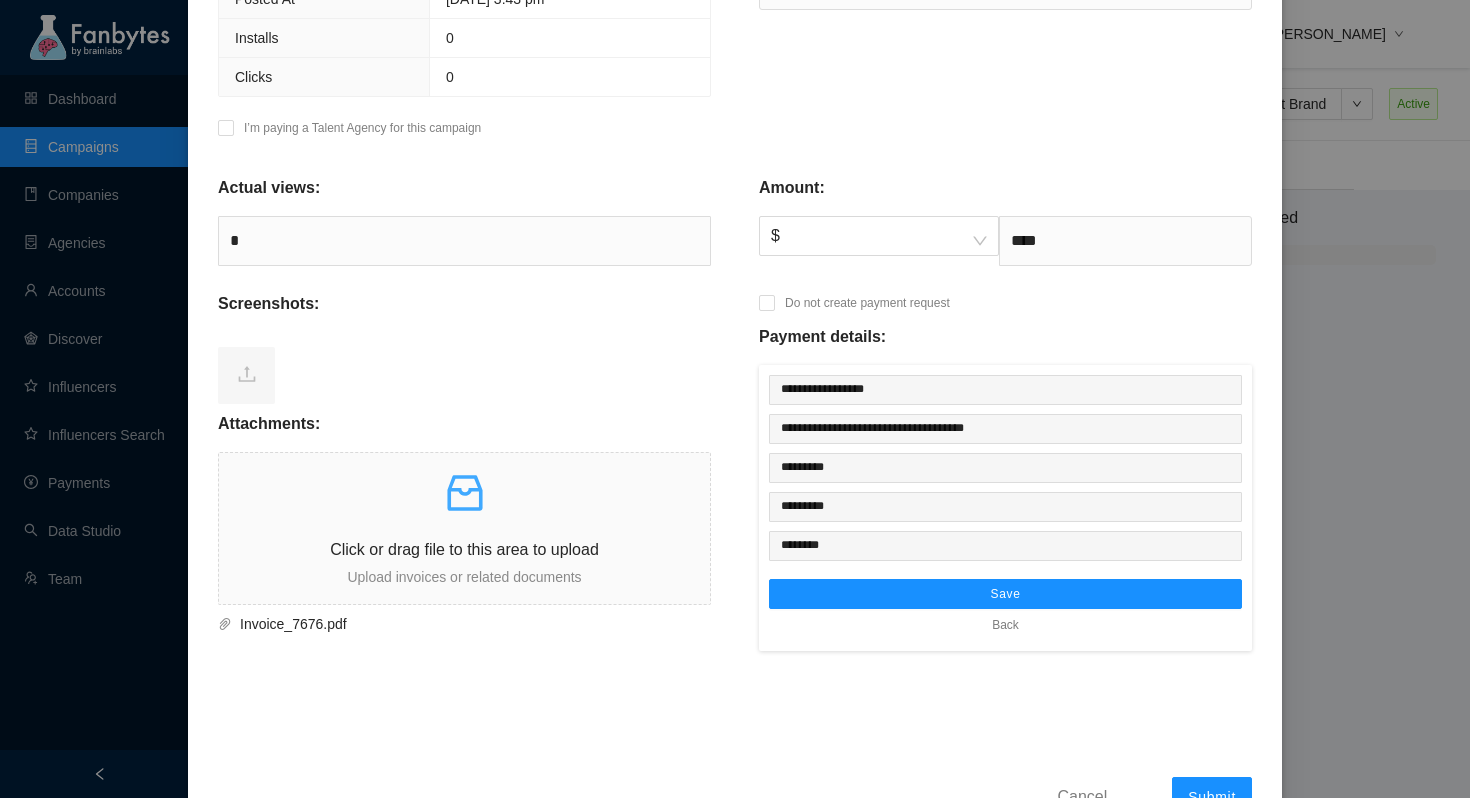 click on "**********" at bounding box center [735, 205] 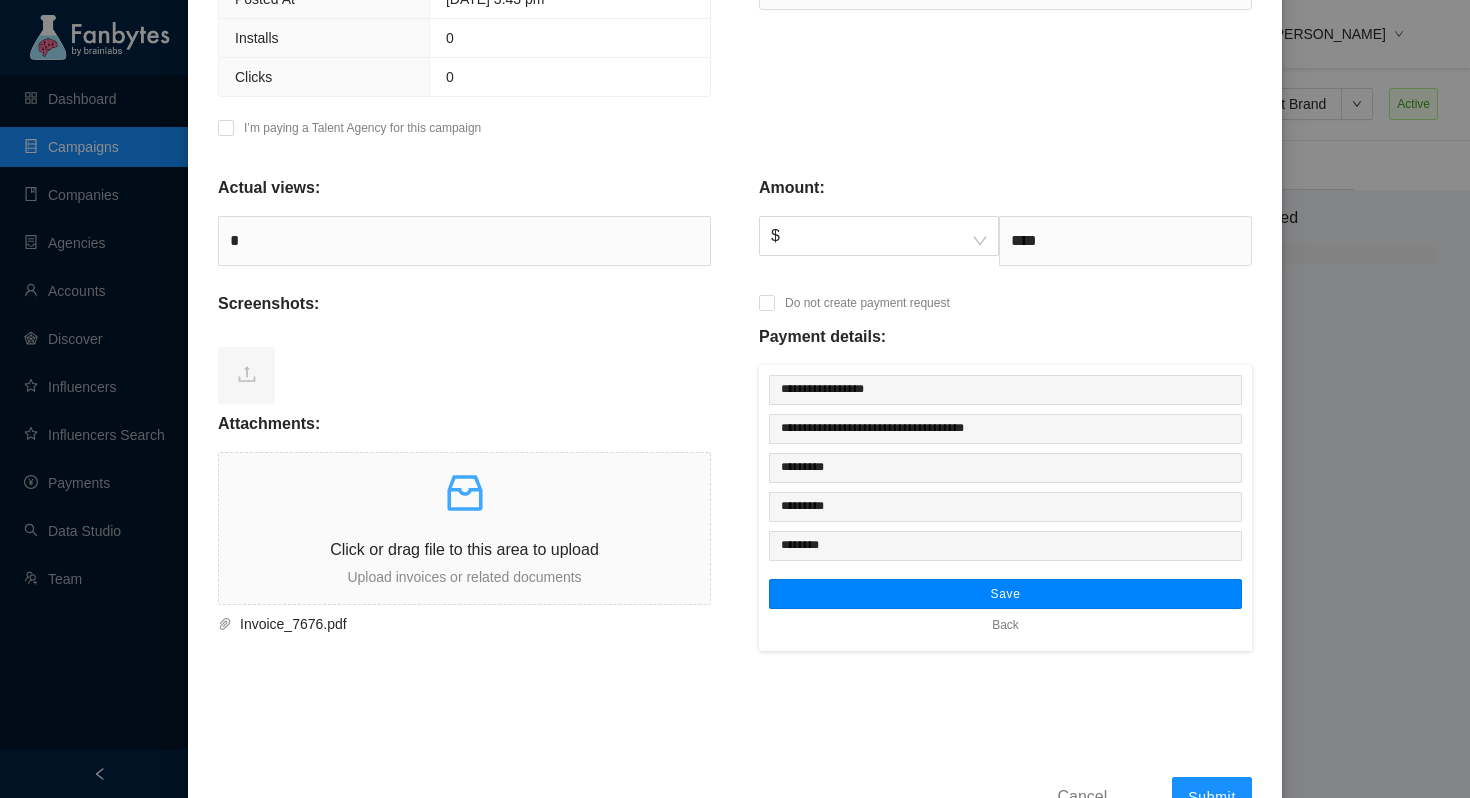 click on "Save" at bounding box center [1005, 594] 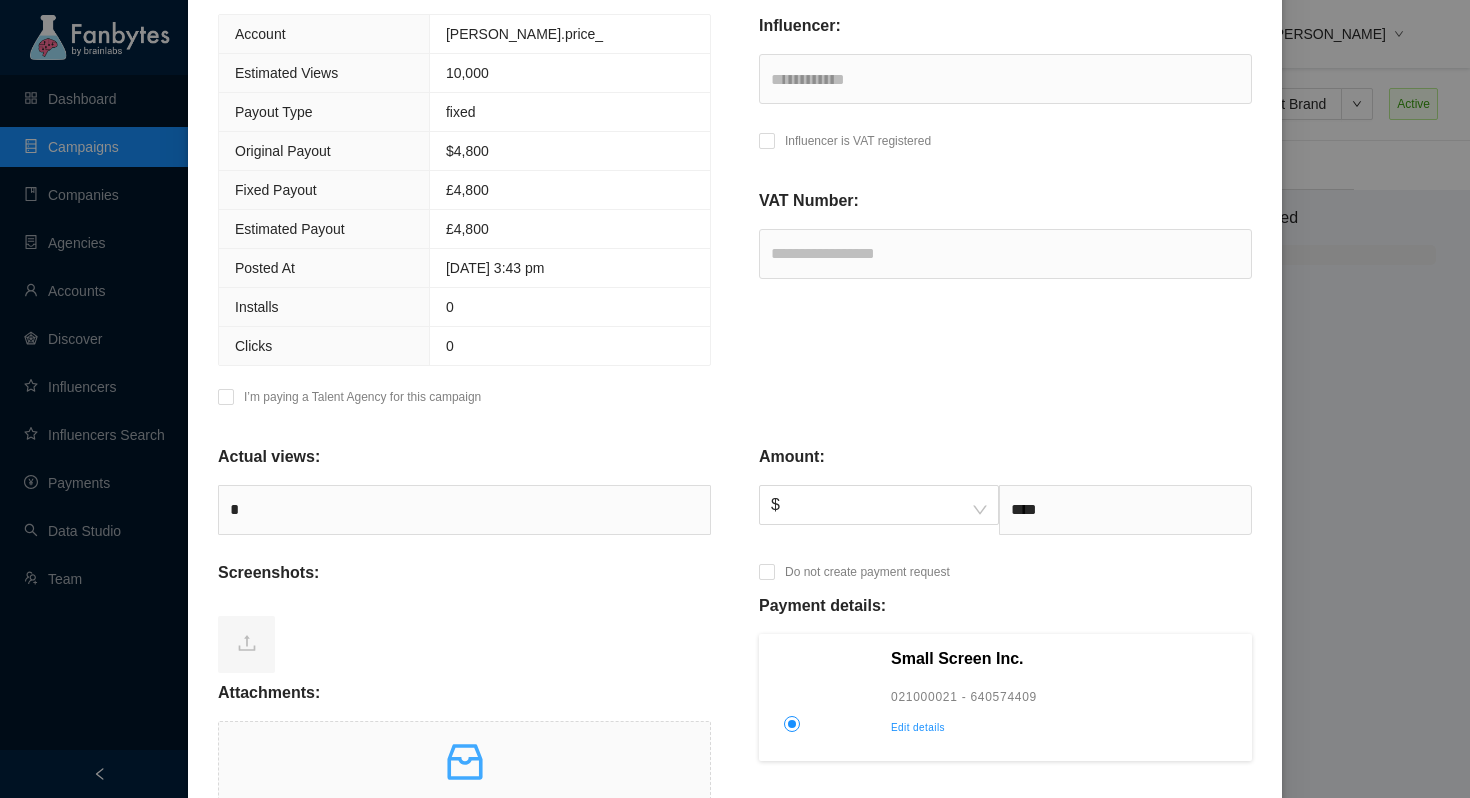 scroll, scrollTop: 558, scrollLeft: 0, axis: vertical 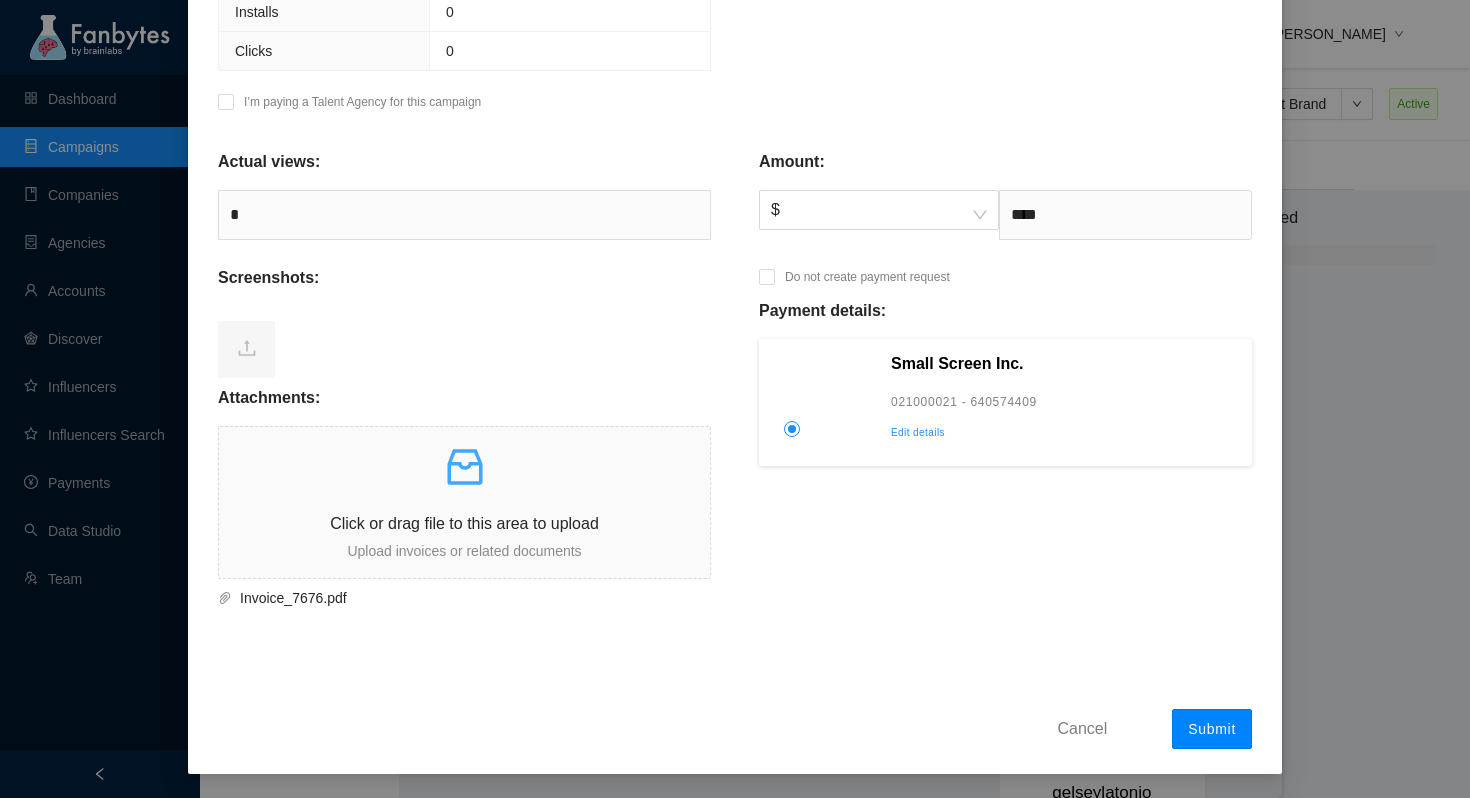 click on "Submit" at bounding box center (1212, 729) 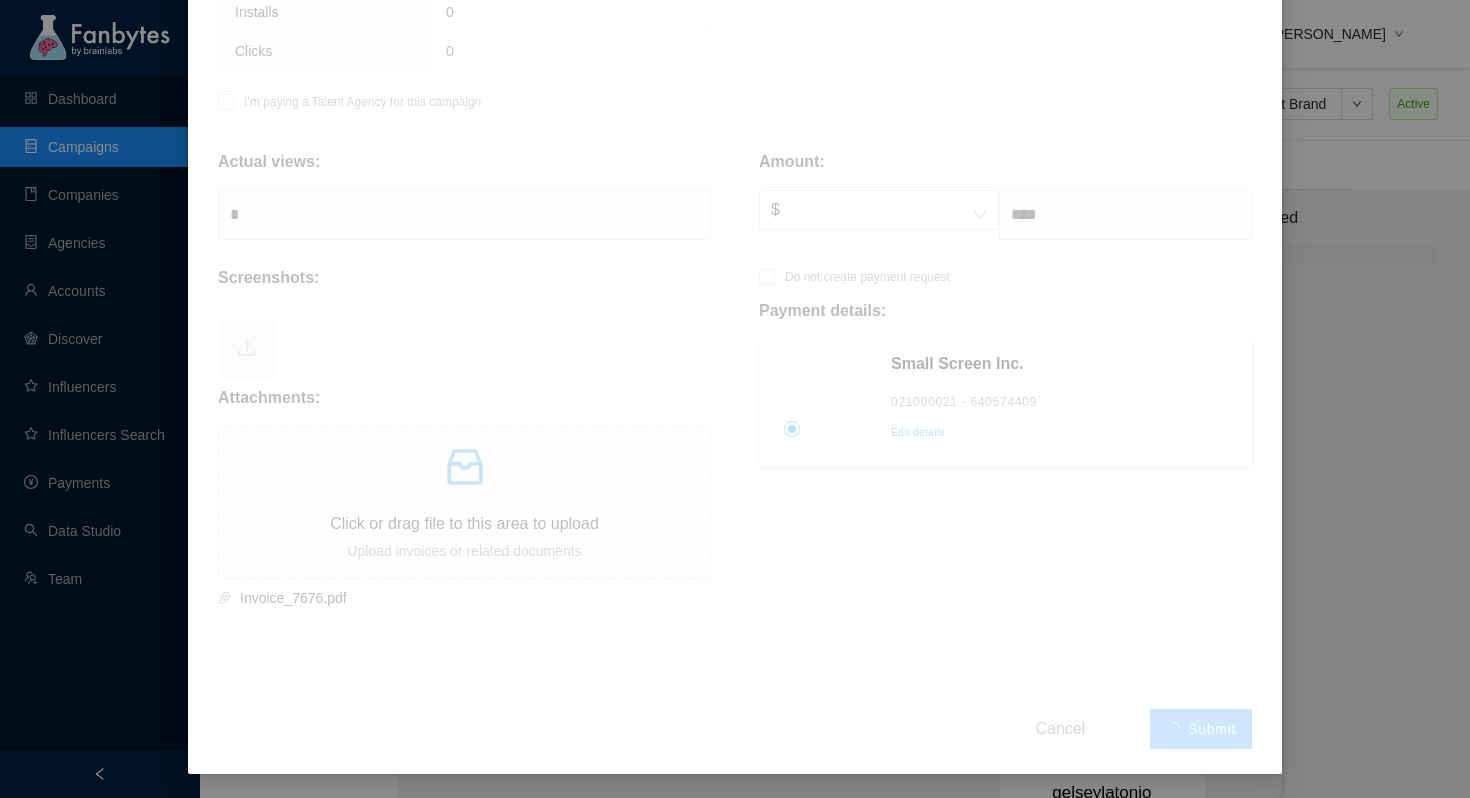 type on "******" 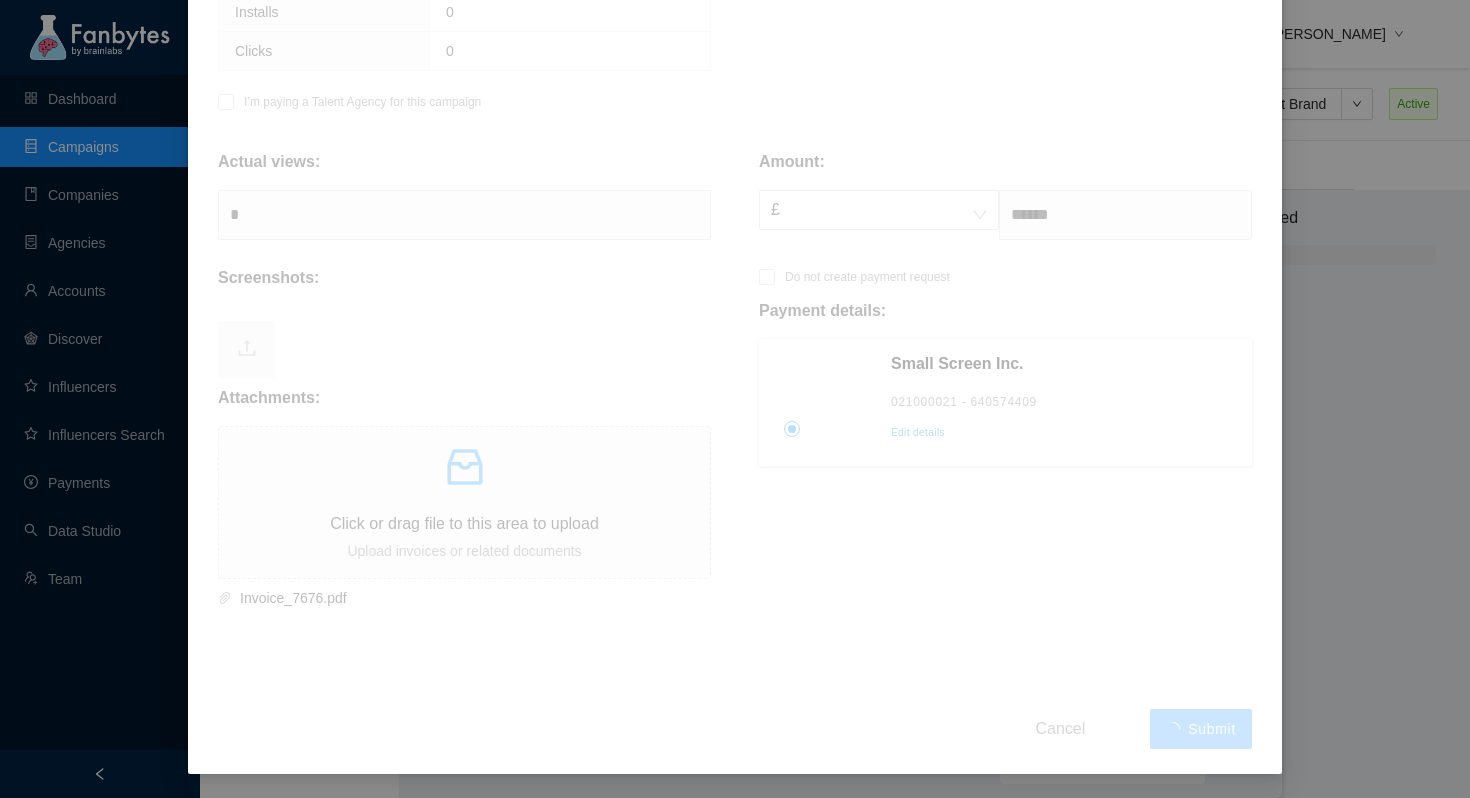 scroll, scrollTop: 0, scrollLeft: 0, axis: both 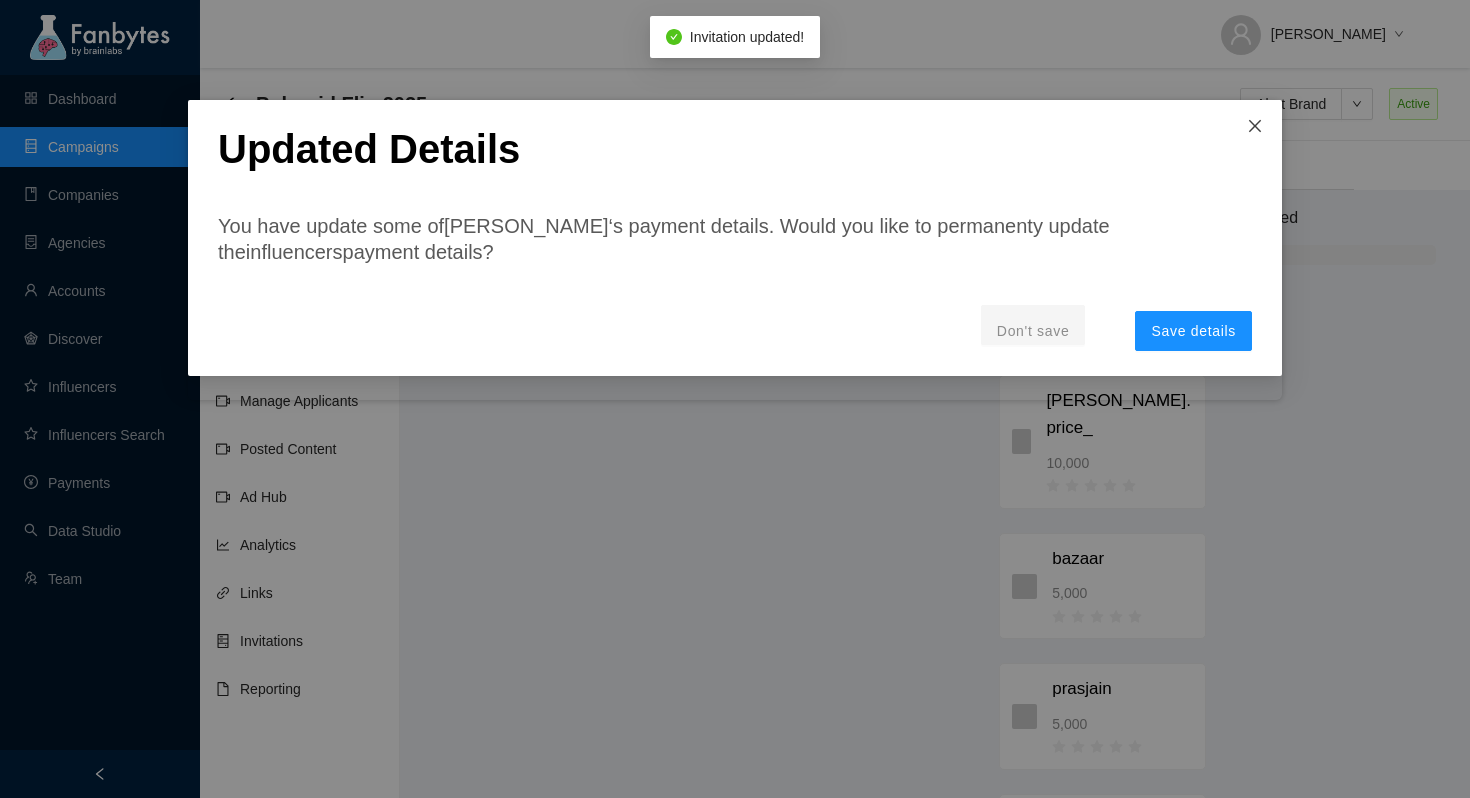 click 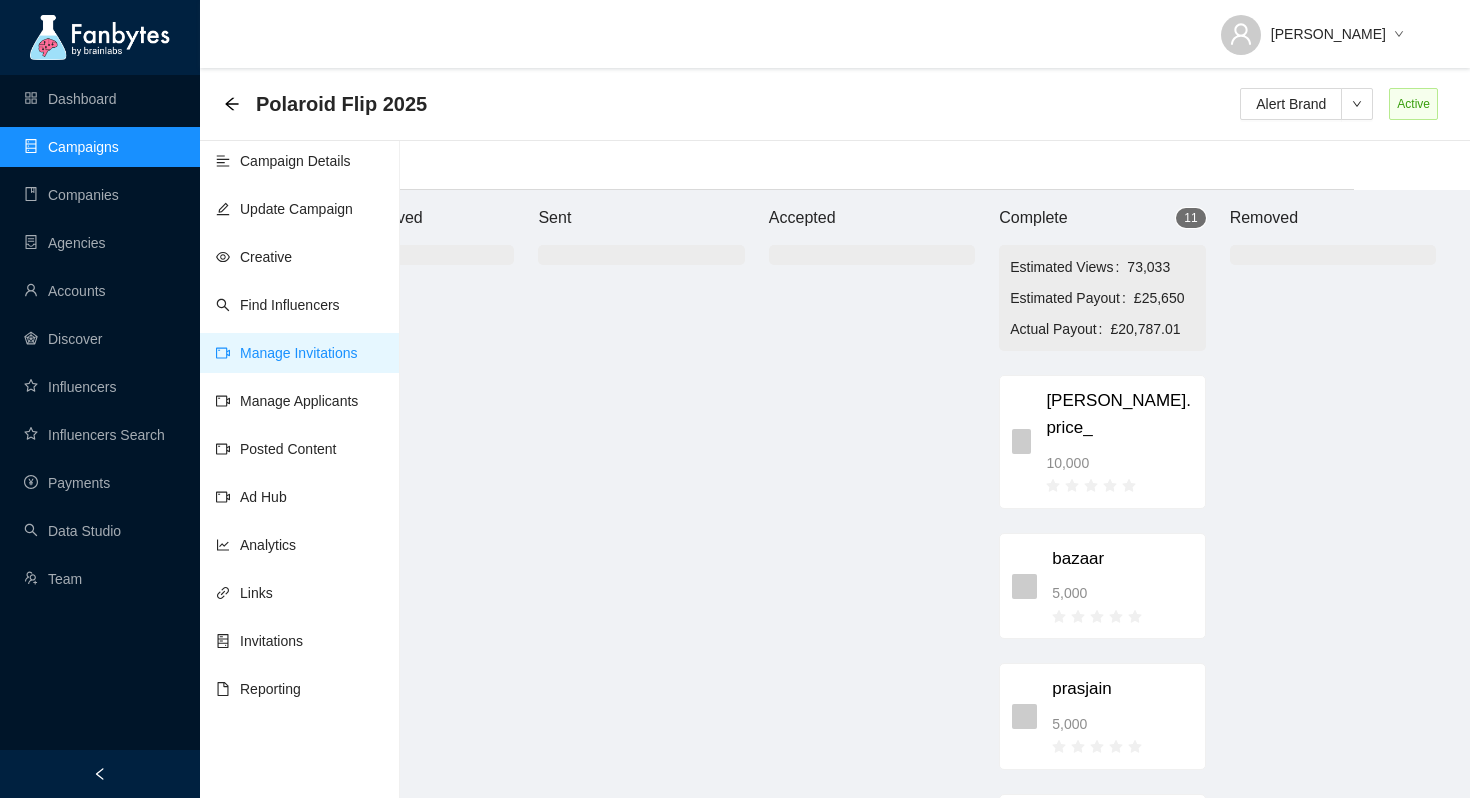 click on "Estimated Payout £25,650" at bounding box center [1102, 301] 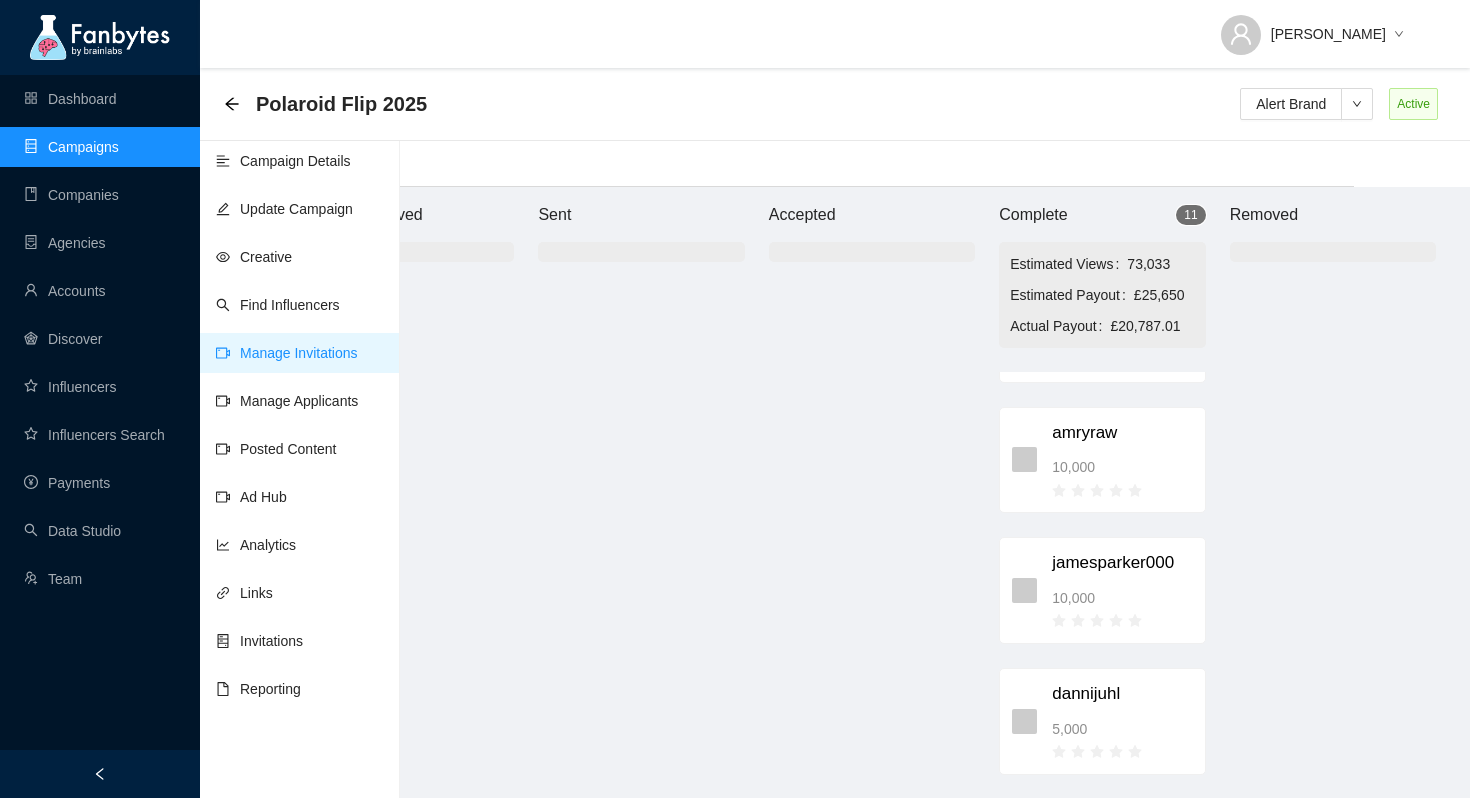 scroll, scrollTop: 0, scrollLeft: 0, axis: both 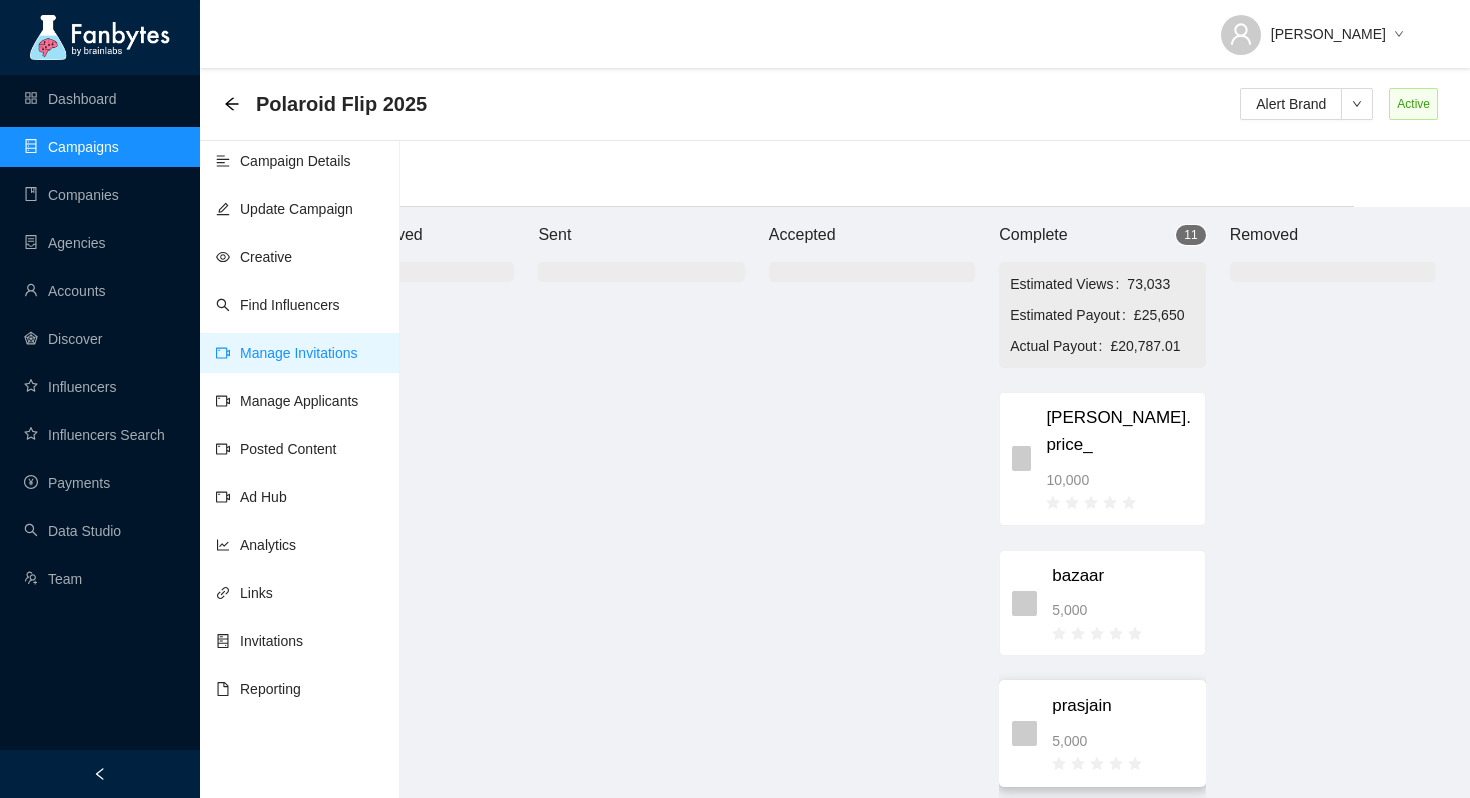 click on "5,000" at bounding box center (1122, 741) 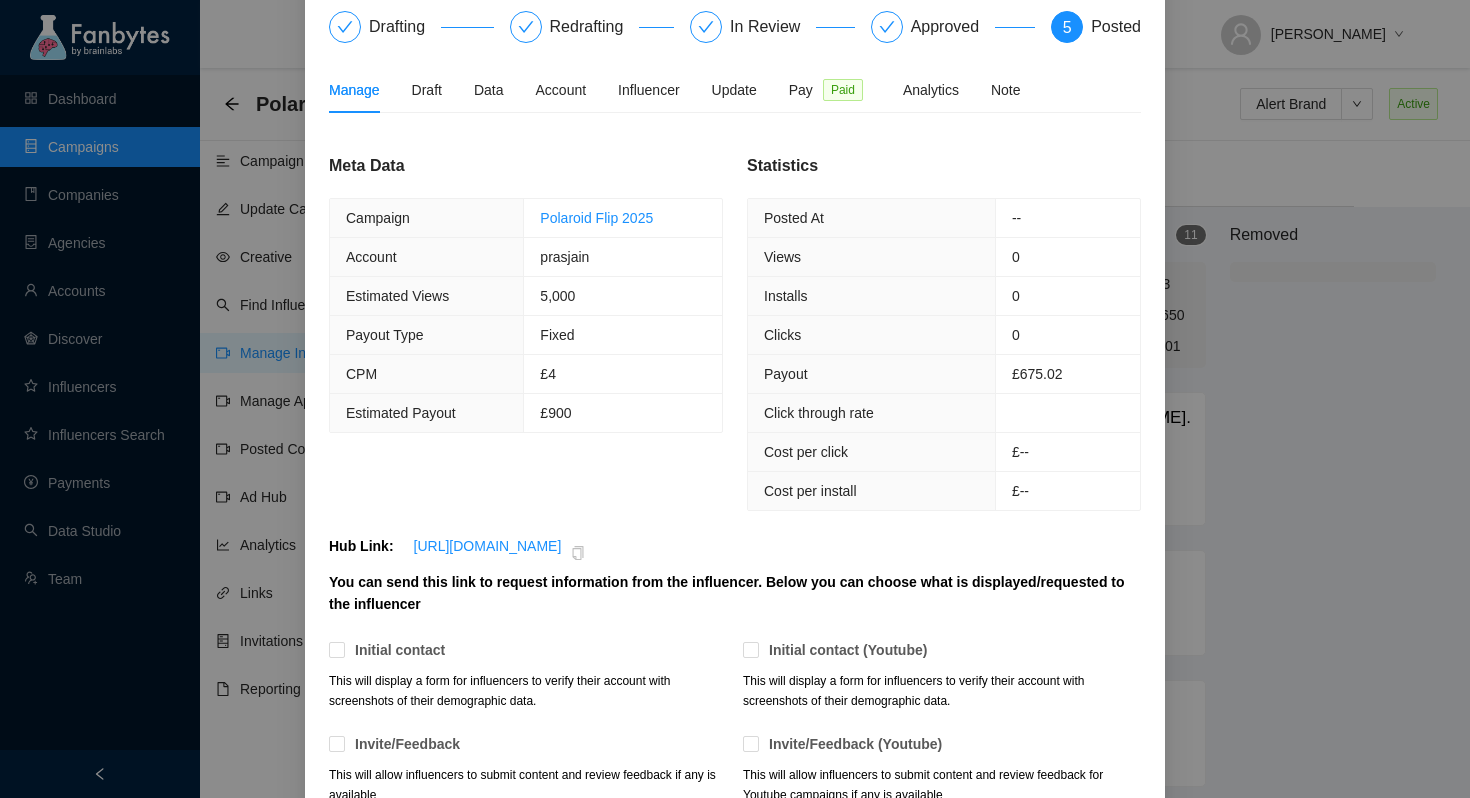 scroll, scrollTop: 0, scrollLeft: 0, axis: both 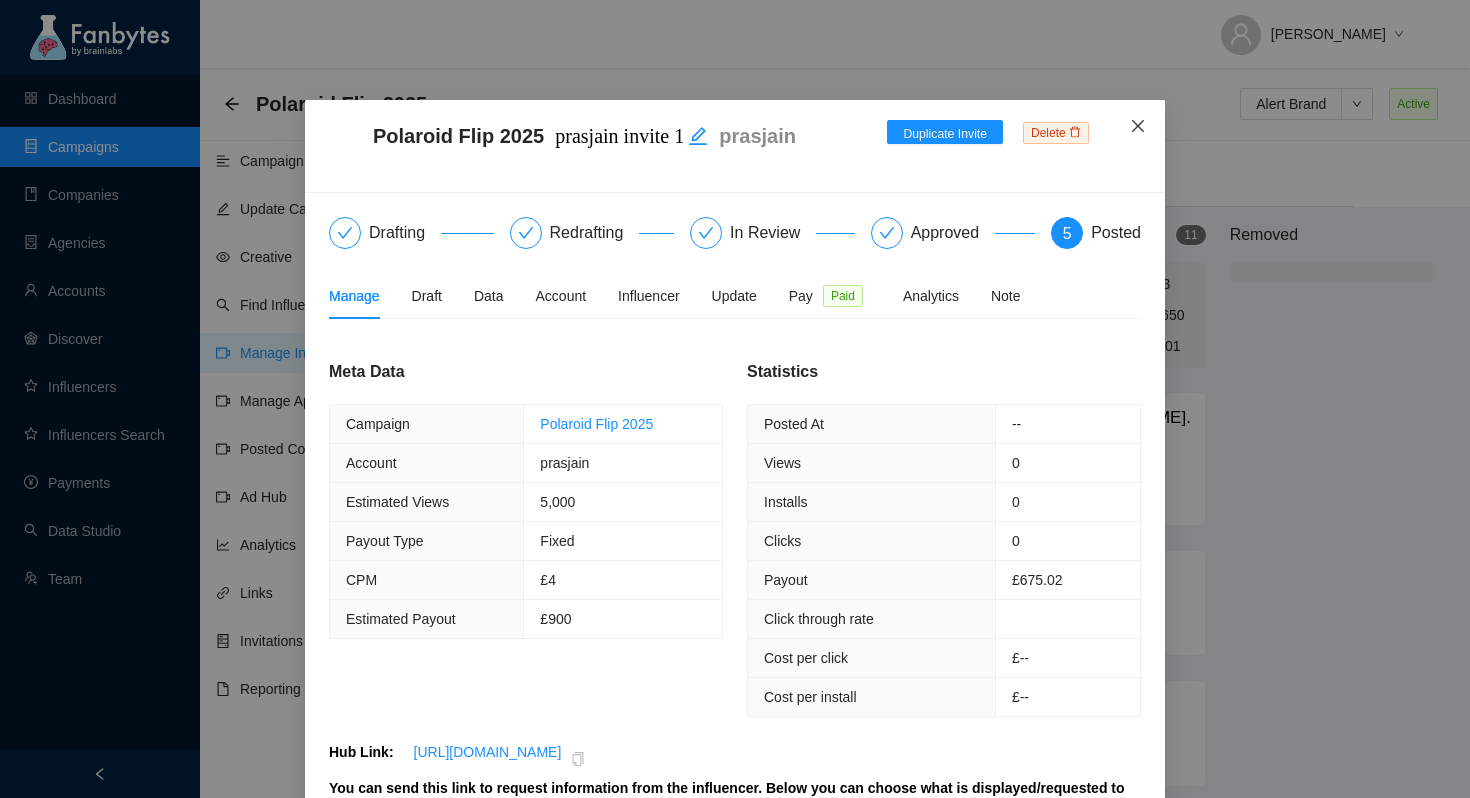 click 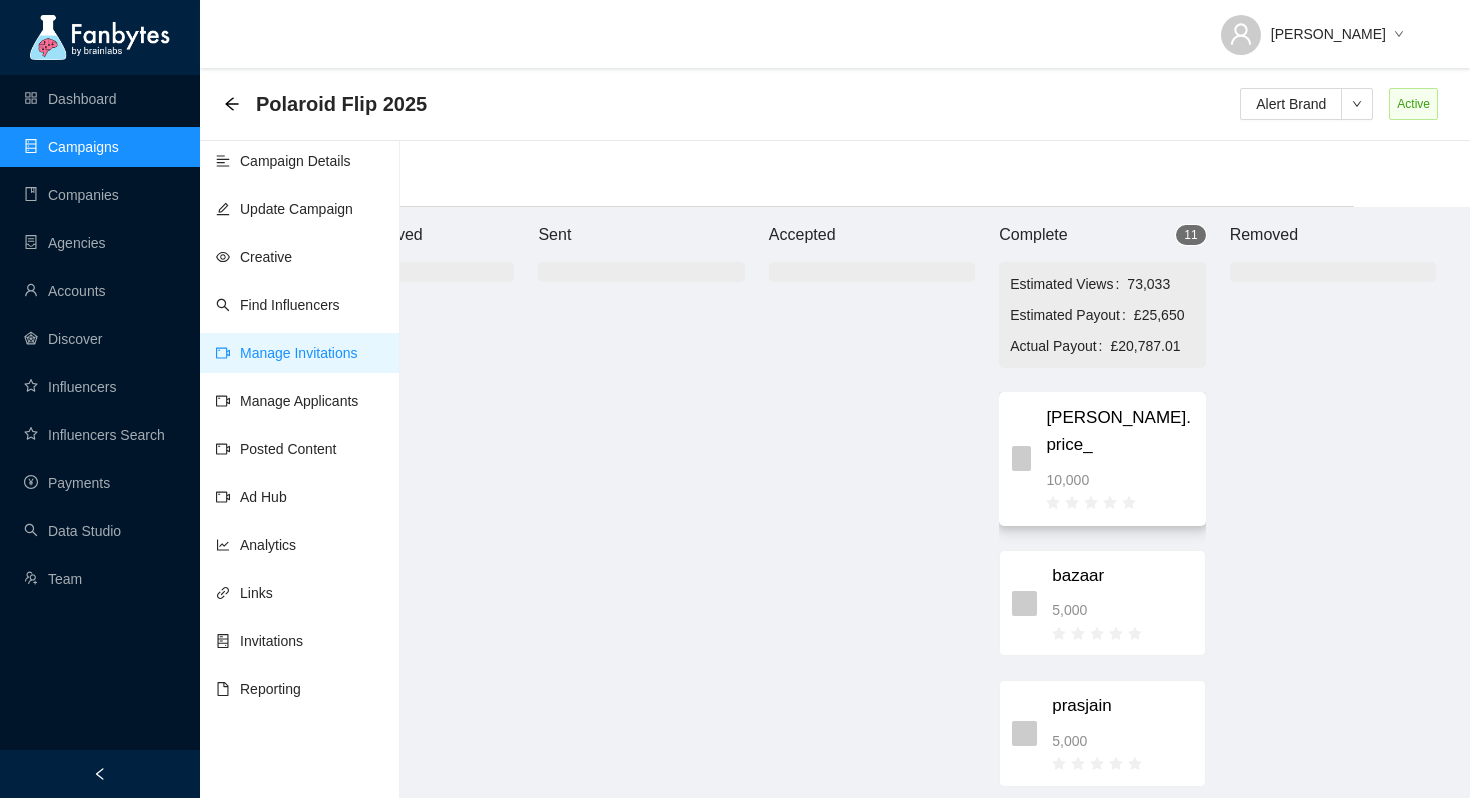 click at bounding box center [1119, 502] 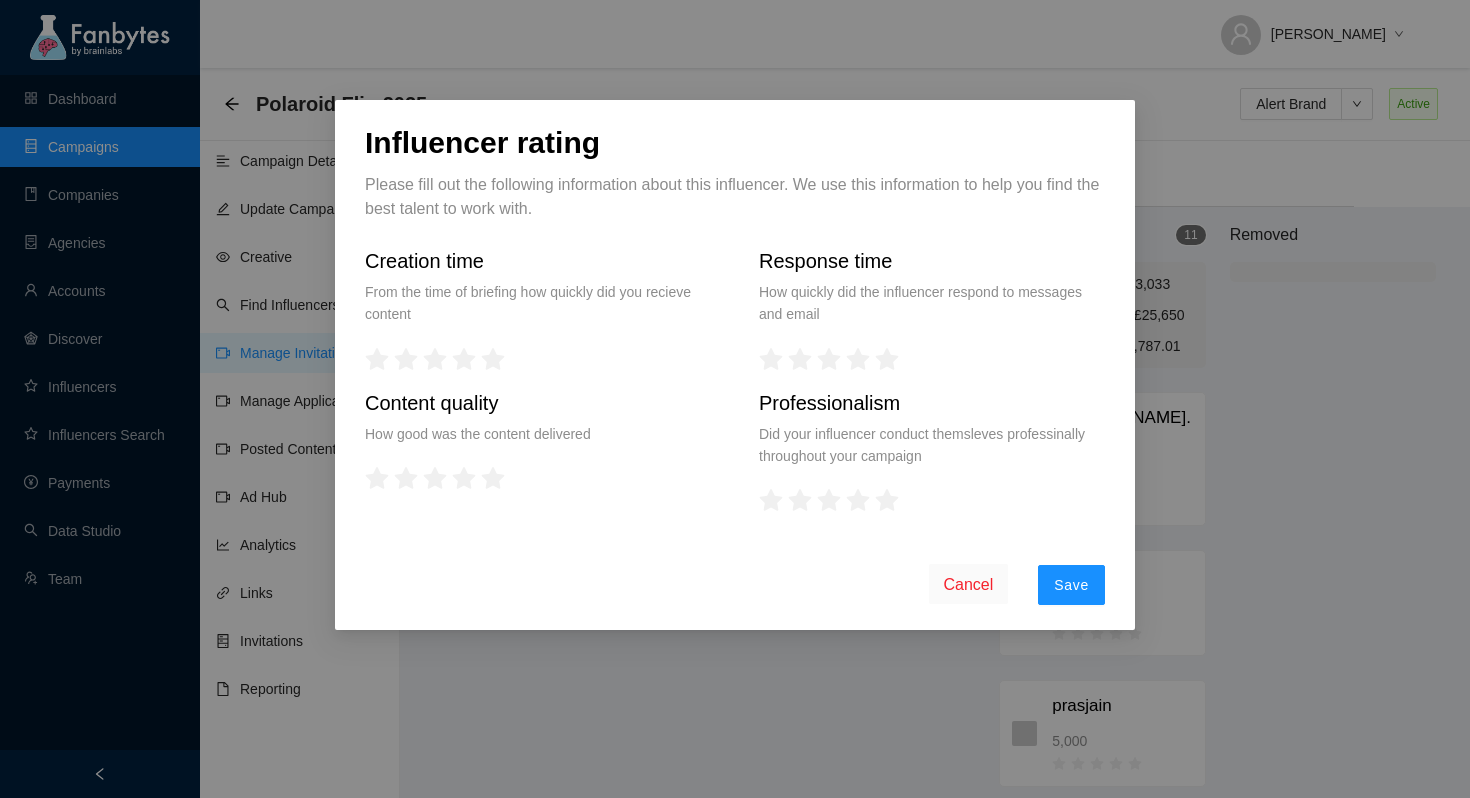 click on "Cancel" at bounding box center [969, 584] 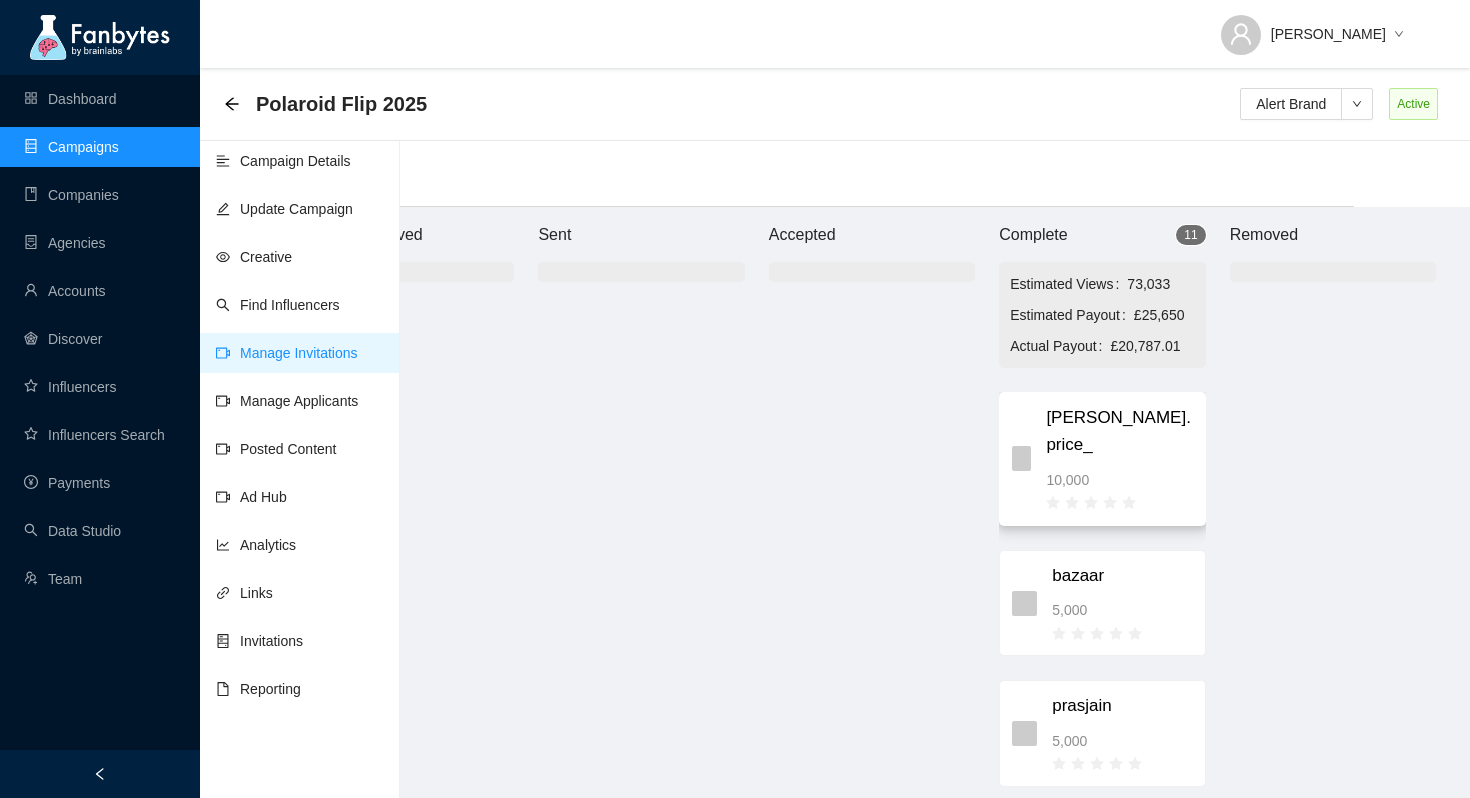 click on "[PERSON_NAME].price_ 10,000" at bounding box center [1119, 458] 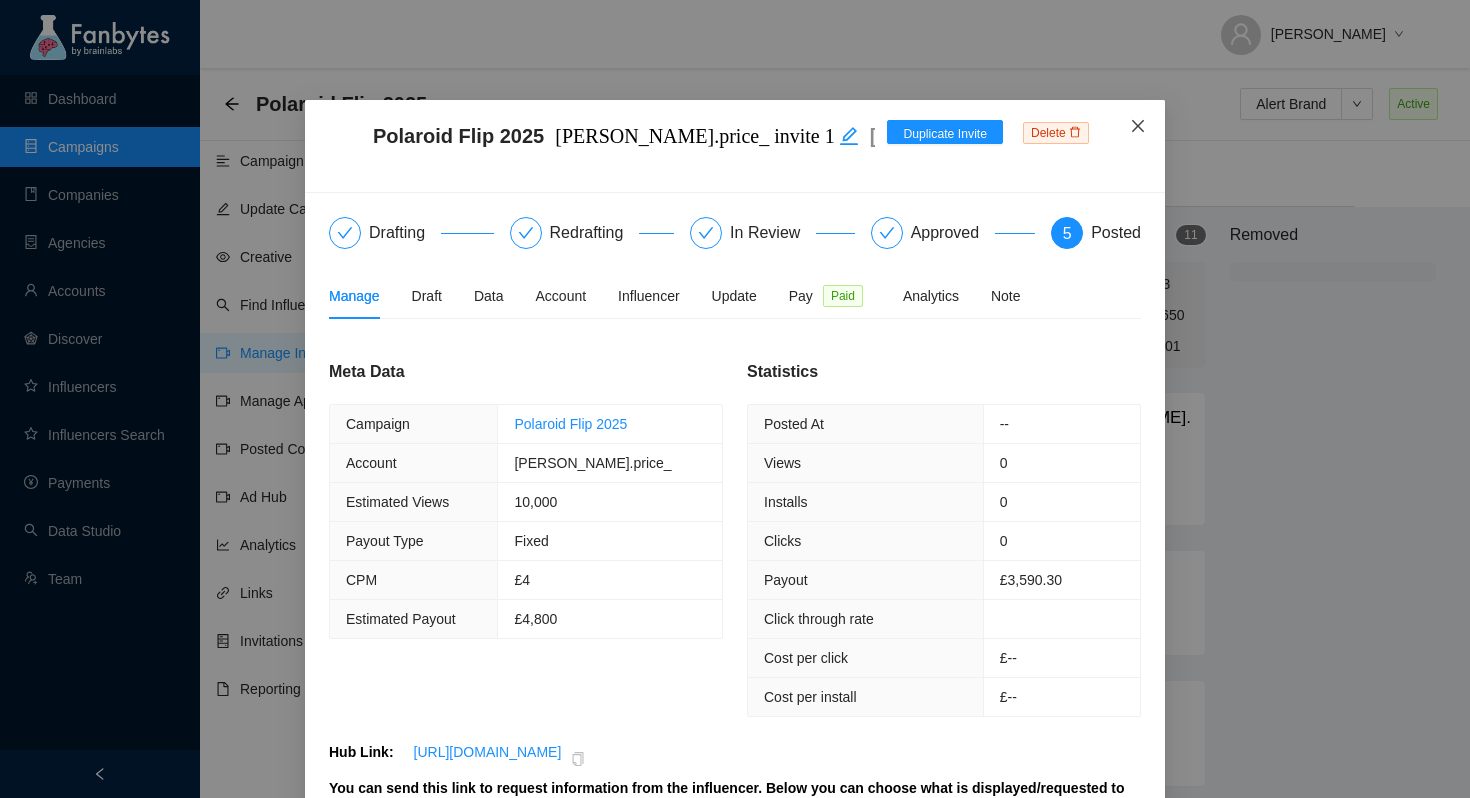 click 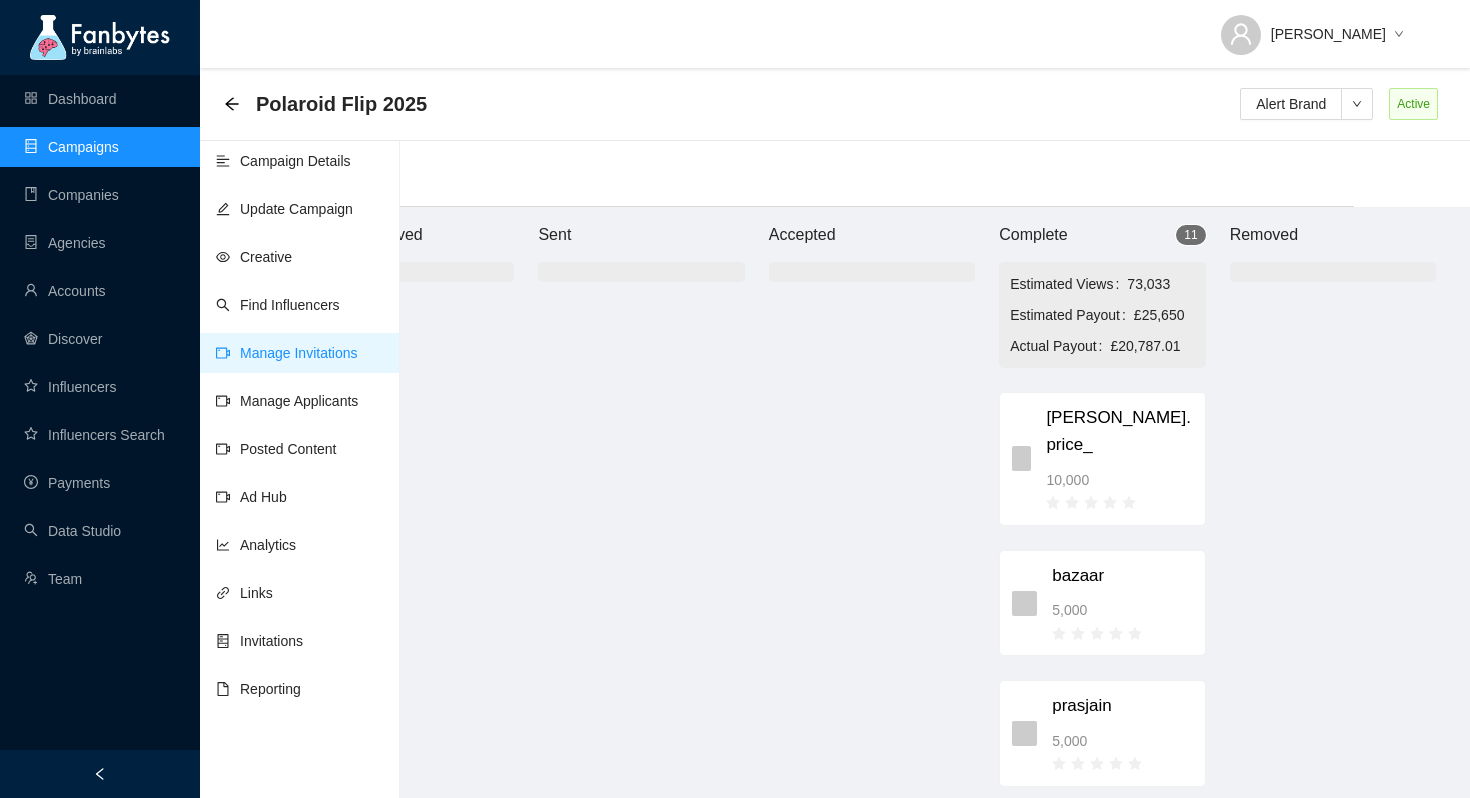 scroll, scrollTop: 20, scrollLeft: 116, axis: both 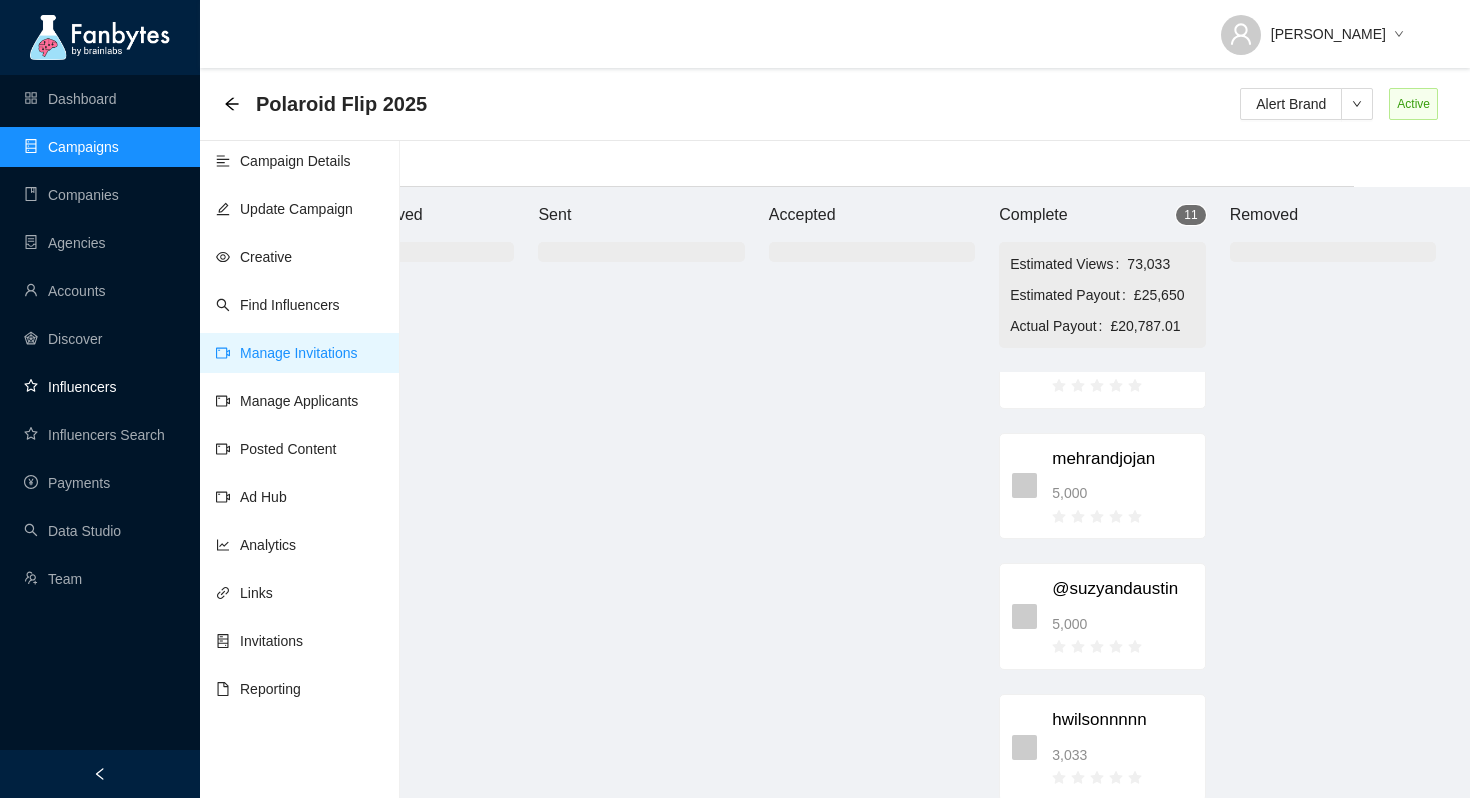 click on "Influencers" at bounding box center (70, 387) 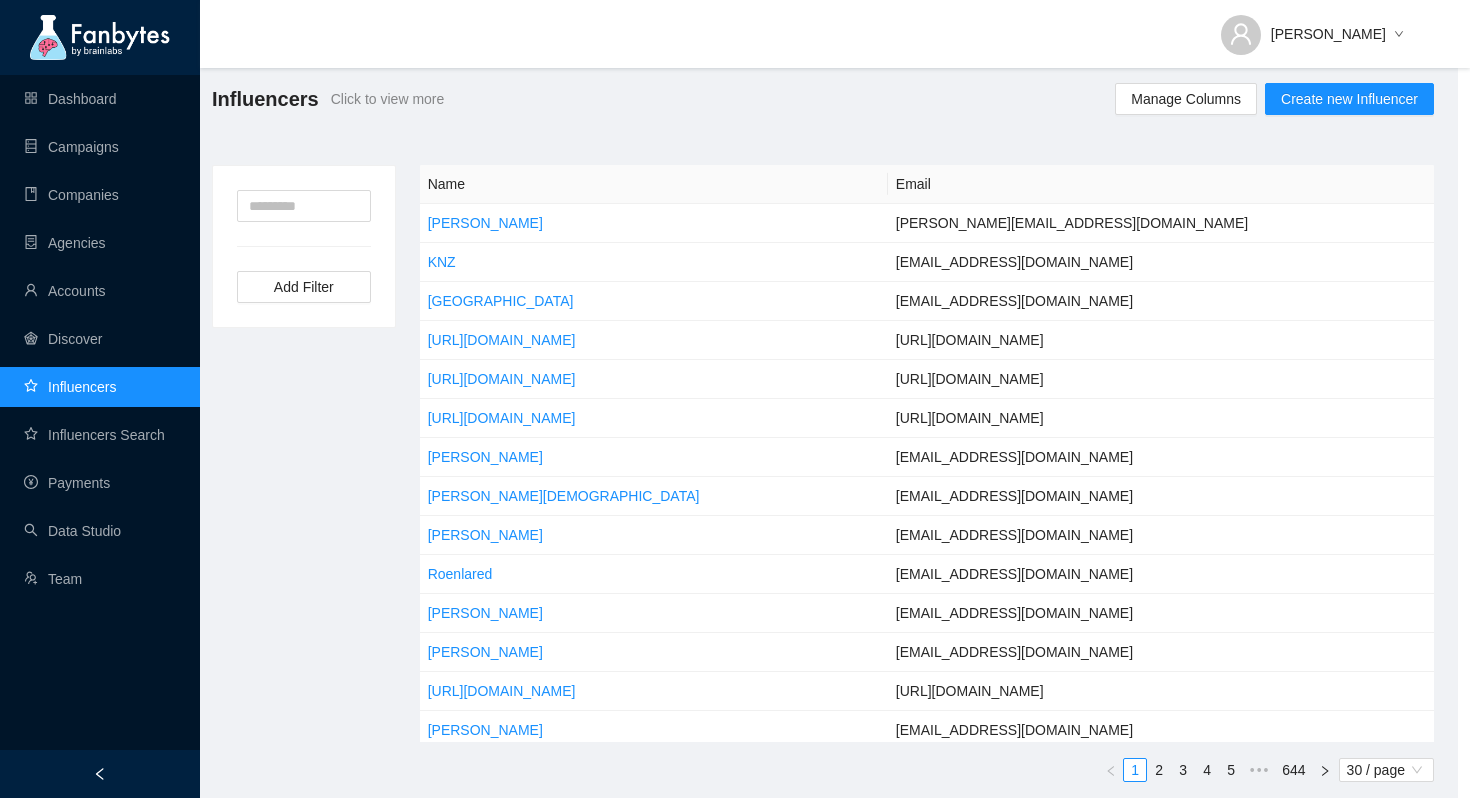 scroll, scrollTop: 5, scrollLeft: 12, axis: both 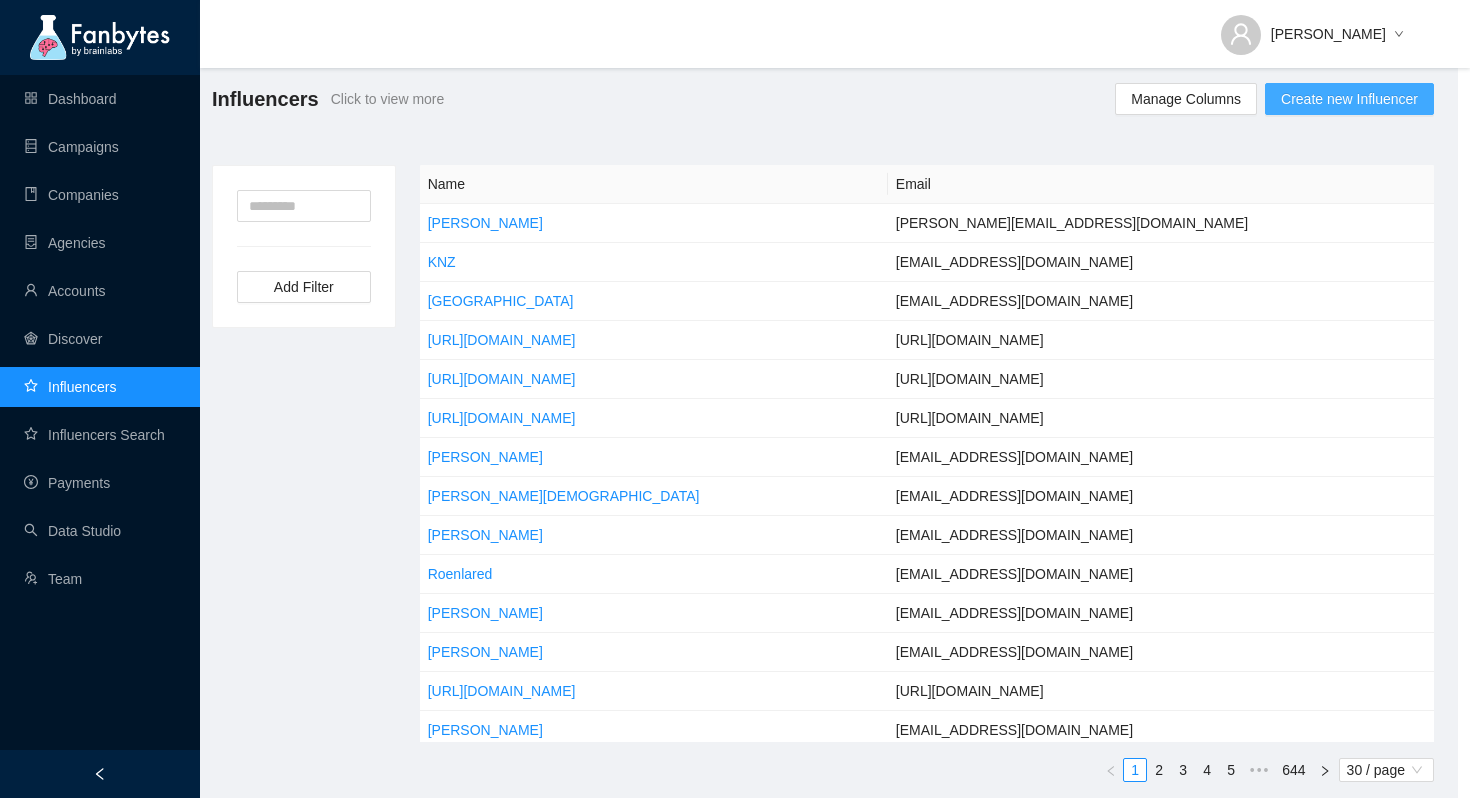 click on "Create new Influencer" at bounding box center [1349, 99] 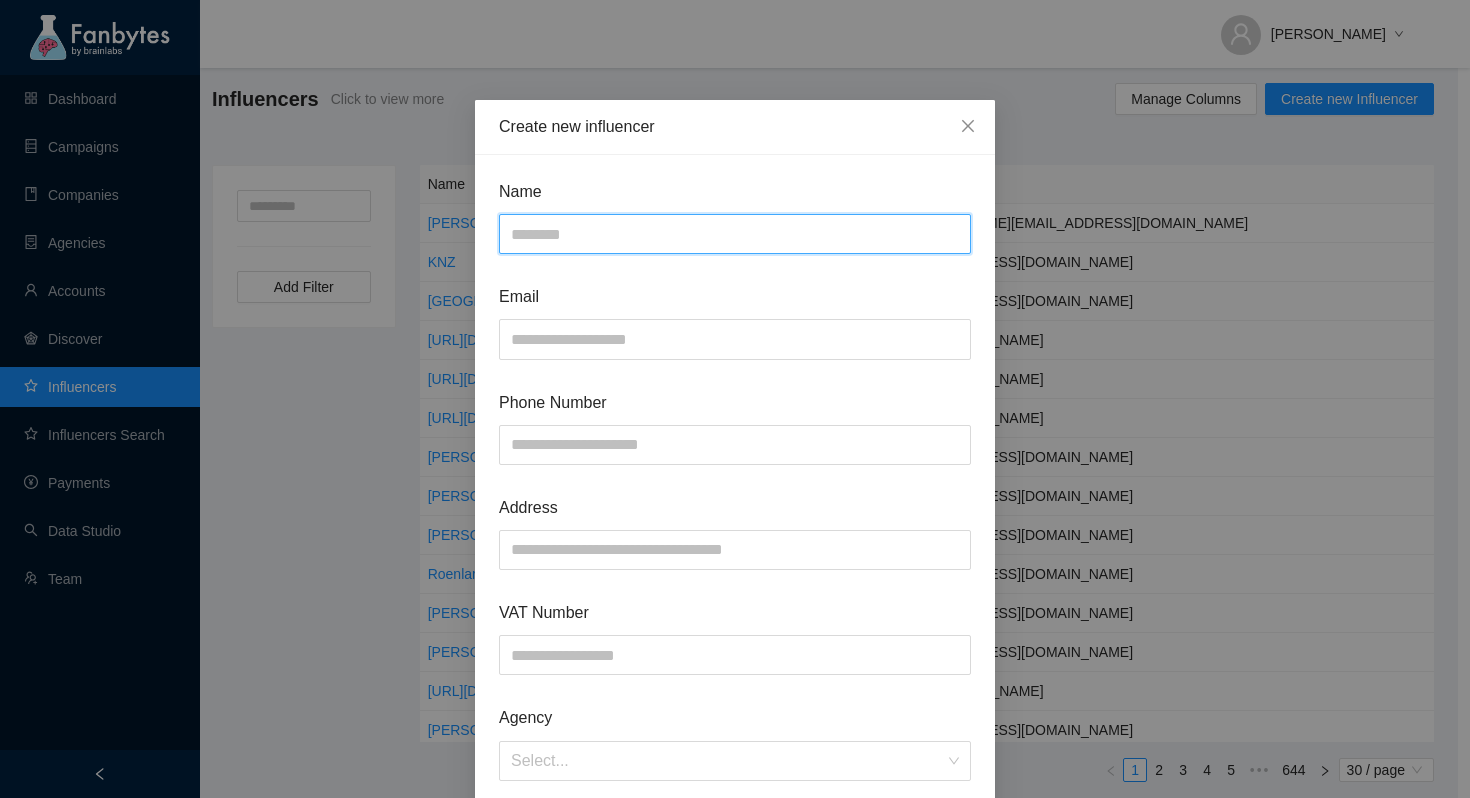 click at bounding box center [735, 234] 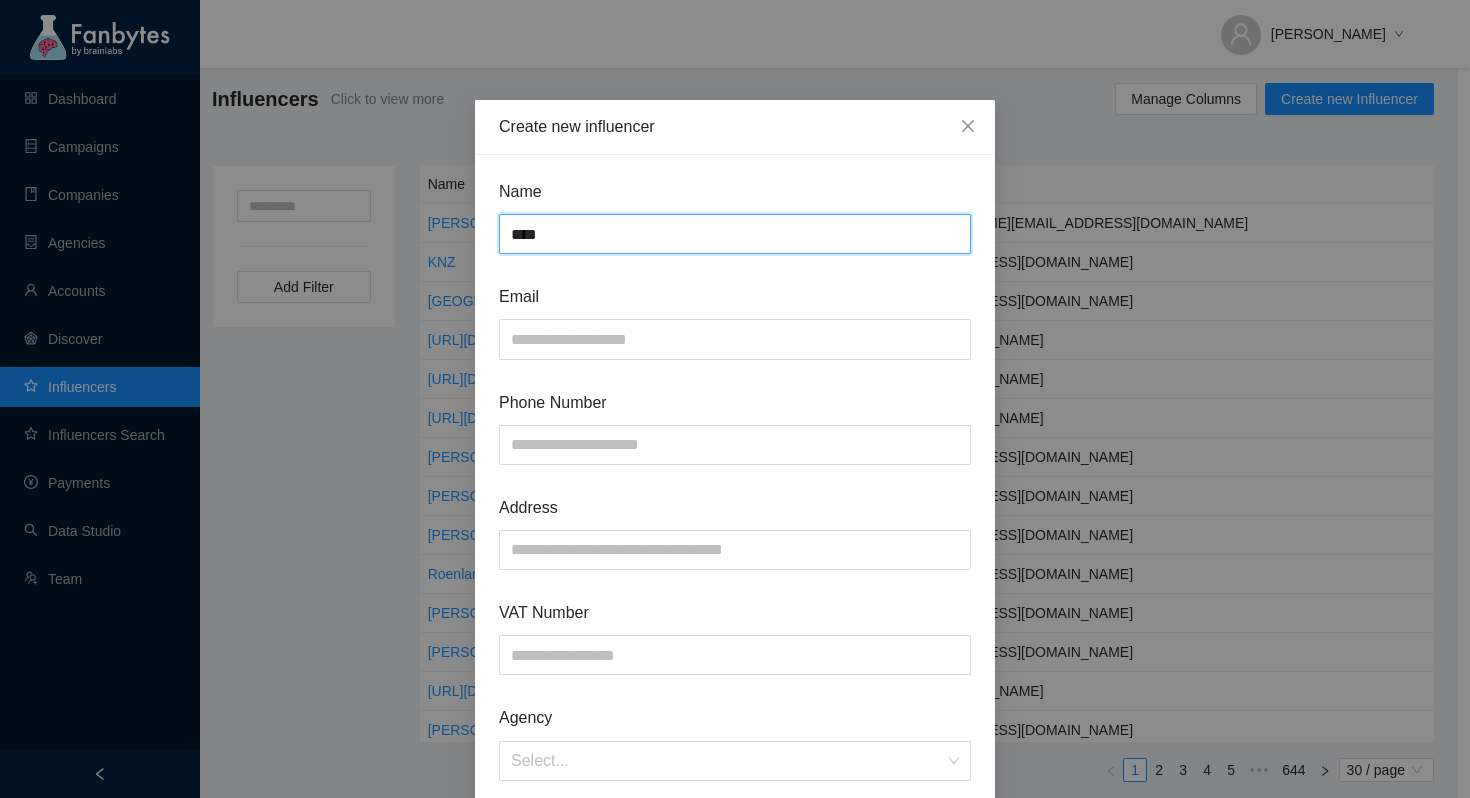 type on "**********" 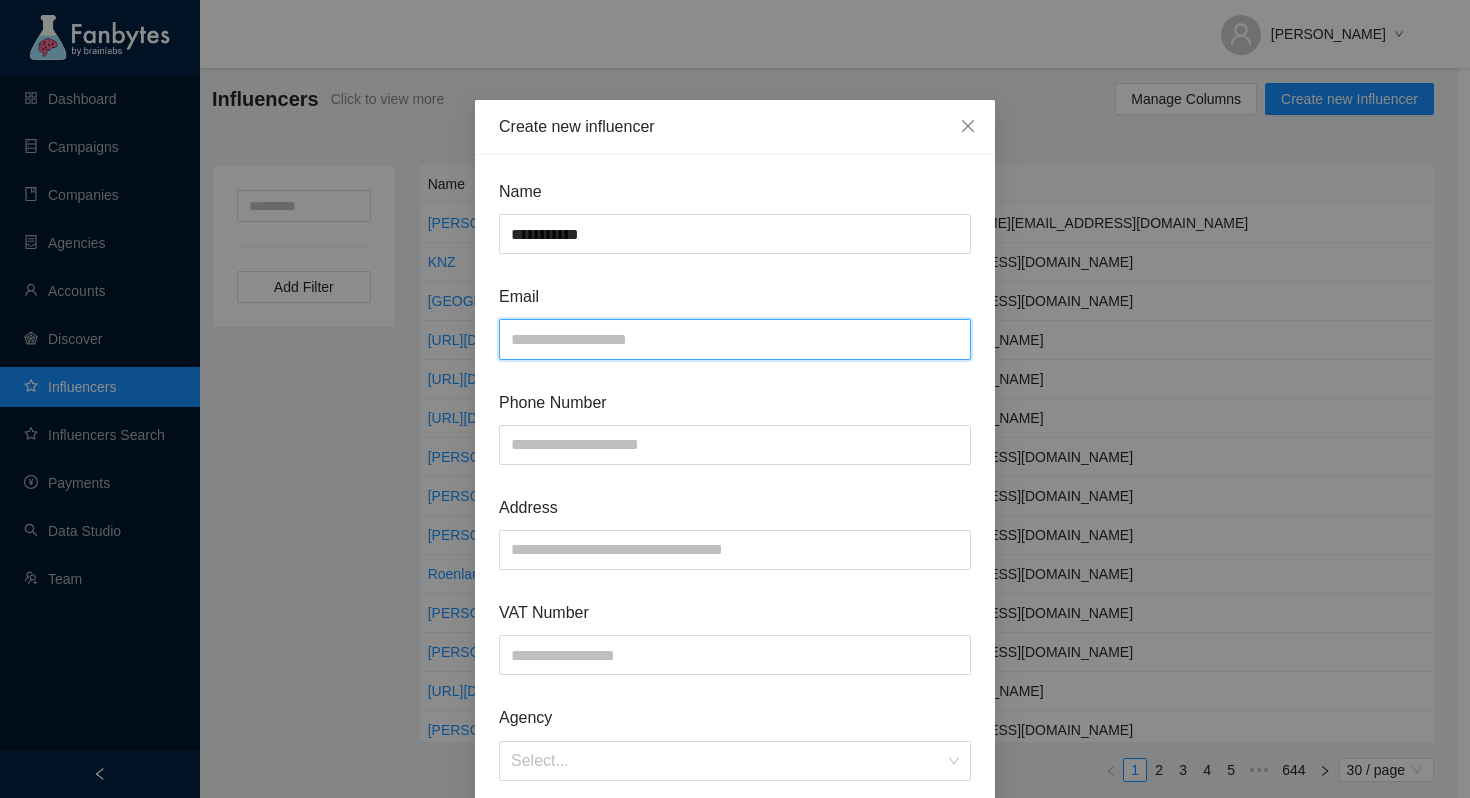 click at bounding box center (735, 339) 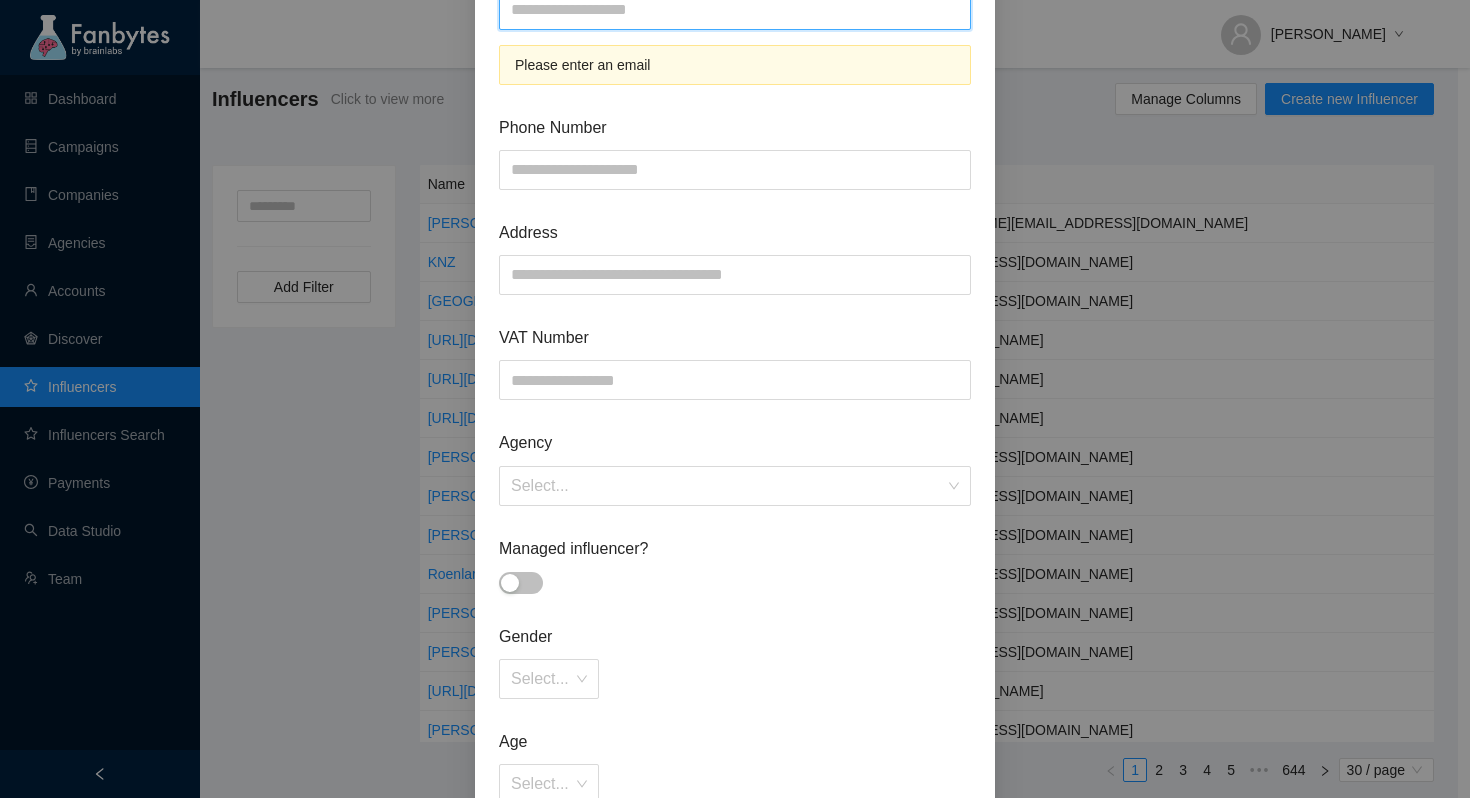 scroll, scrollTop: 271, scrollLeft: 0, axis: vertical 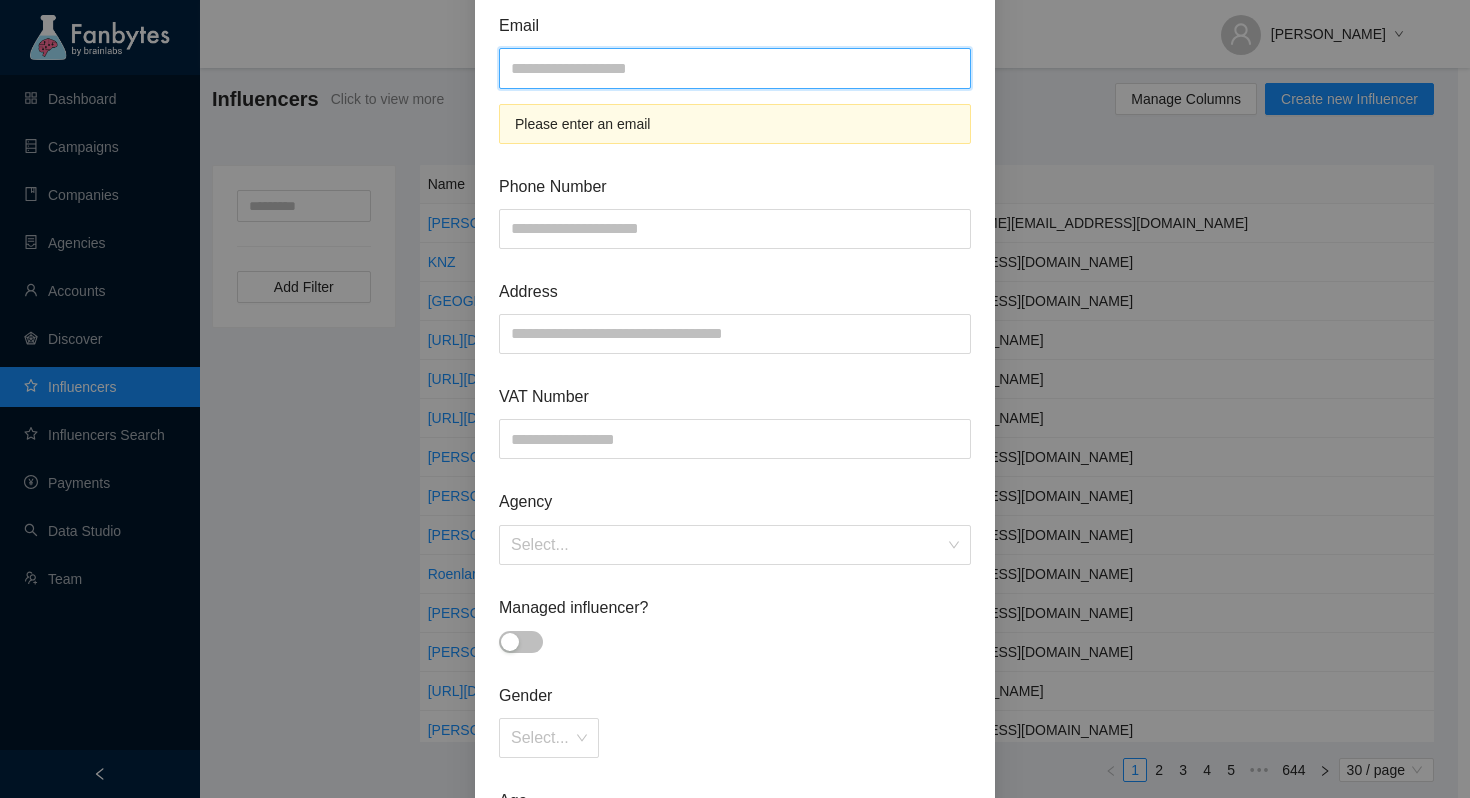 click at bounding box center [735, 68] 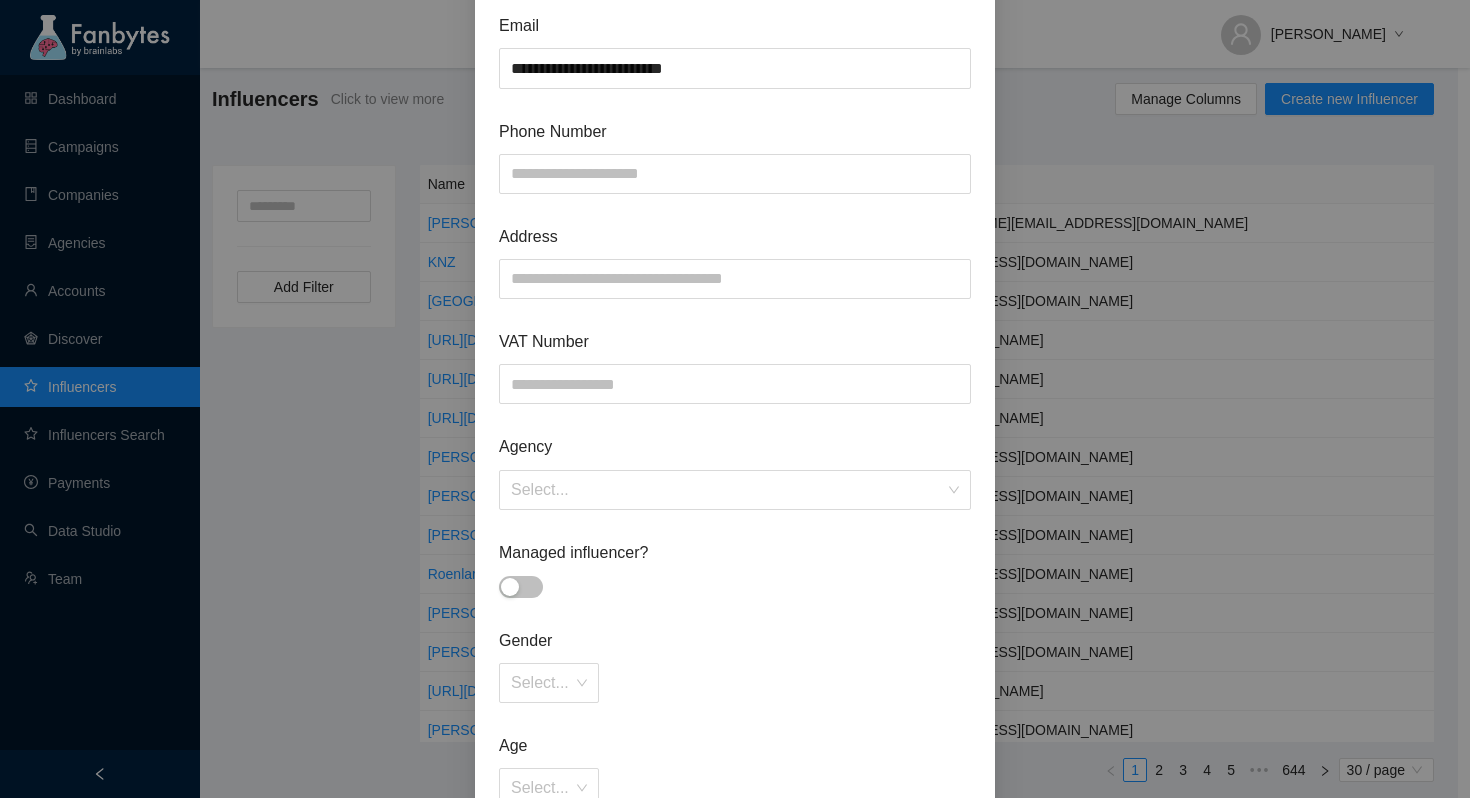 click on "Address" at bounding box center [735, 236] 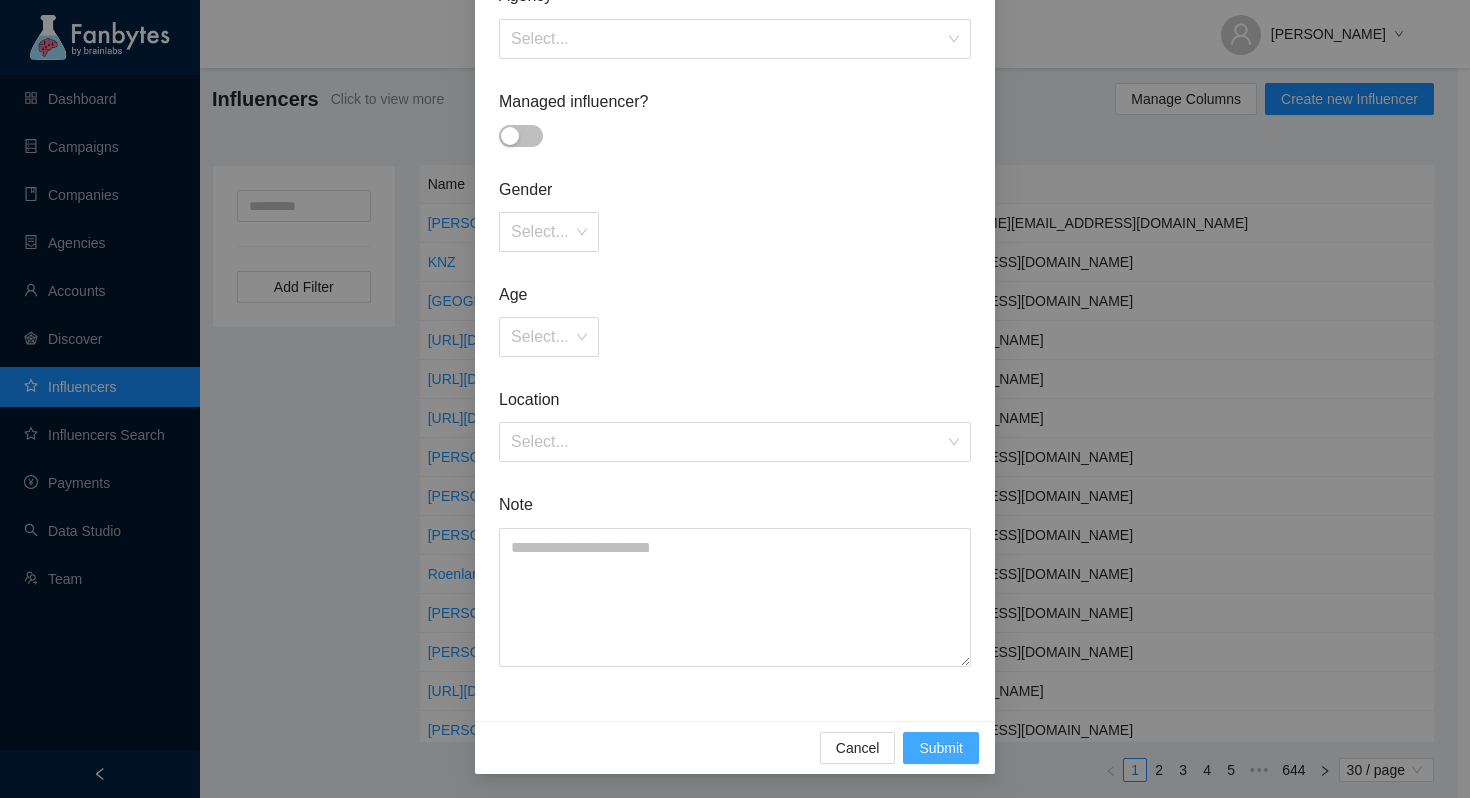 click on "Submit" at bounding box center [941, 748] 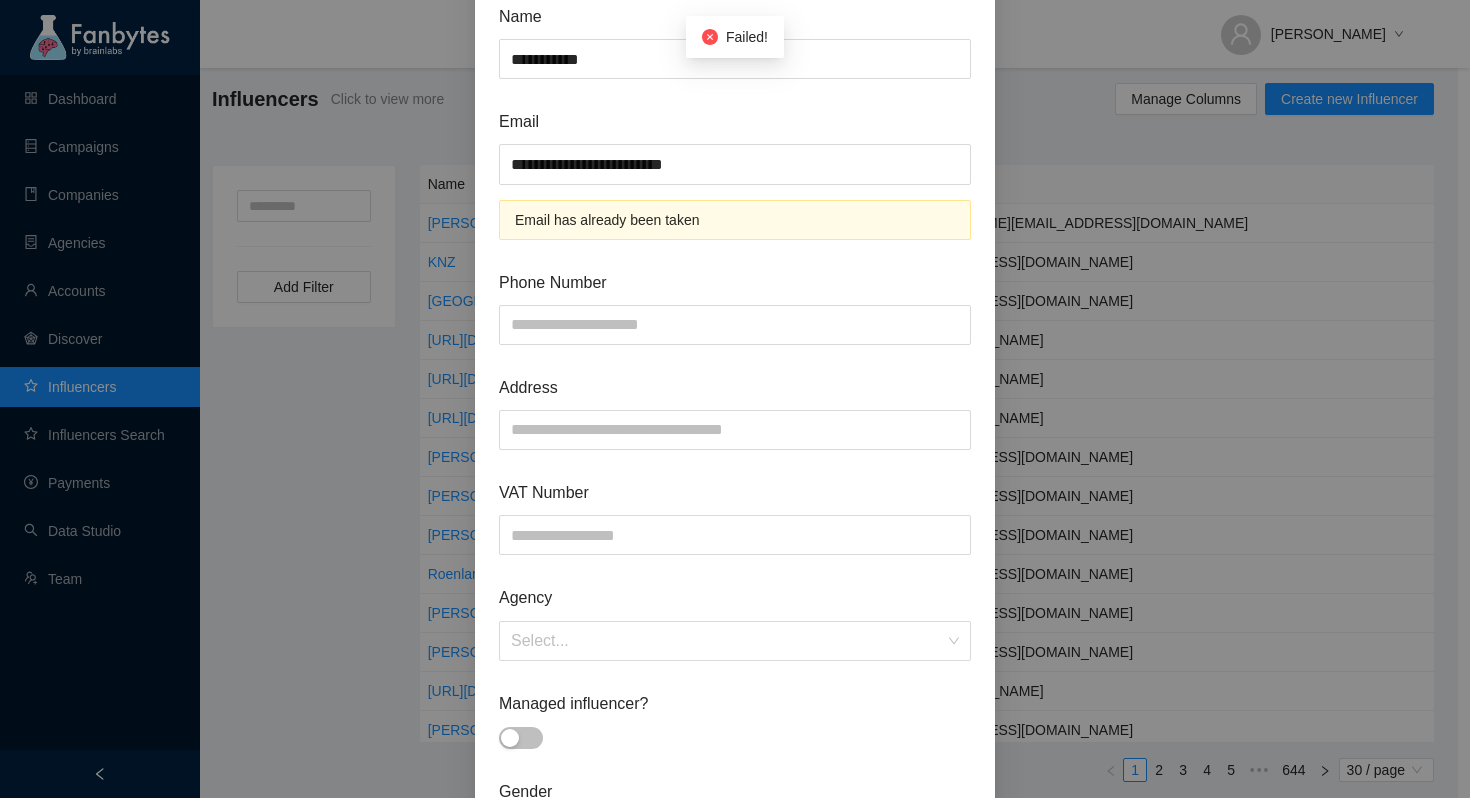 scroll, scrollTop: 111, scrollLeft: 0, axis: vertical 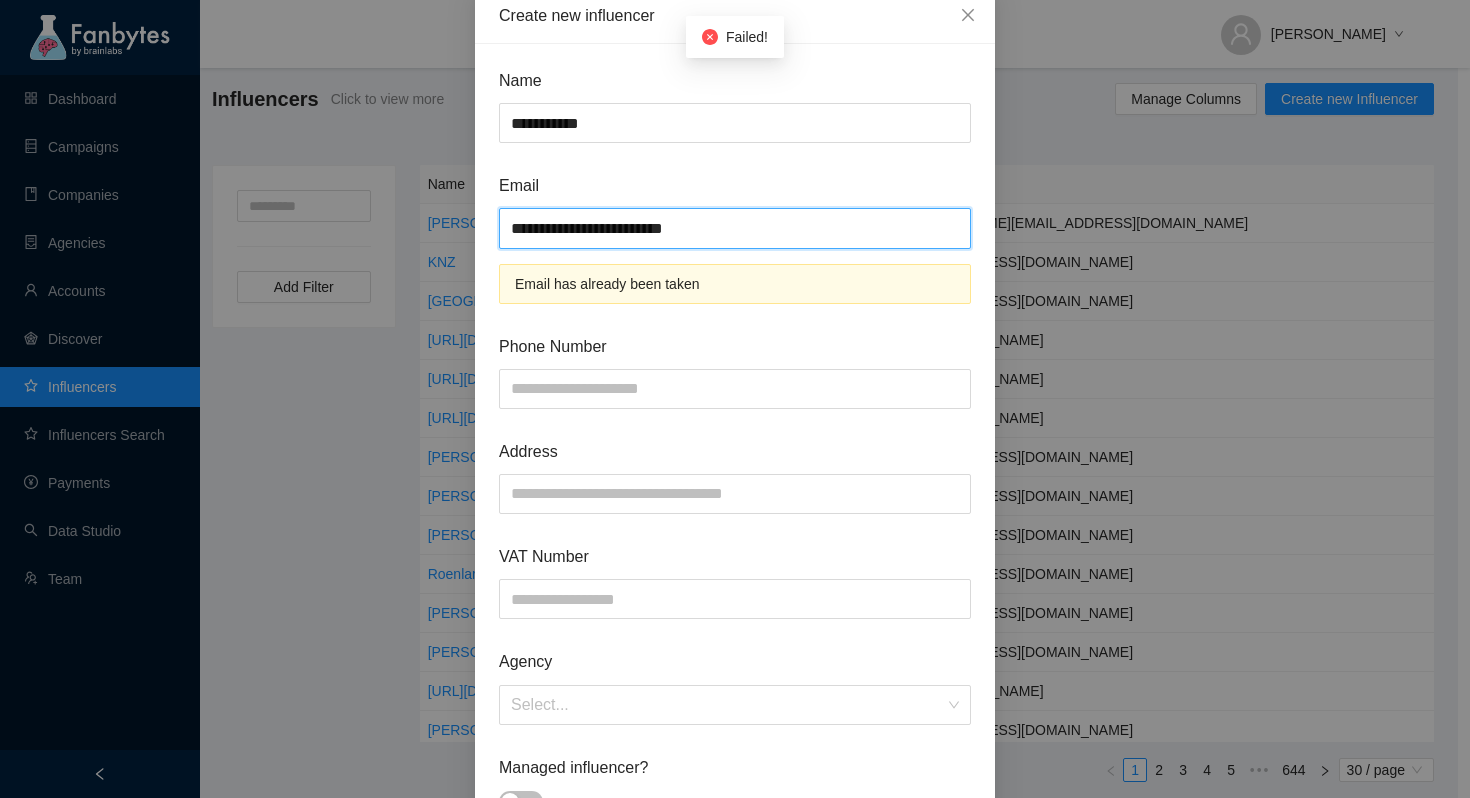 click on "**********" at bounding box center [735, 228] 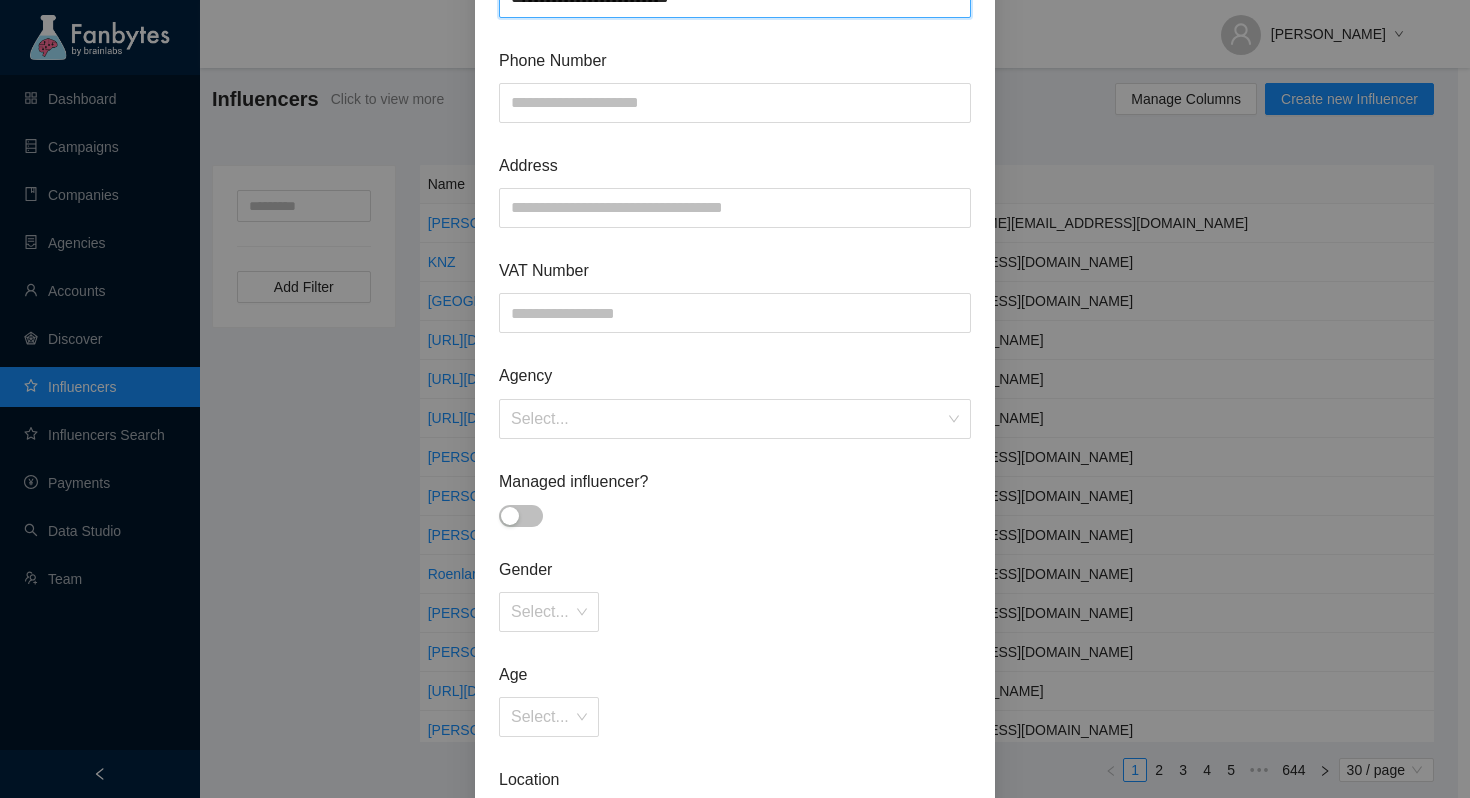 scroll, scrollTop: 722, scrollLeft: 0, axis: vertical 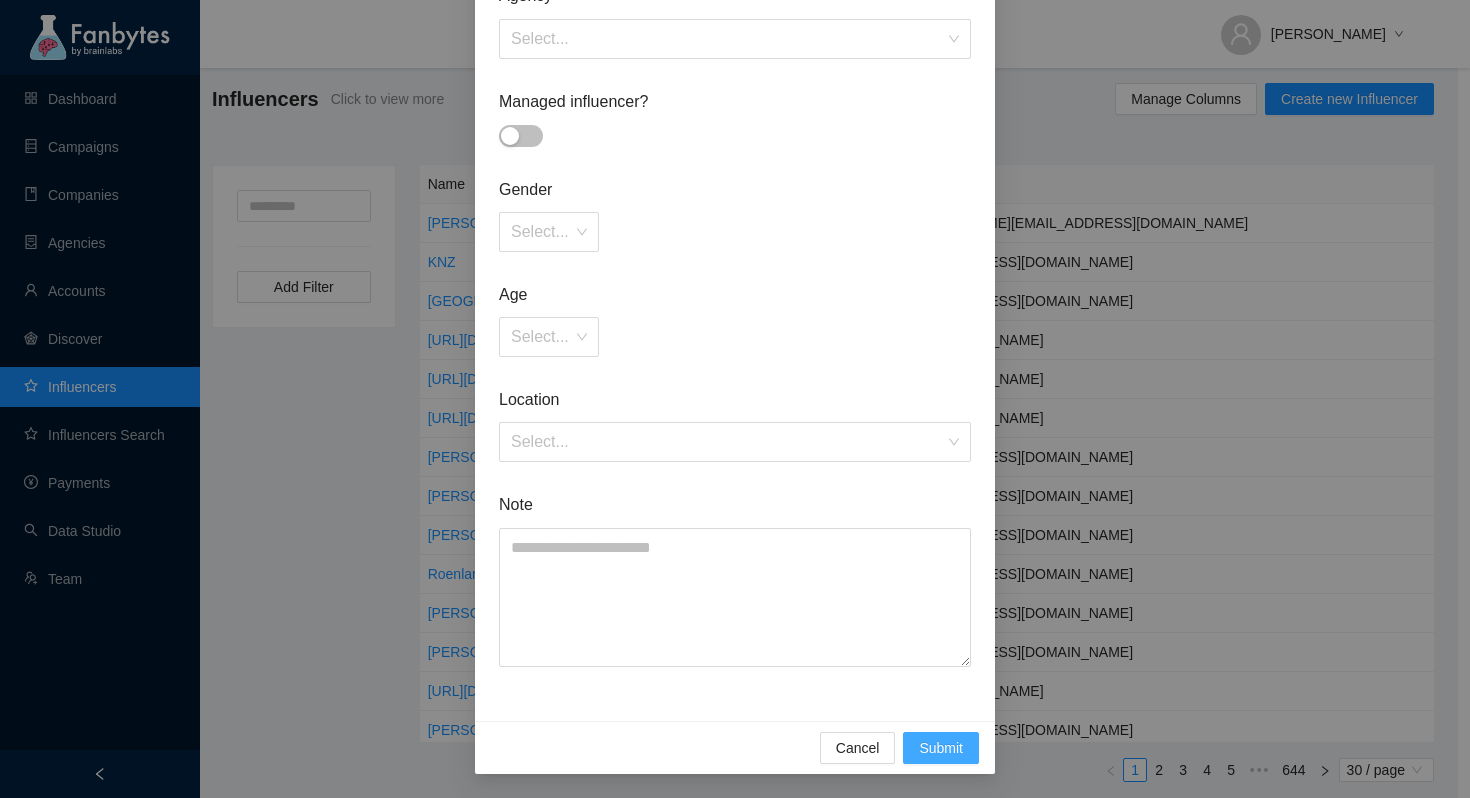click on "Submit" at bounding box center [941, 748] 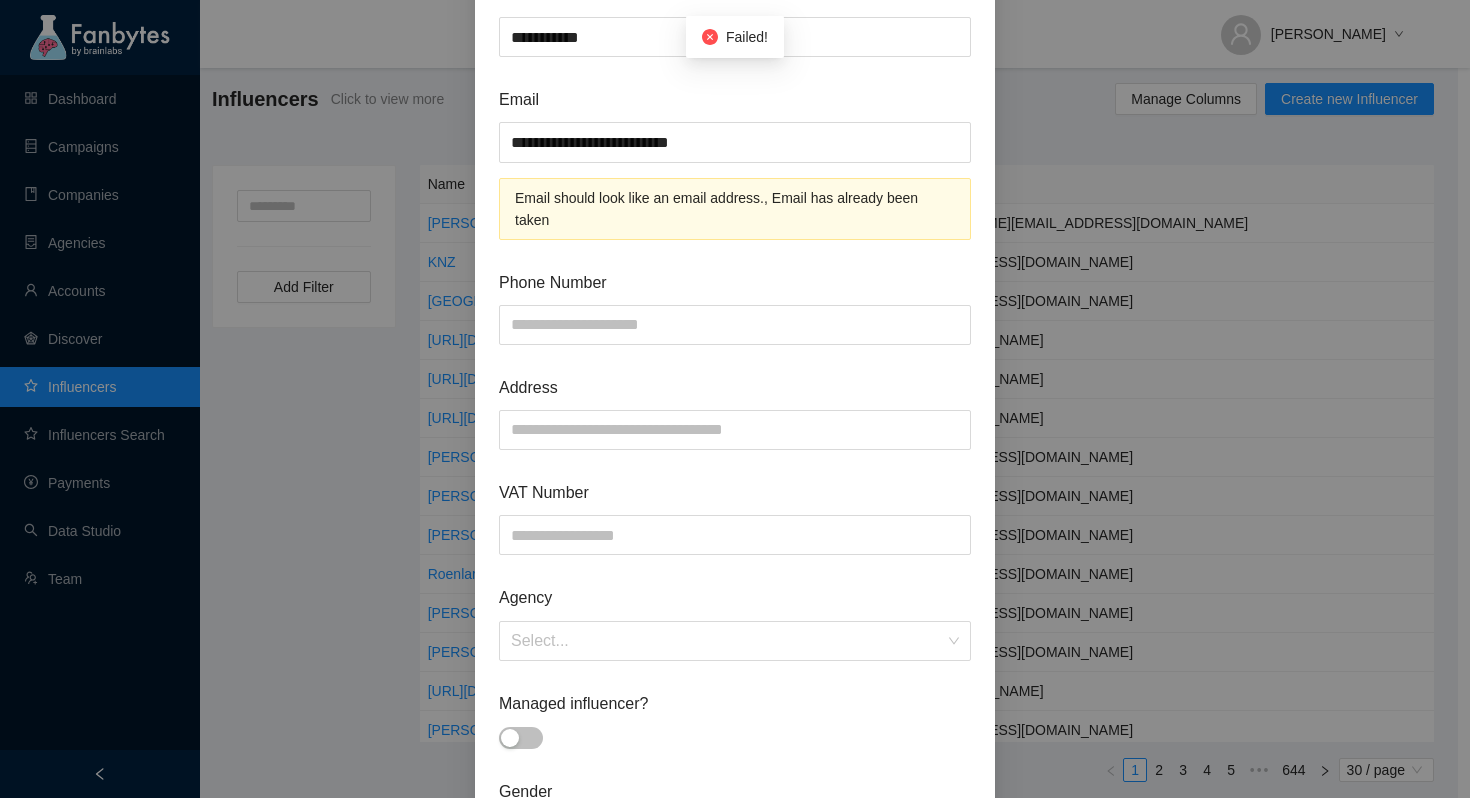 scroll, scrollTop: 66, scrollLeft: 0, axis: vertical 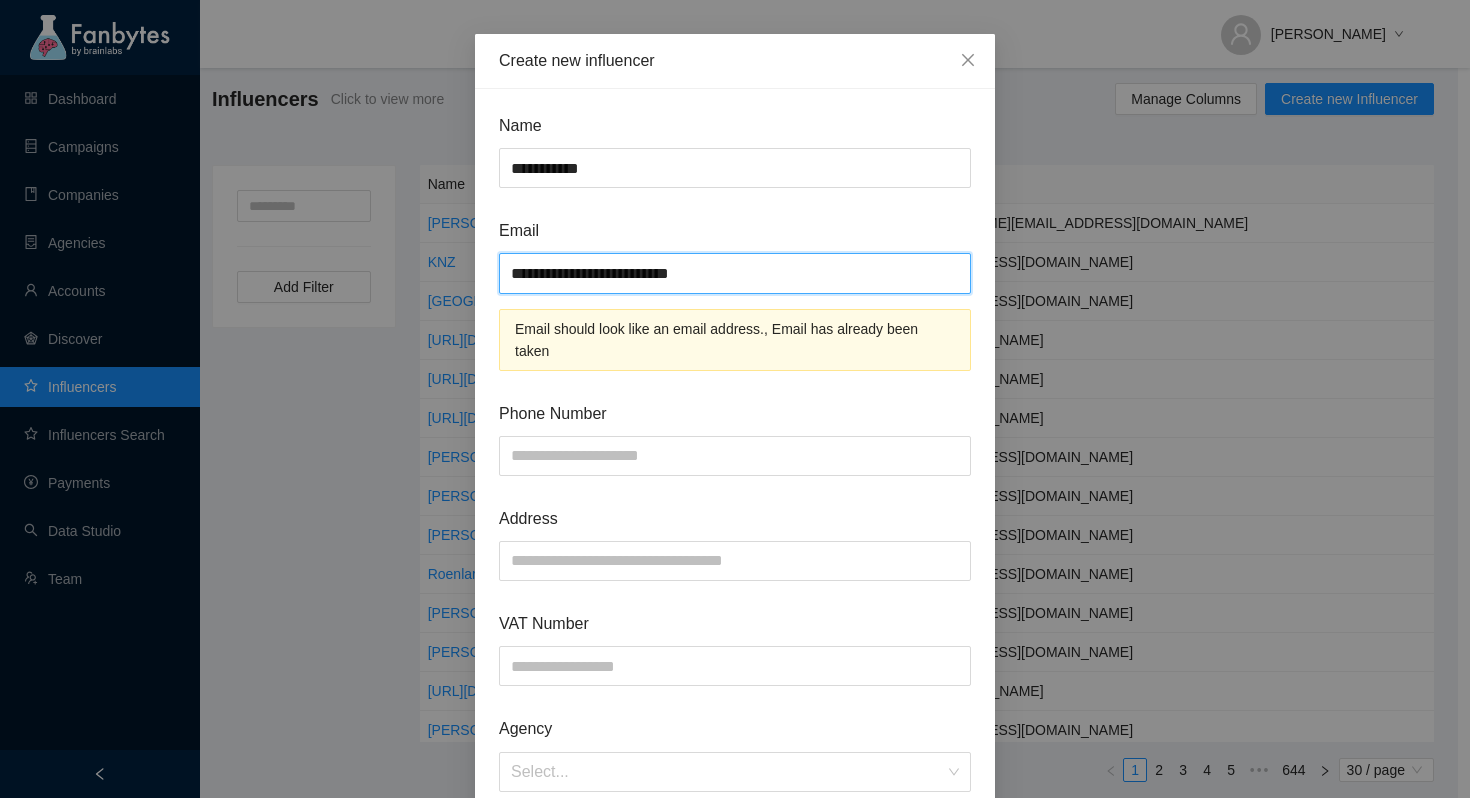 click on "**********" at bounding box center (735, 273) 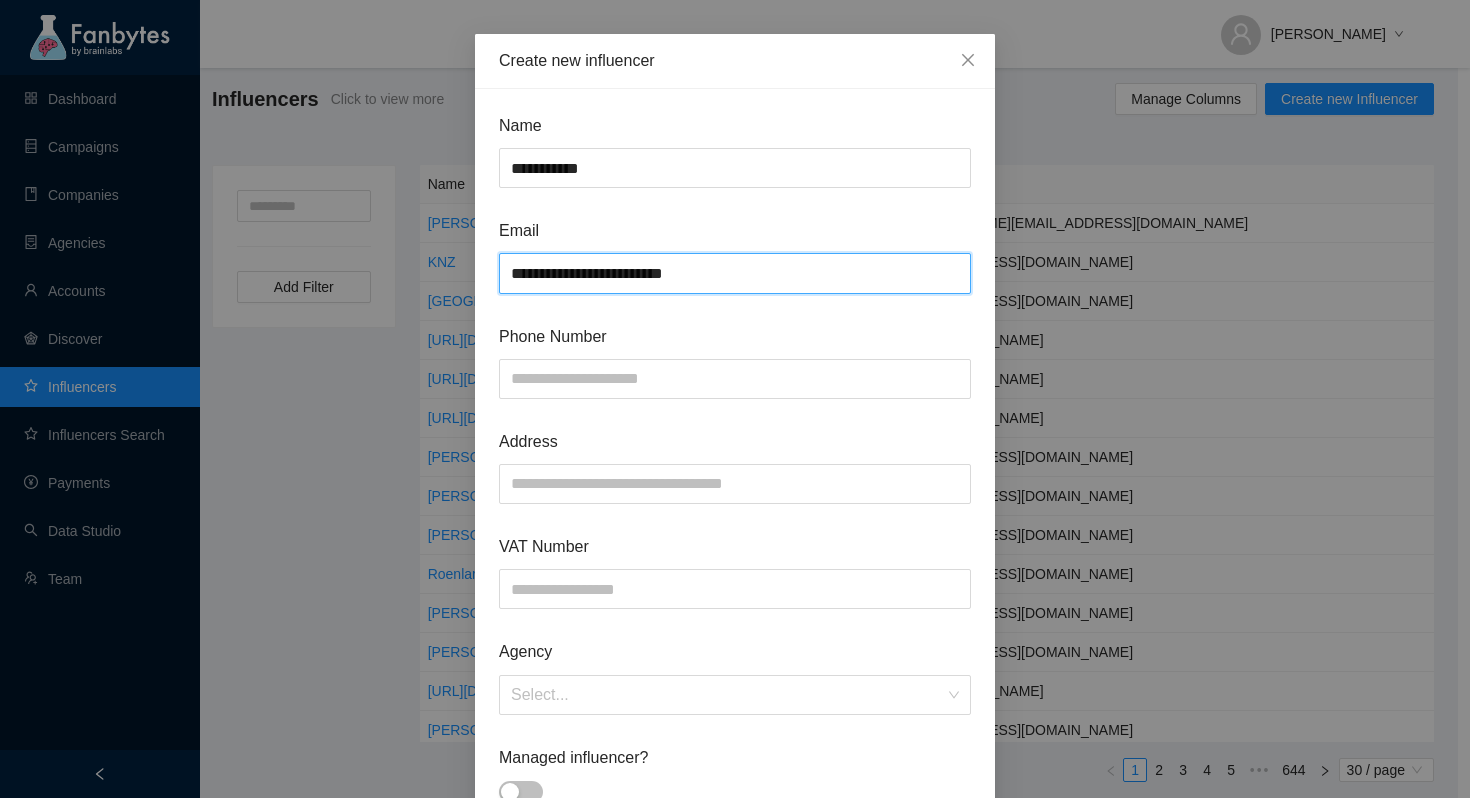 click on "**********" at bounding box center (735, 273) 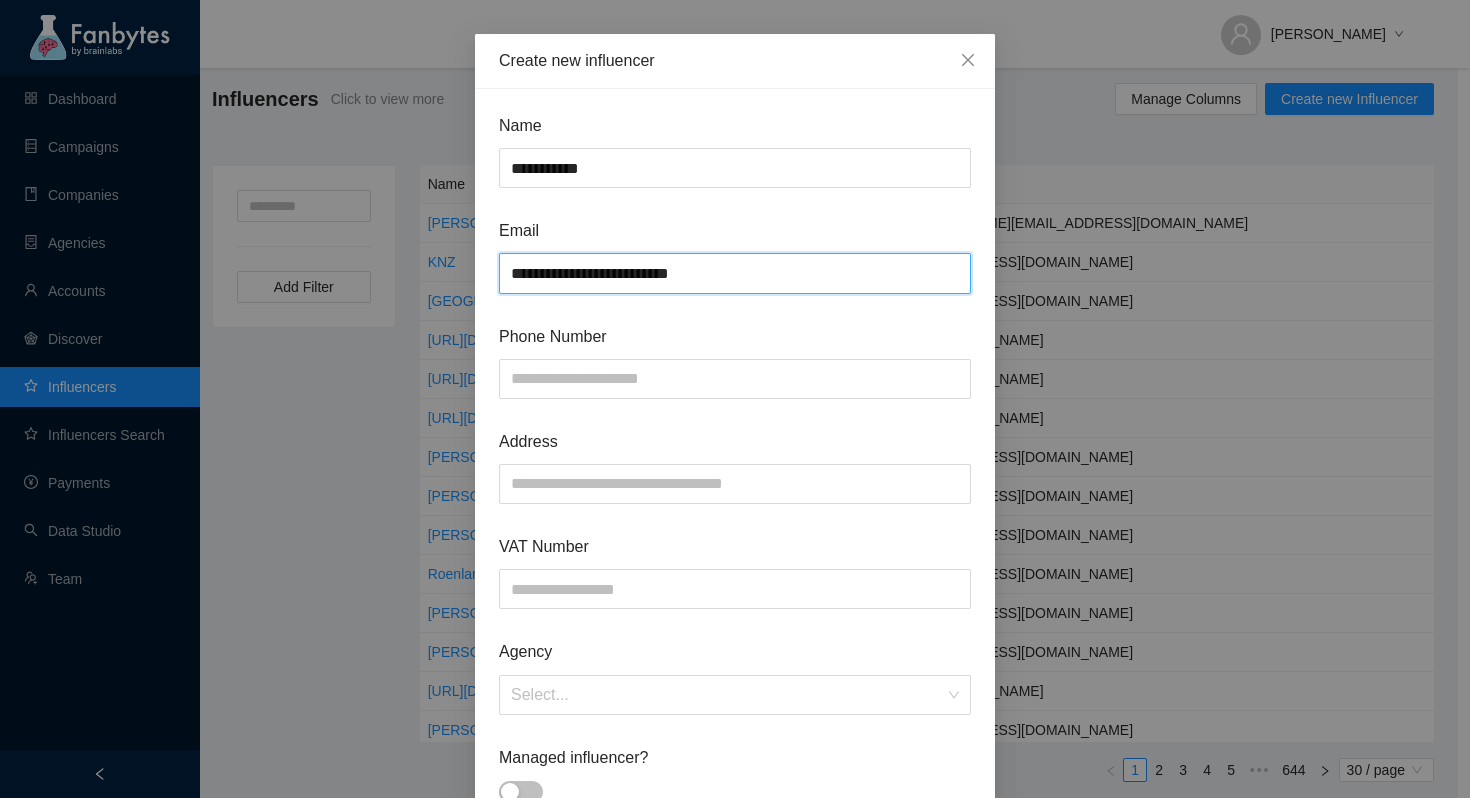type on "**********" 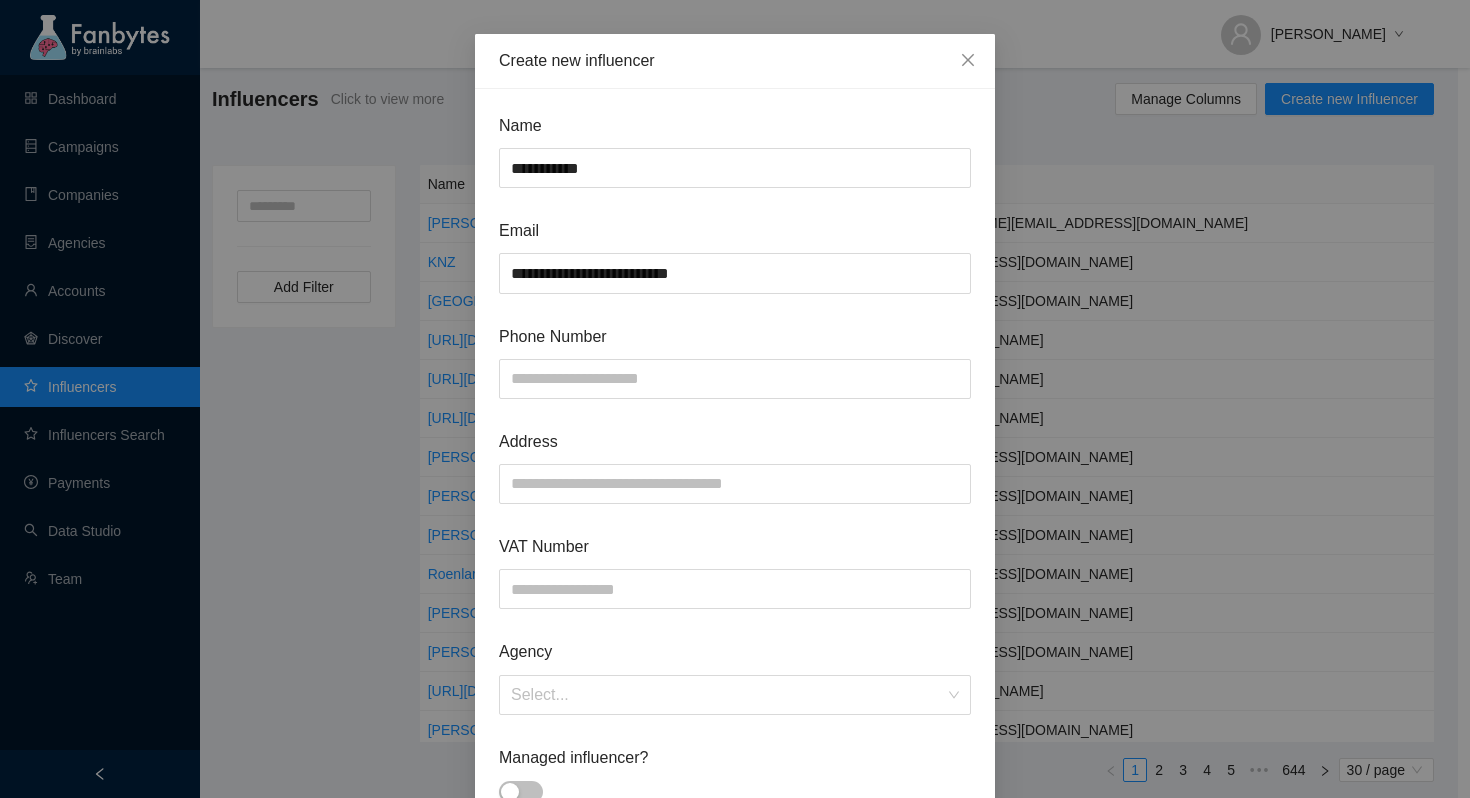 click on "Phone Number" at bounding box center [735, 336] 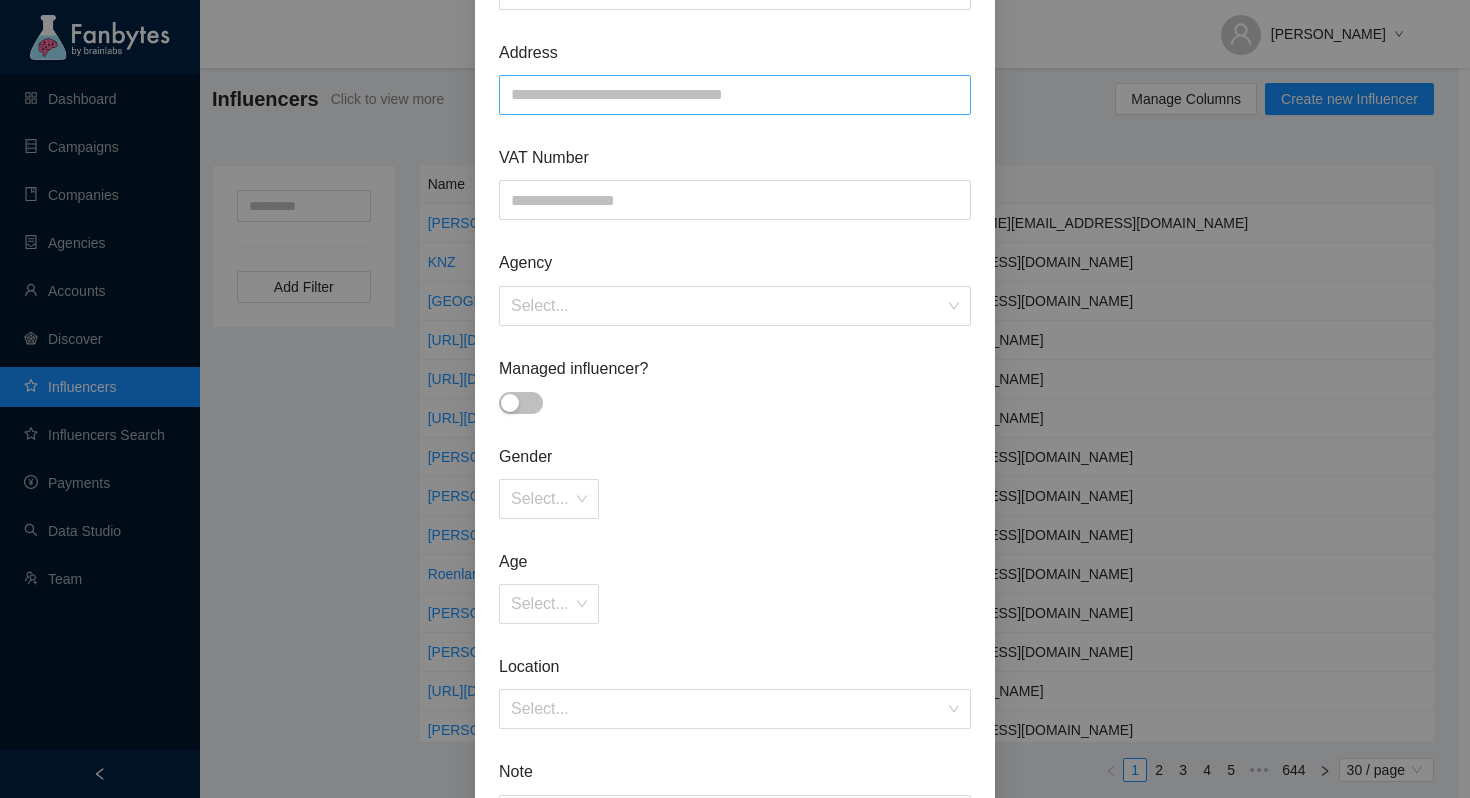 scroll, scrollTop: 722, scrollLeft: 0, axis: vertical 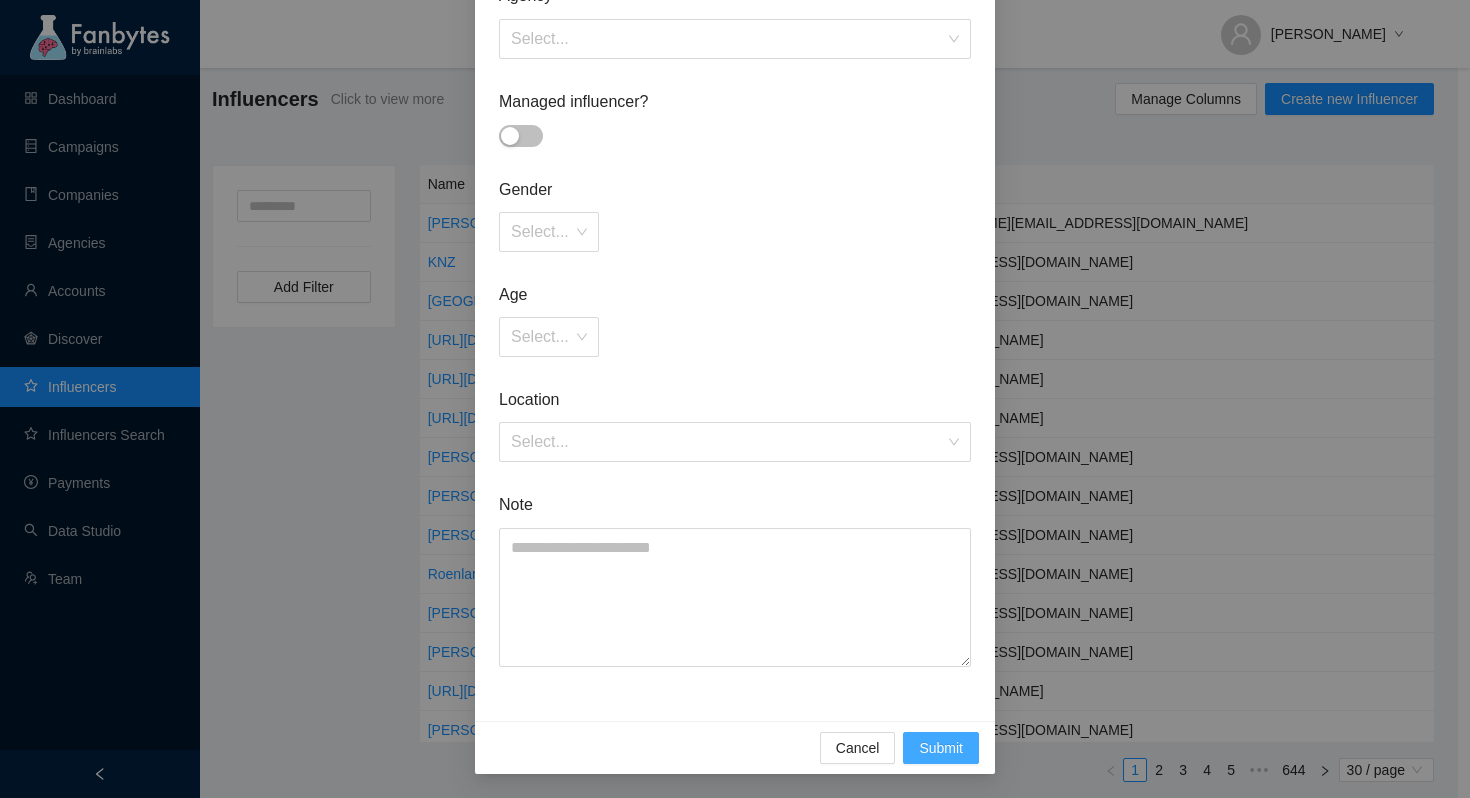 click on "Submit" at bounding box center [941, 748] 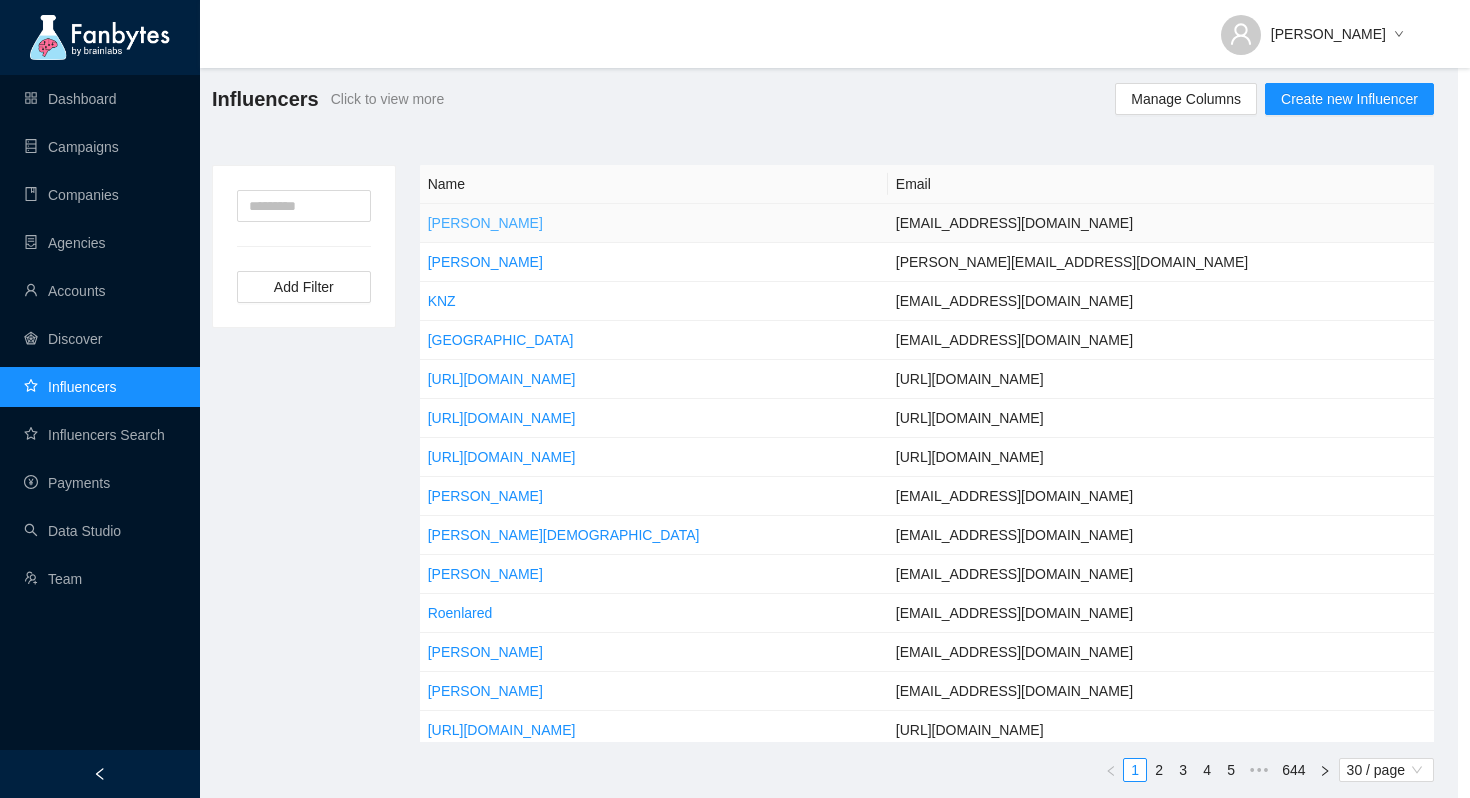 click on "[PERSON_NAME]" at bounding box center [485, 223] 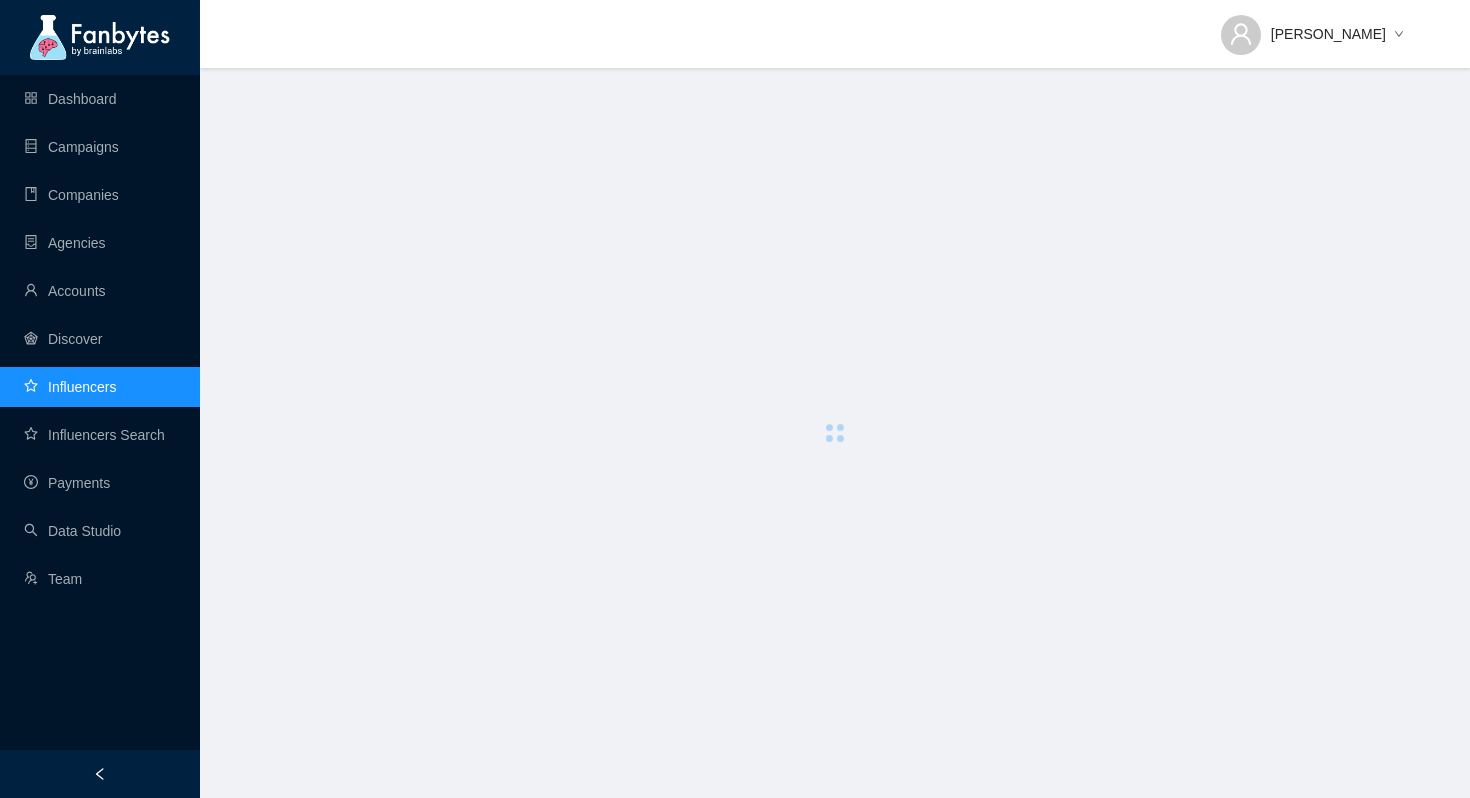 scroll, scrollTop: 0, scrollLeft: 0, axis: both 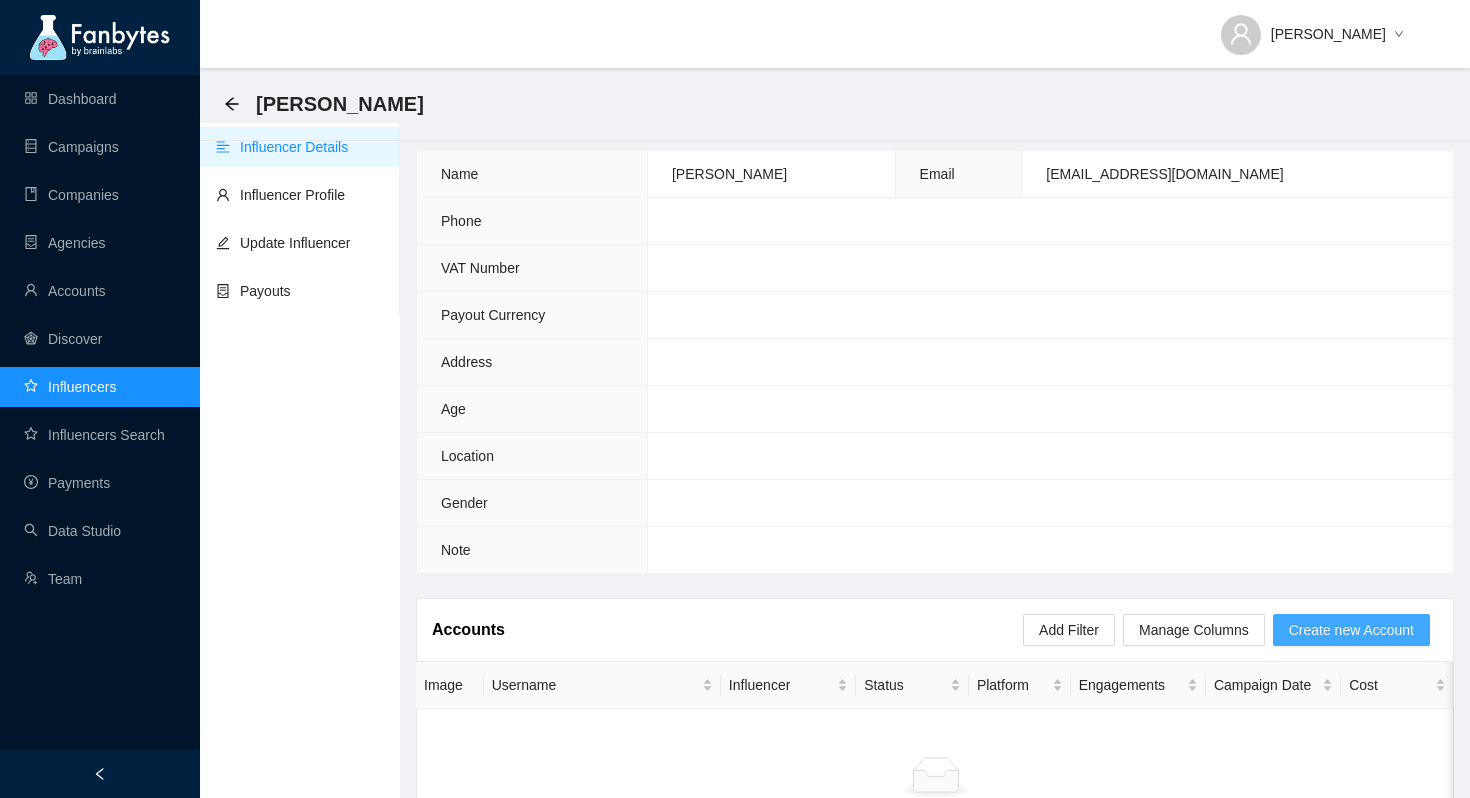 click on "Create new Account" at bounding box center [1351, 630] 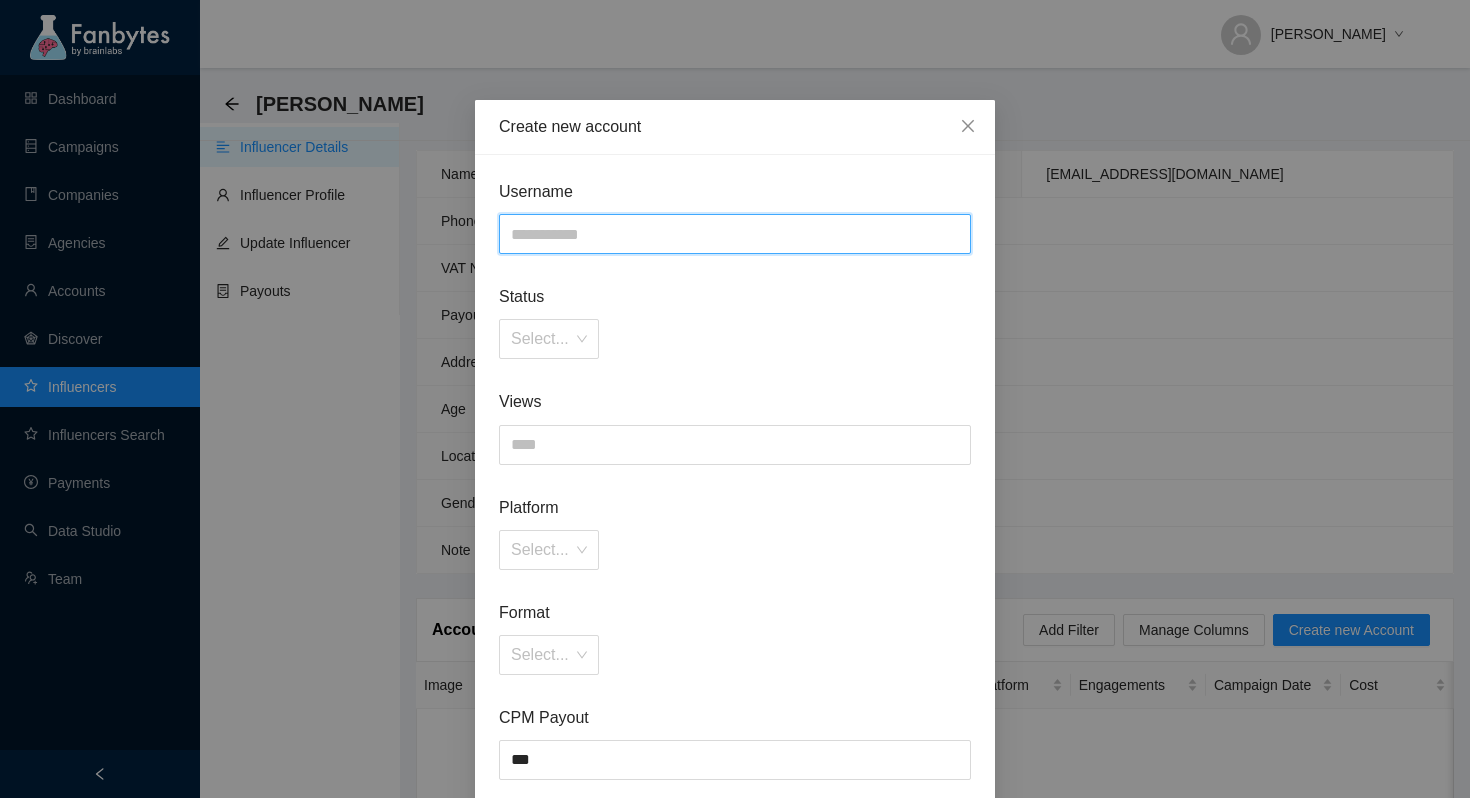 click at bounding box center [735, 234] 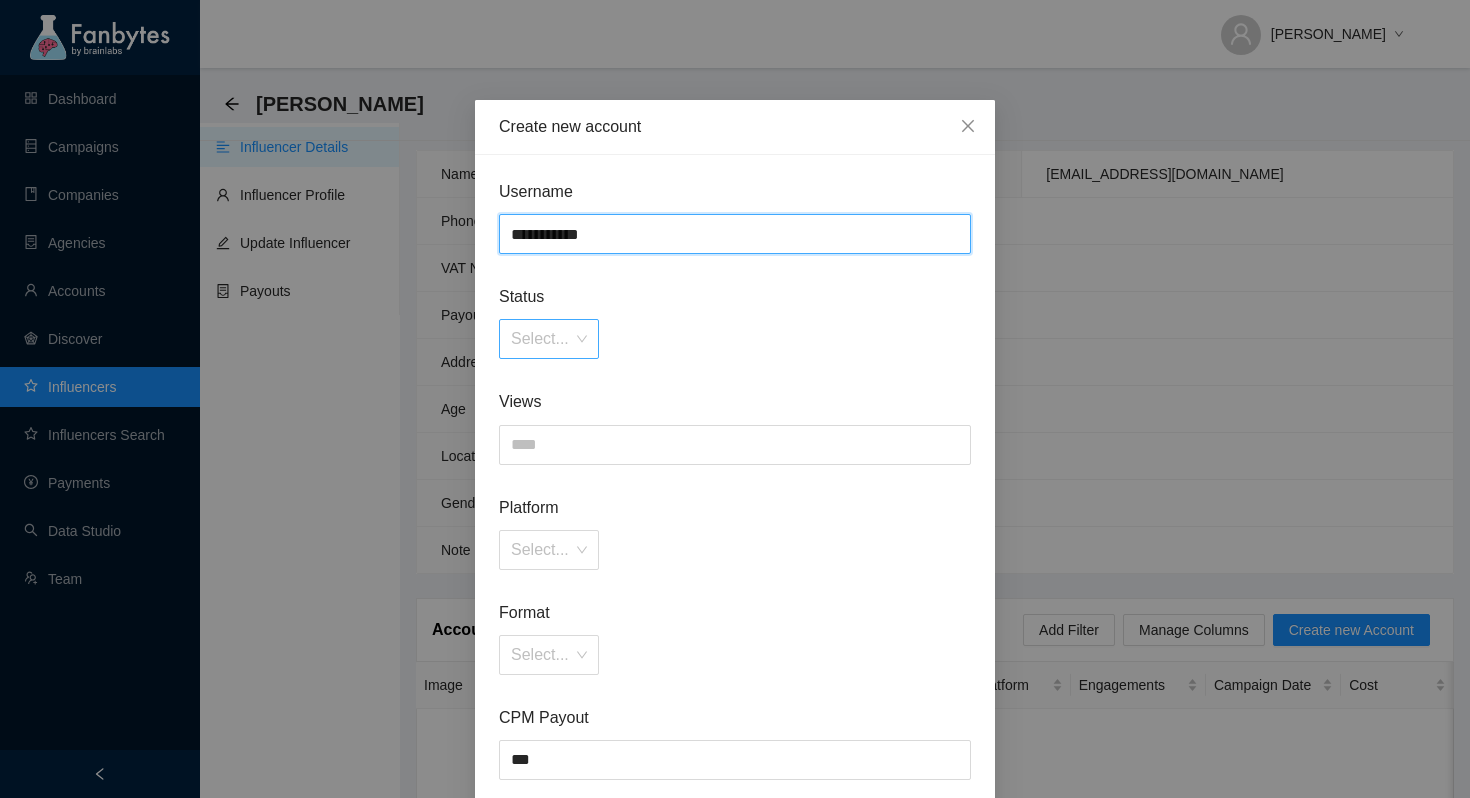 type on "**********" 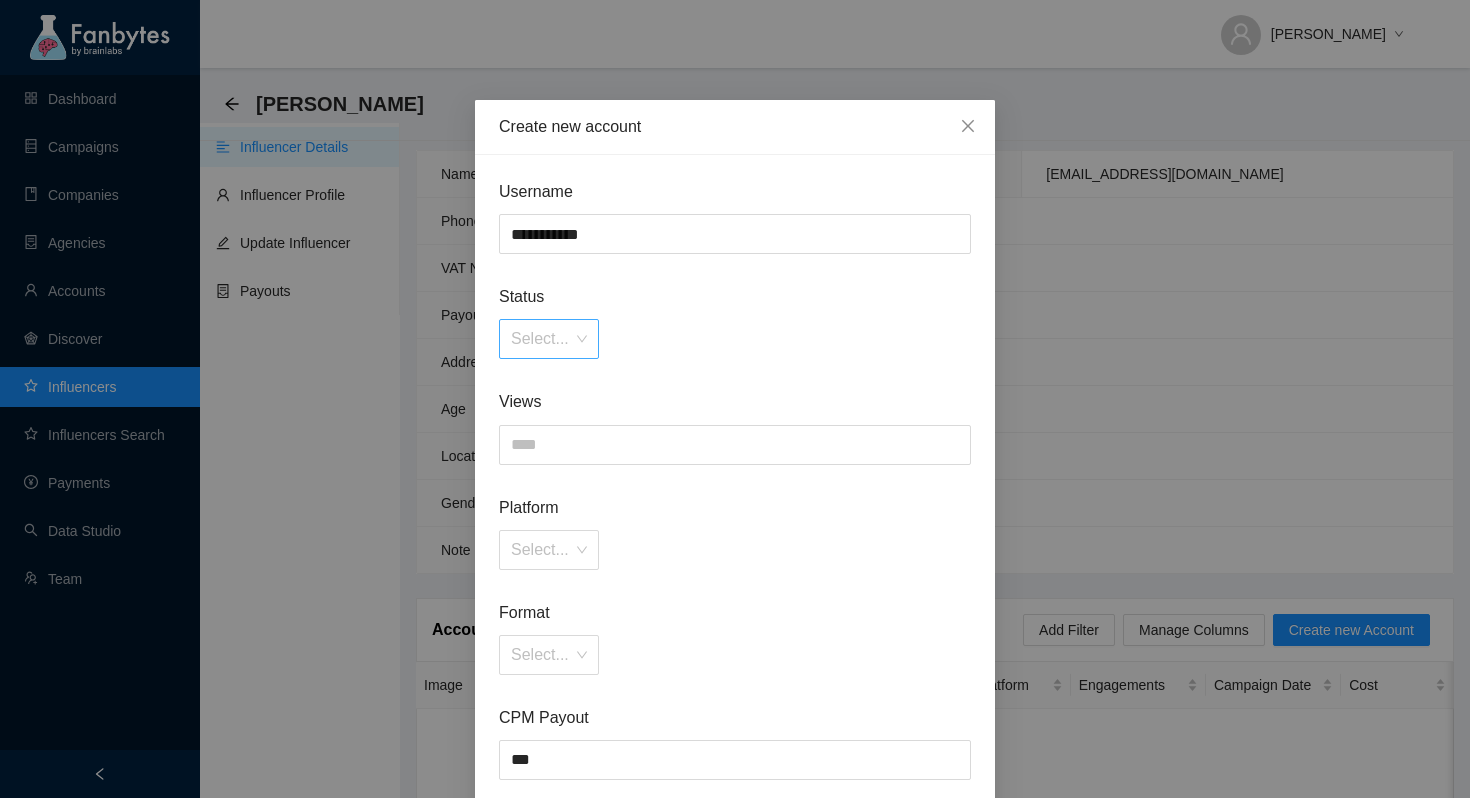 click at bounding box center [542, 339] 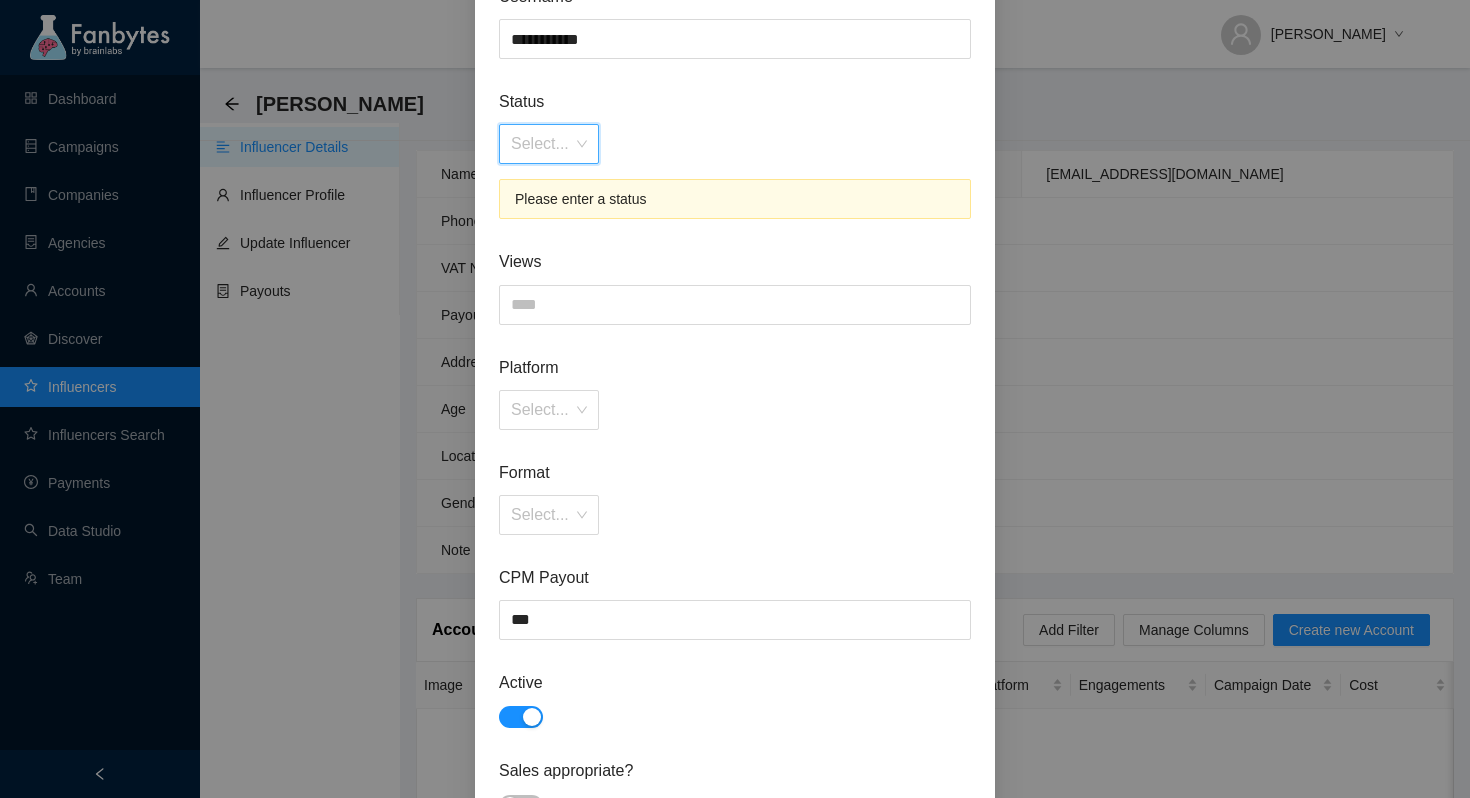 scroll, scrollTop: 165, scrollLeft: 0, axis: vertical 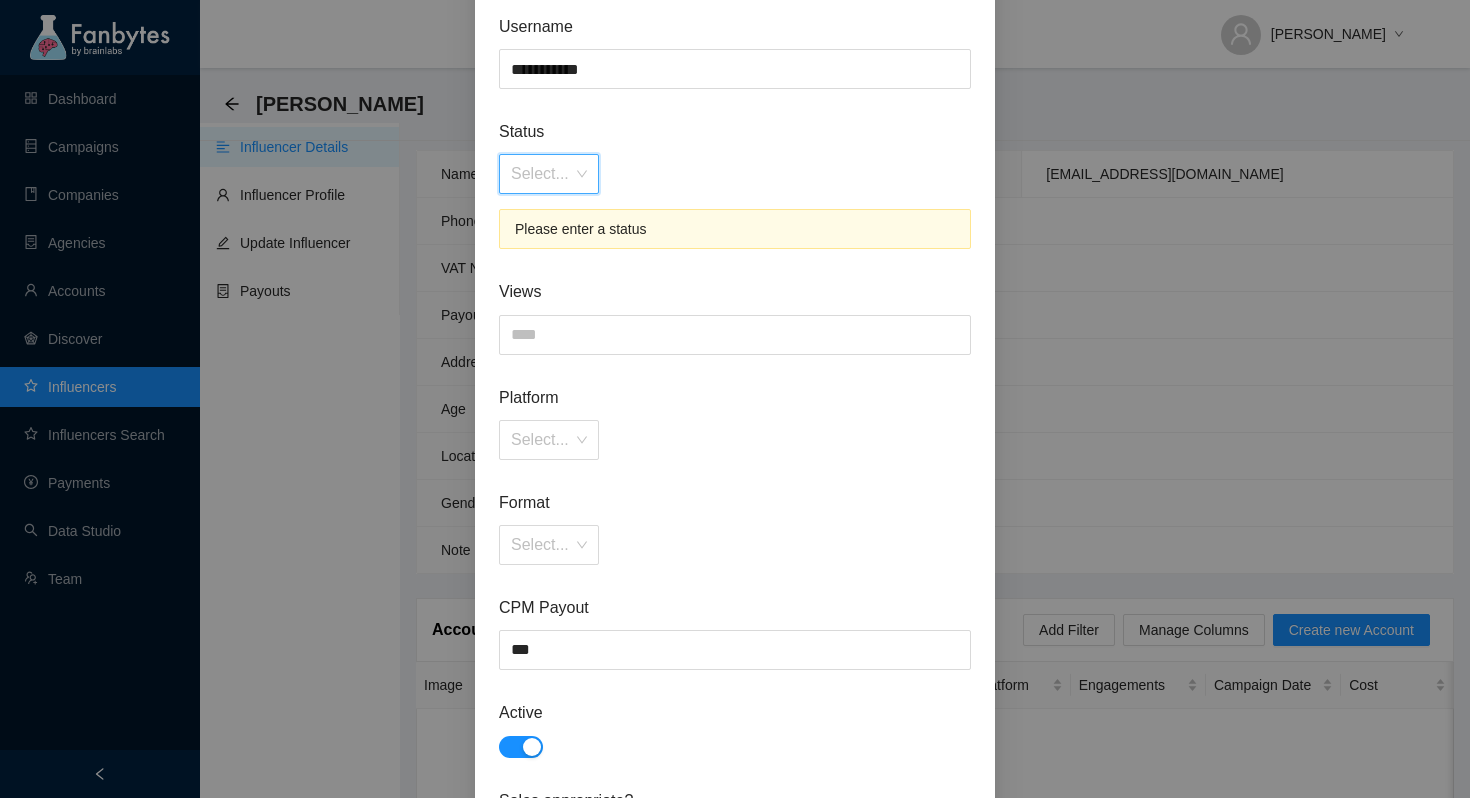 click at bounding box center [542, 174] 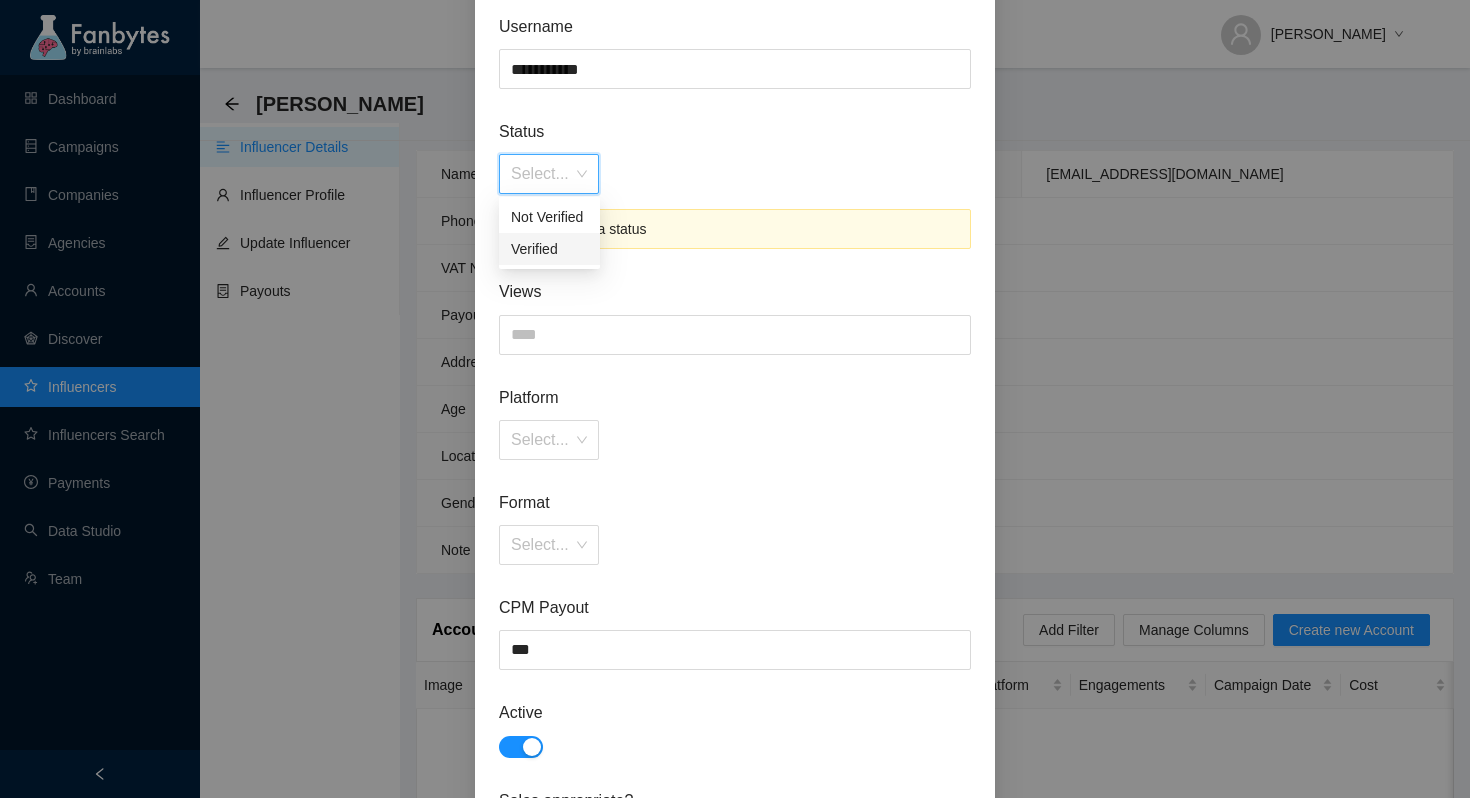 click on "Verified" at bounding box center (549, 249) 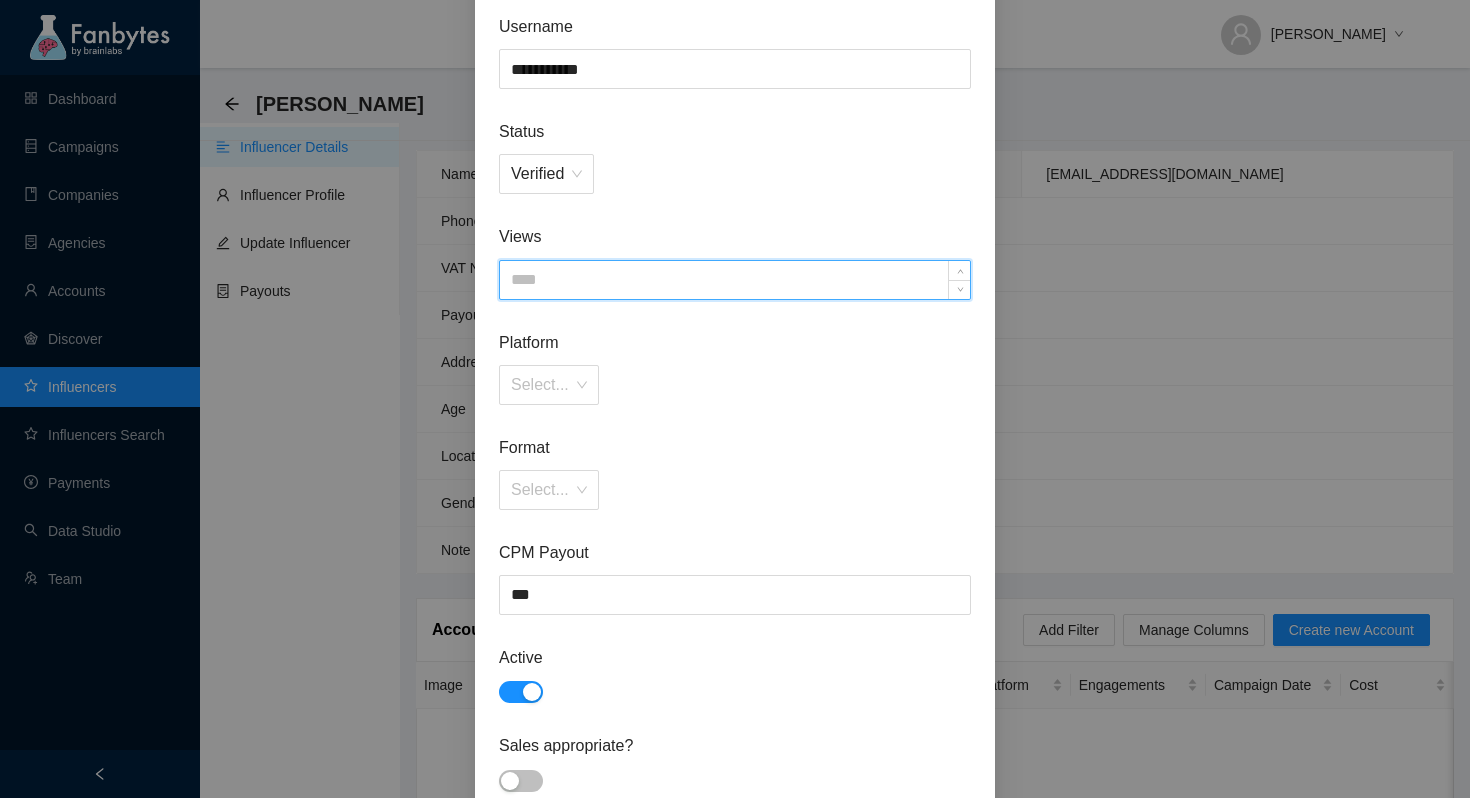 click at bounding box center [735, 280] 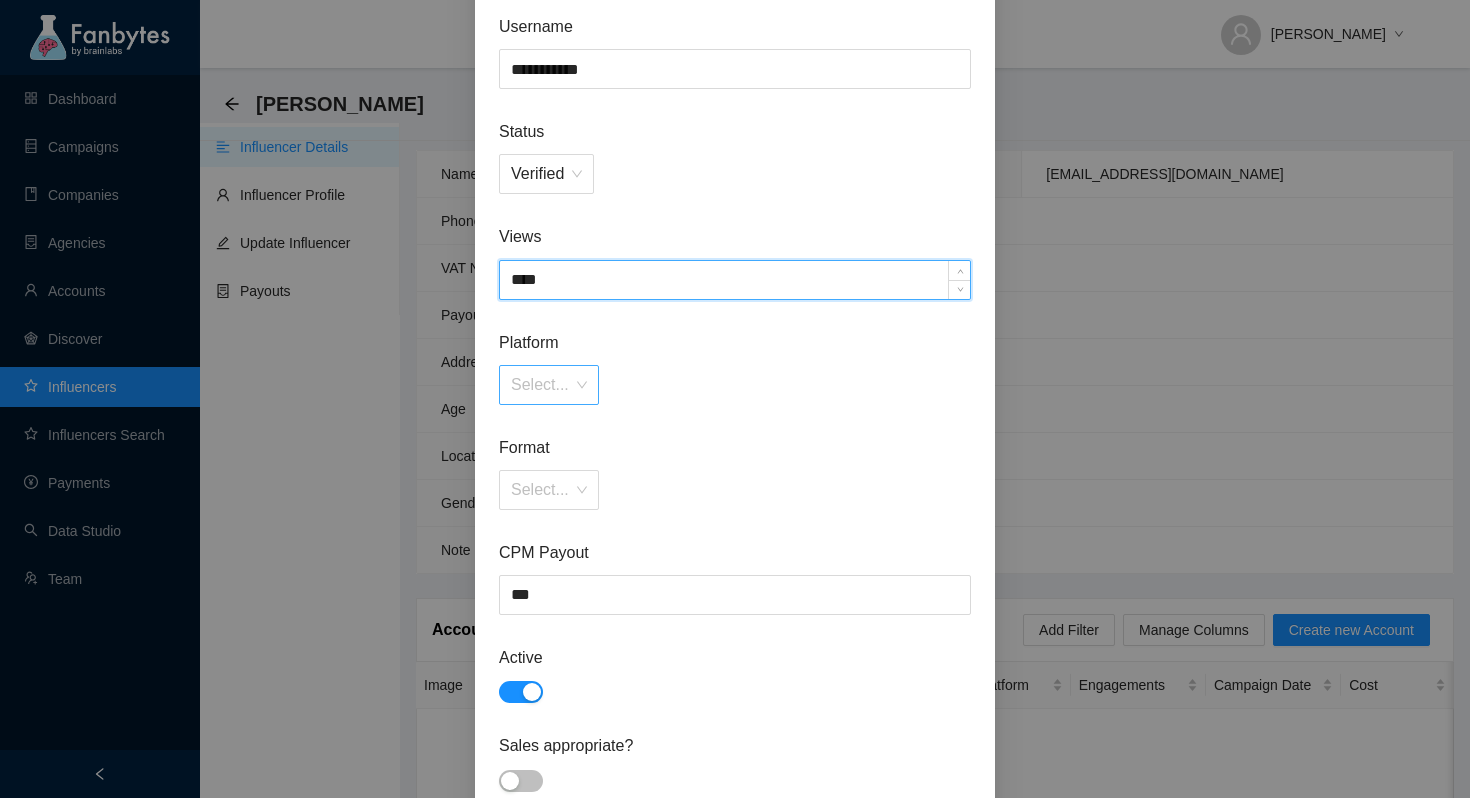 type on "****" 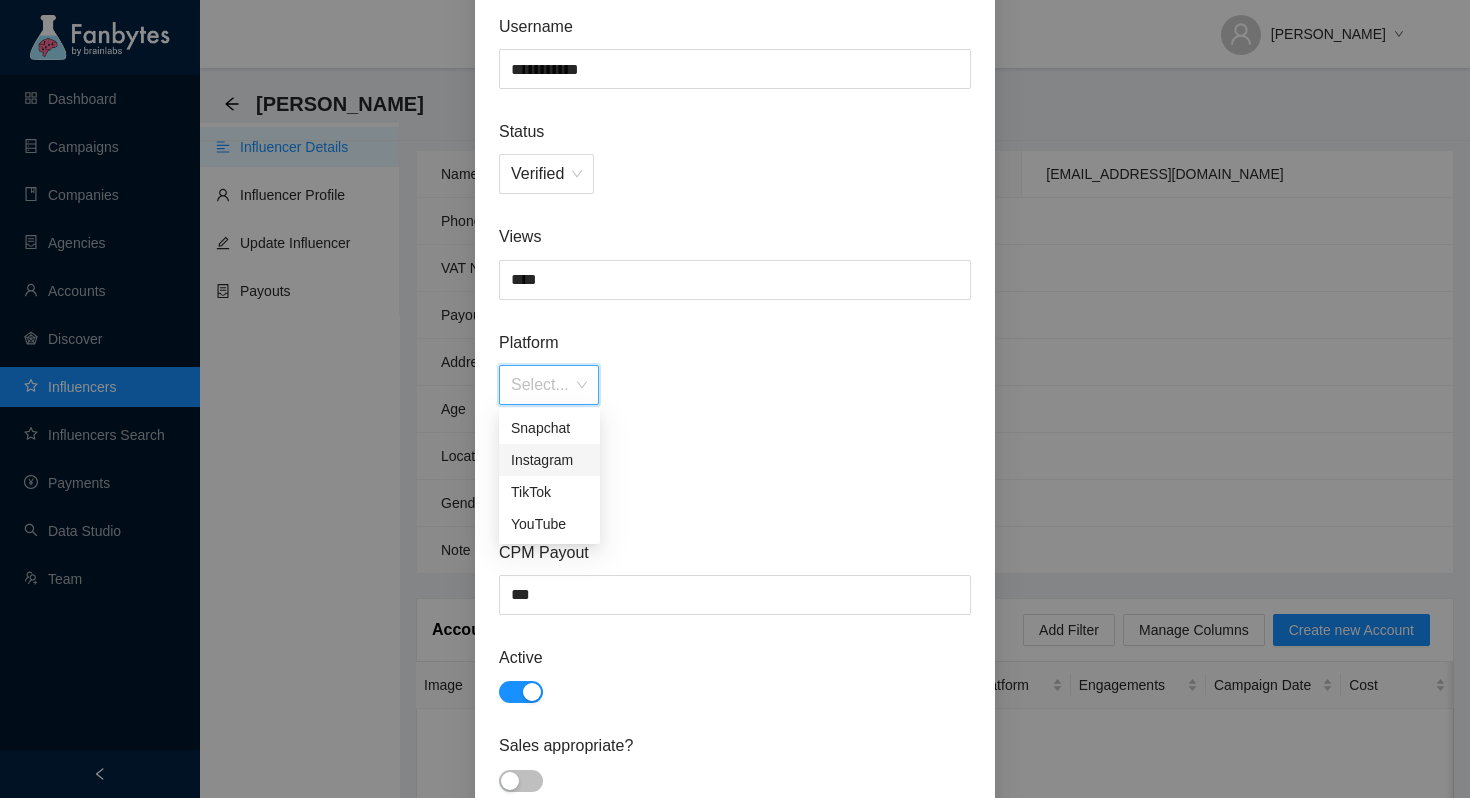 click on "Instagram" at bounding box center [549, 460] 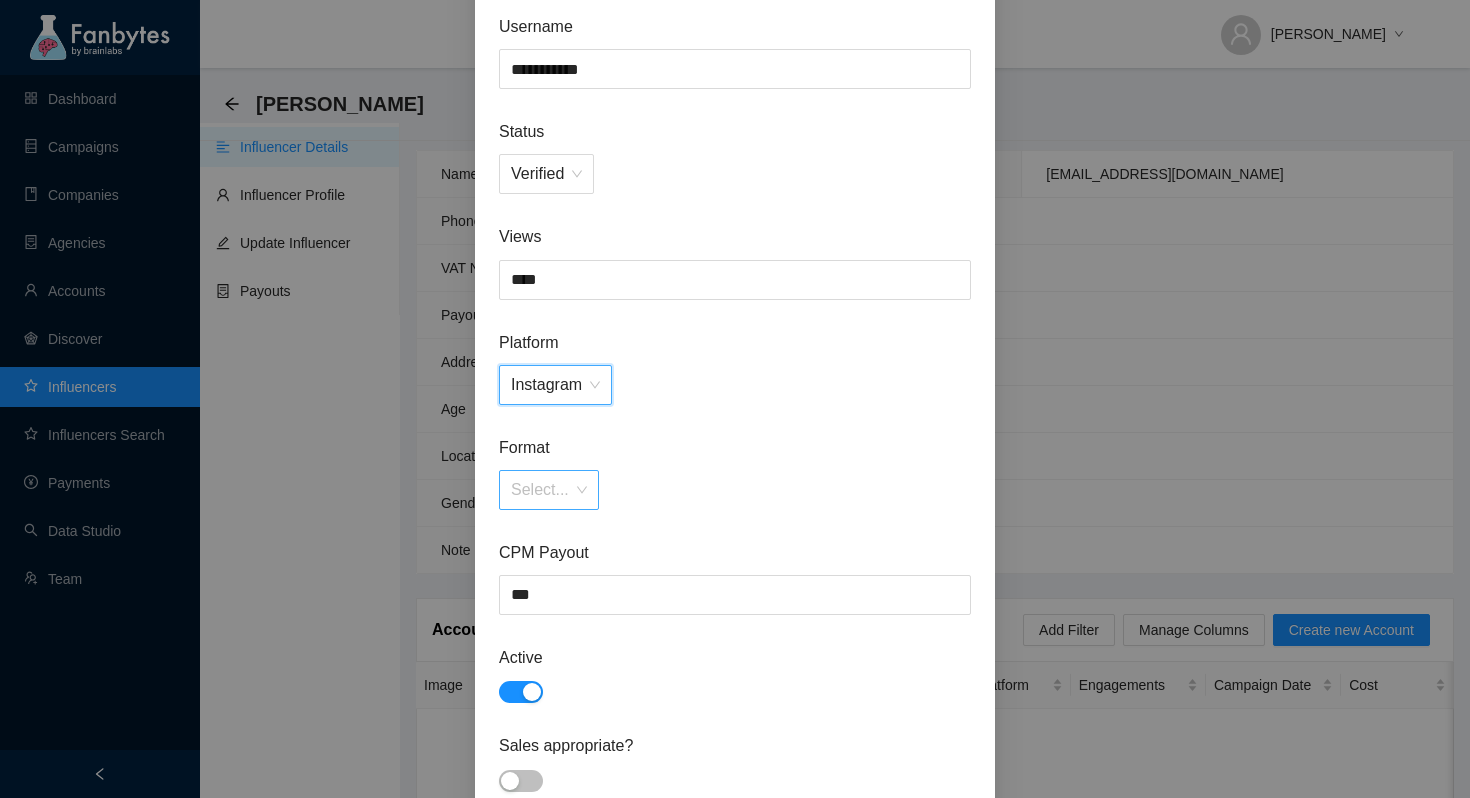 click on "Select..." at bounding box center [549, 490] 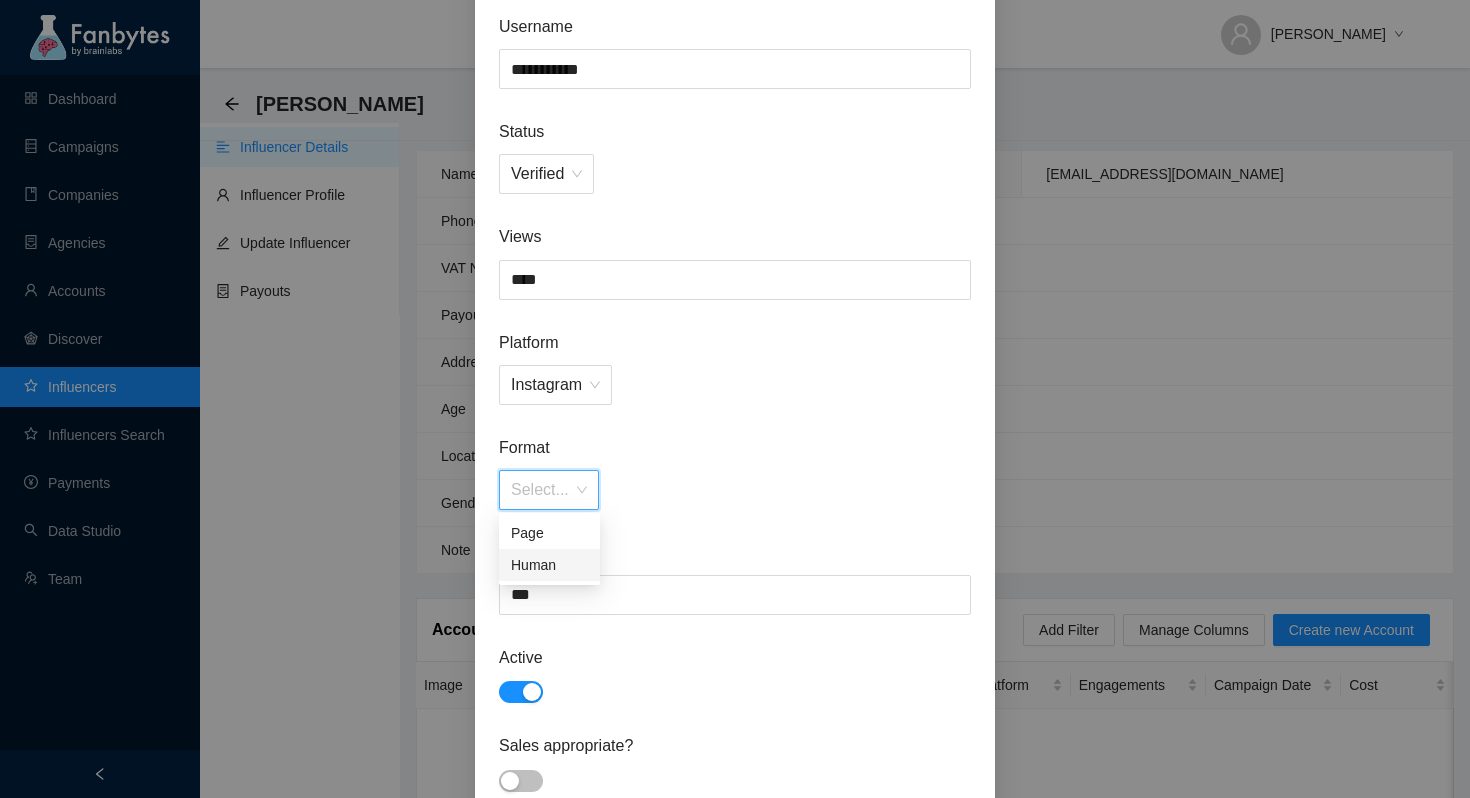 click on "Human" at bounding box center (549, 565) 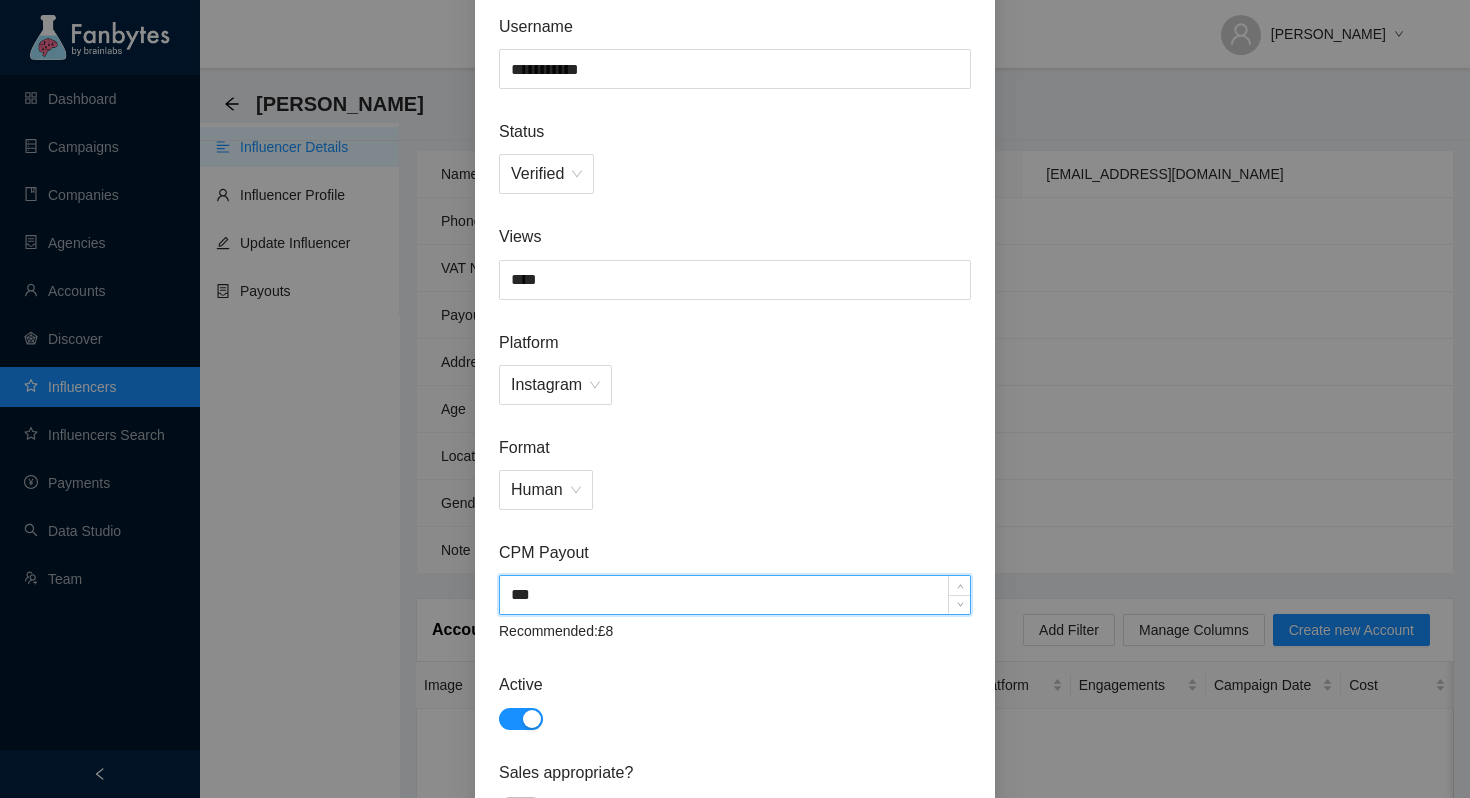 click on "***" at bounding box center (735, 595) 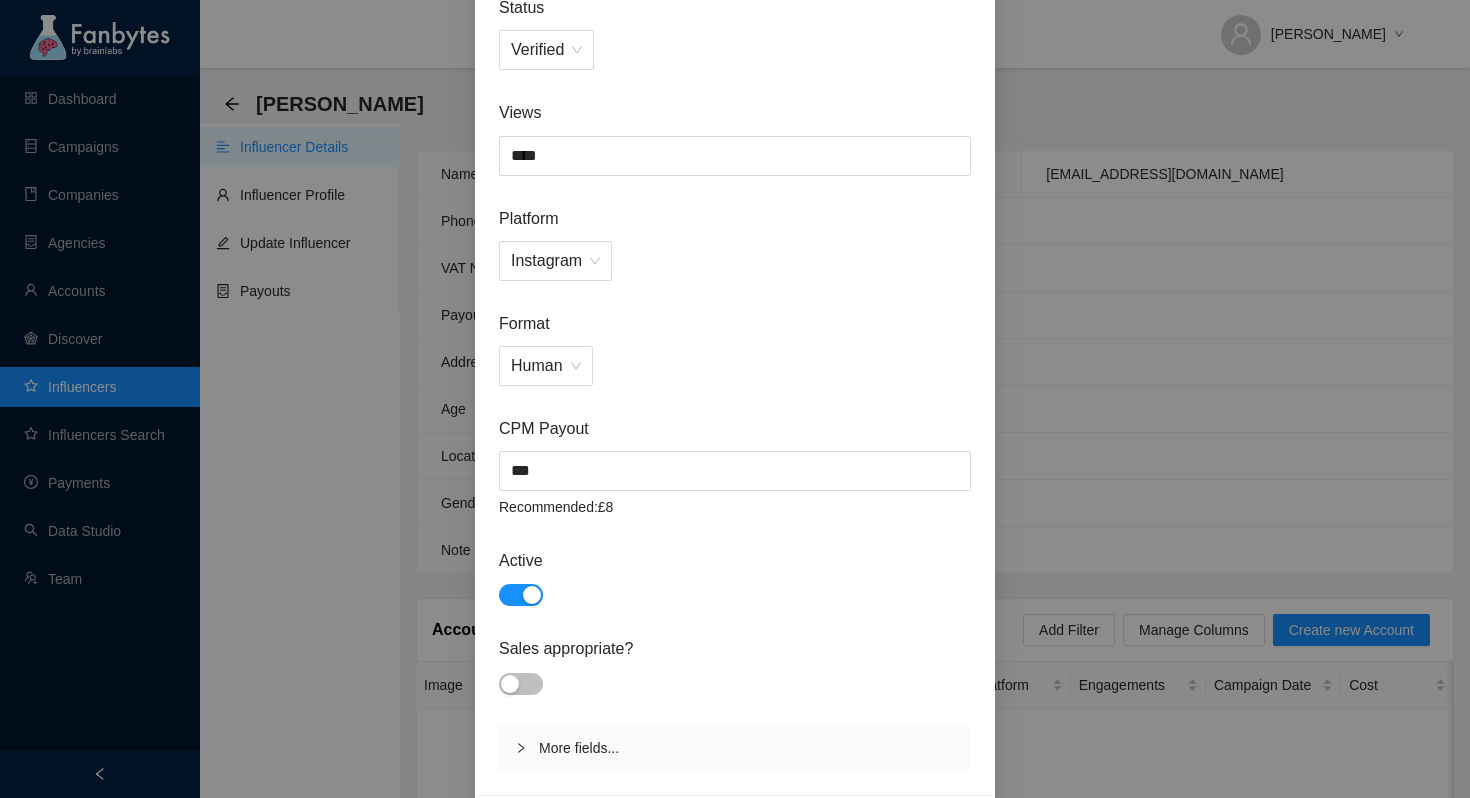 scroll, scrollTop: 363, scrollLeft: 0, axis: vertical 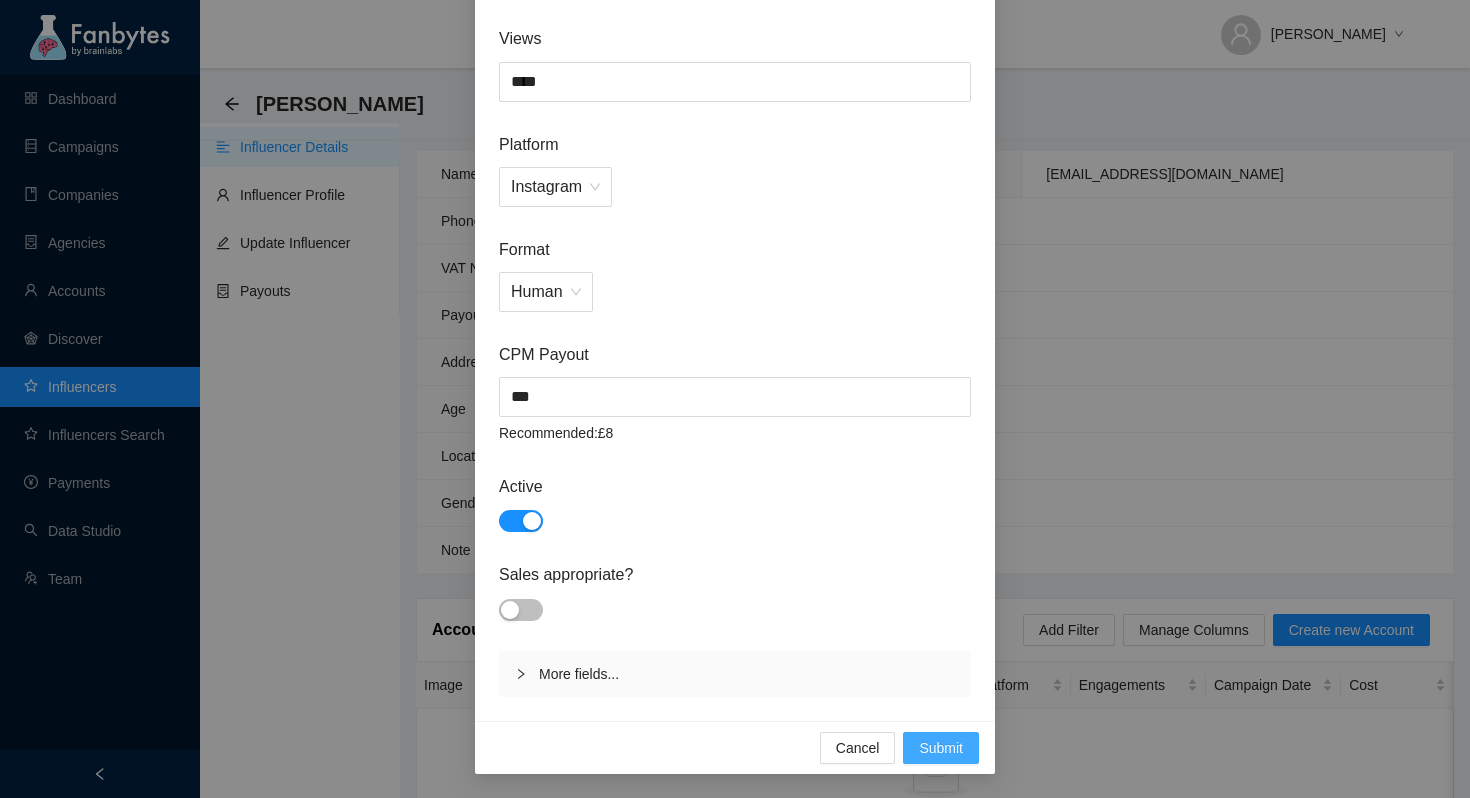 click on "Submit" at bounding box center (941, 748) 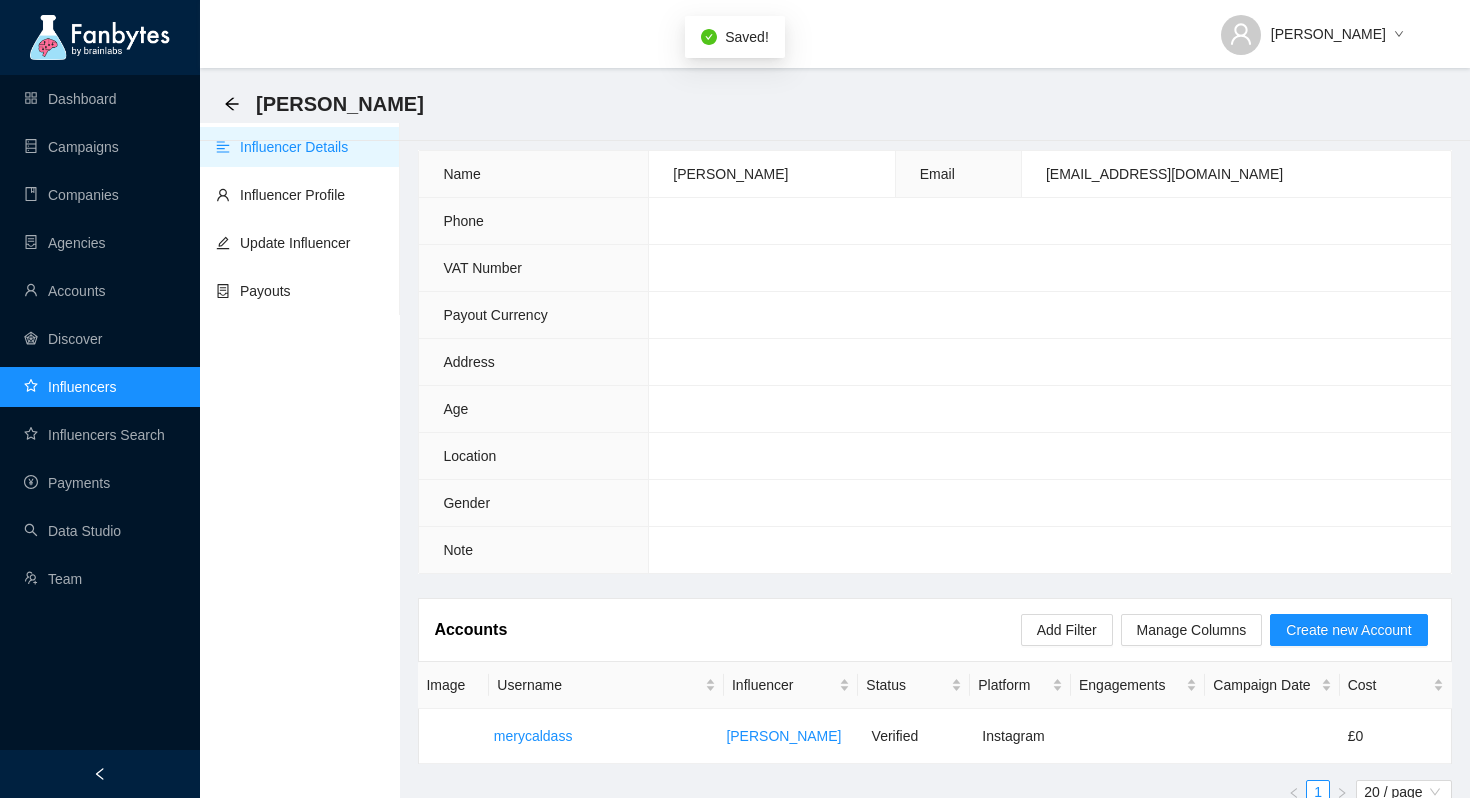 scroll, scrollTop: 36, scrollLeft: 0, axis: vertical 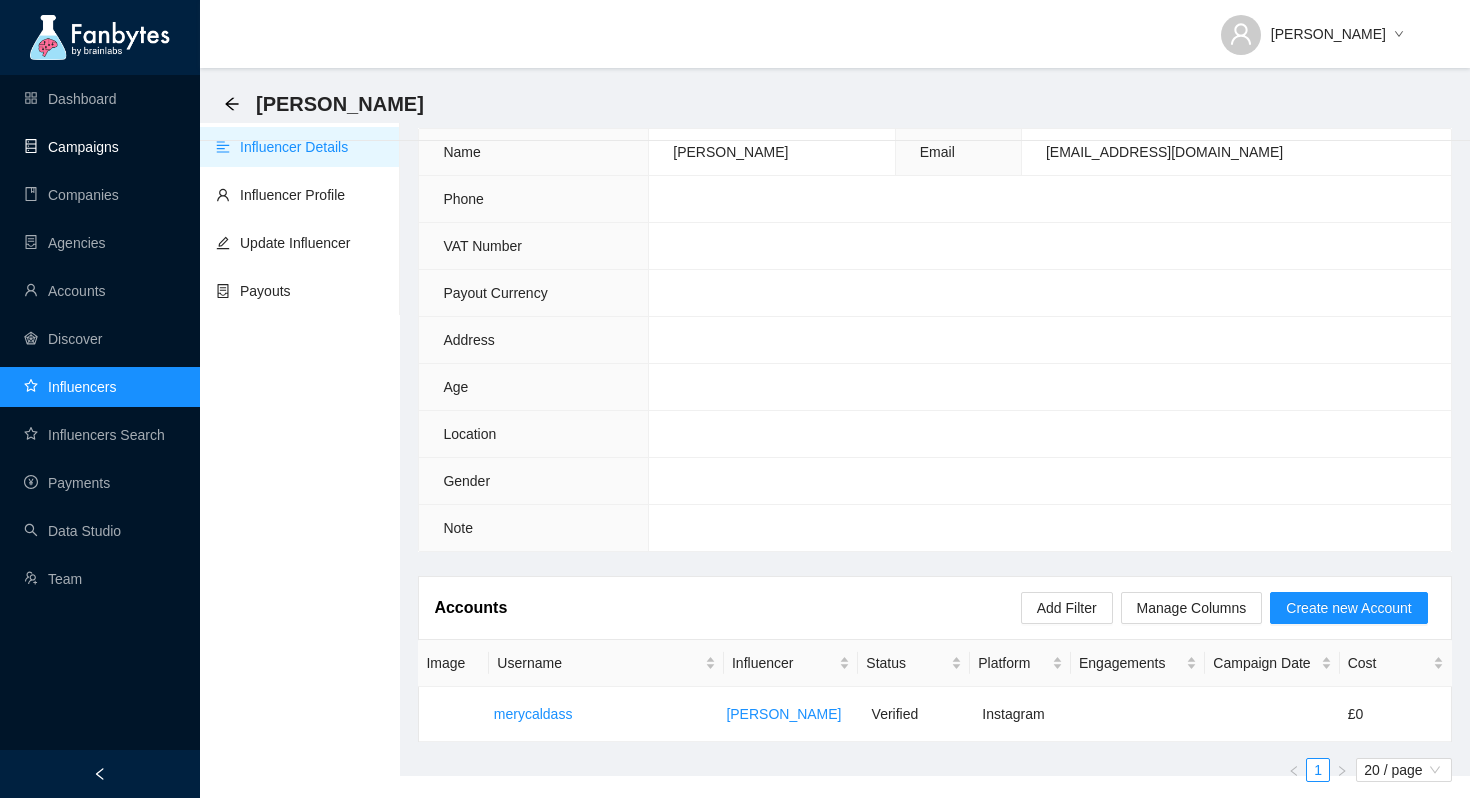 click on "Campaigns" at bounding box center [71, 147] 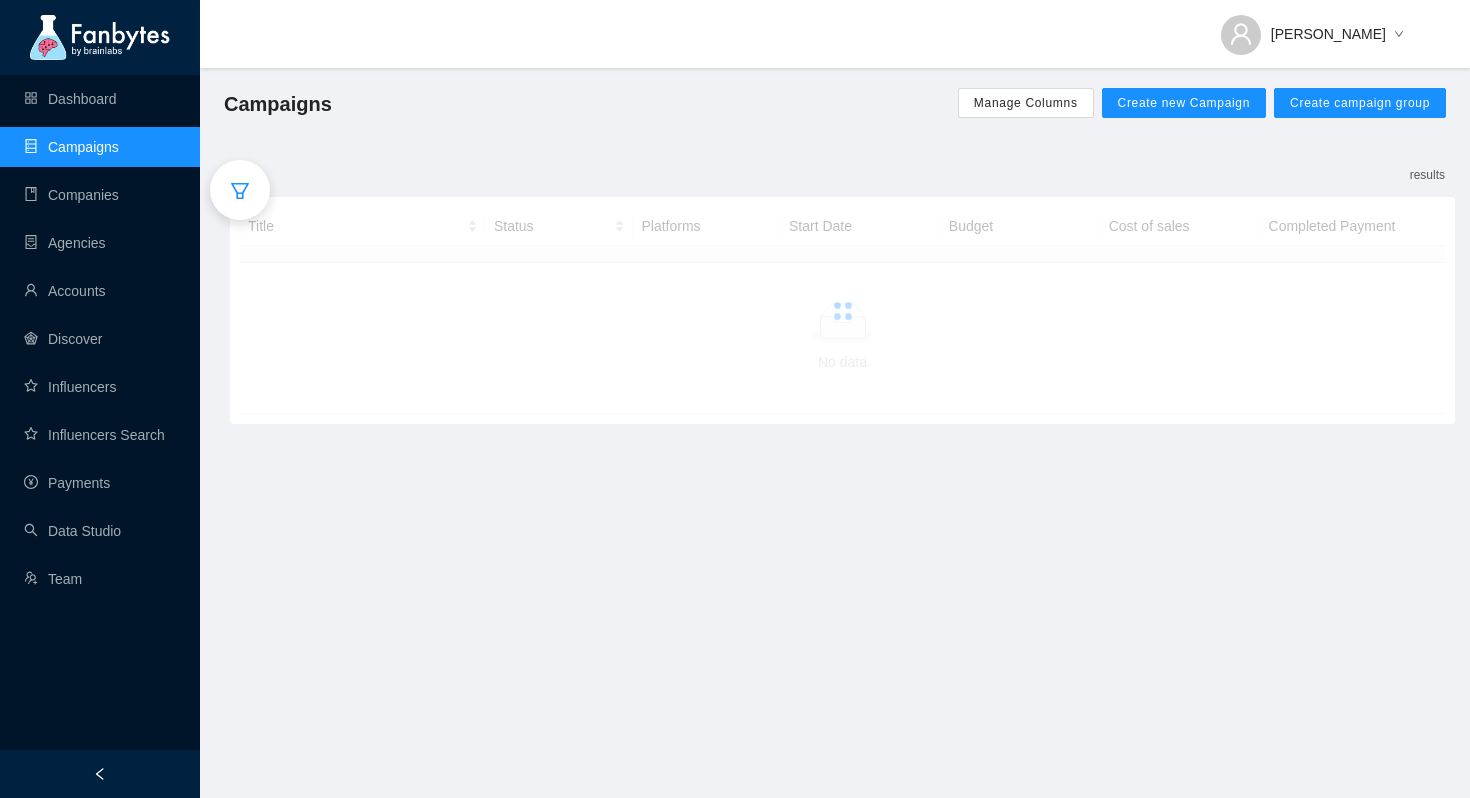 scroll, scrollTop: 0, scrollLeft: 0, axis: both 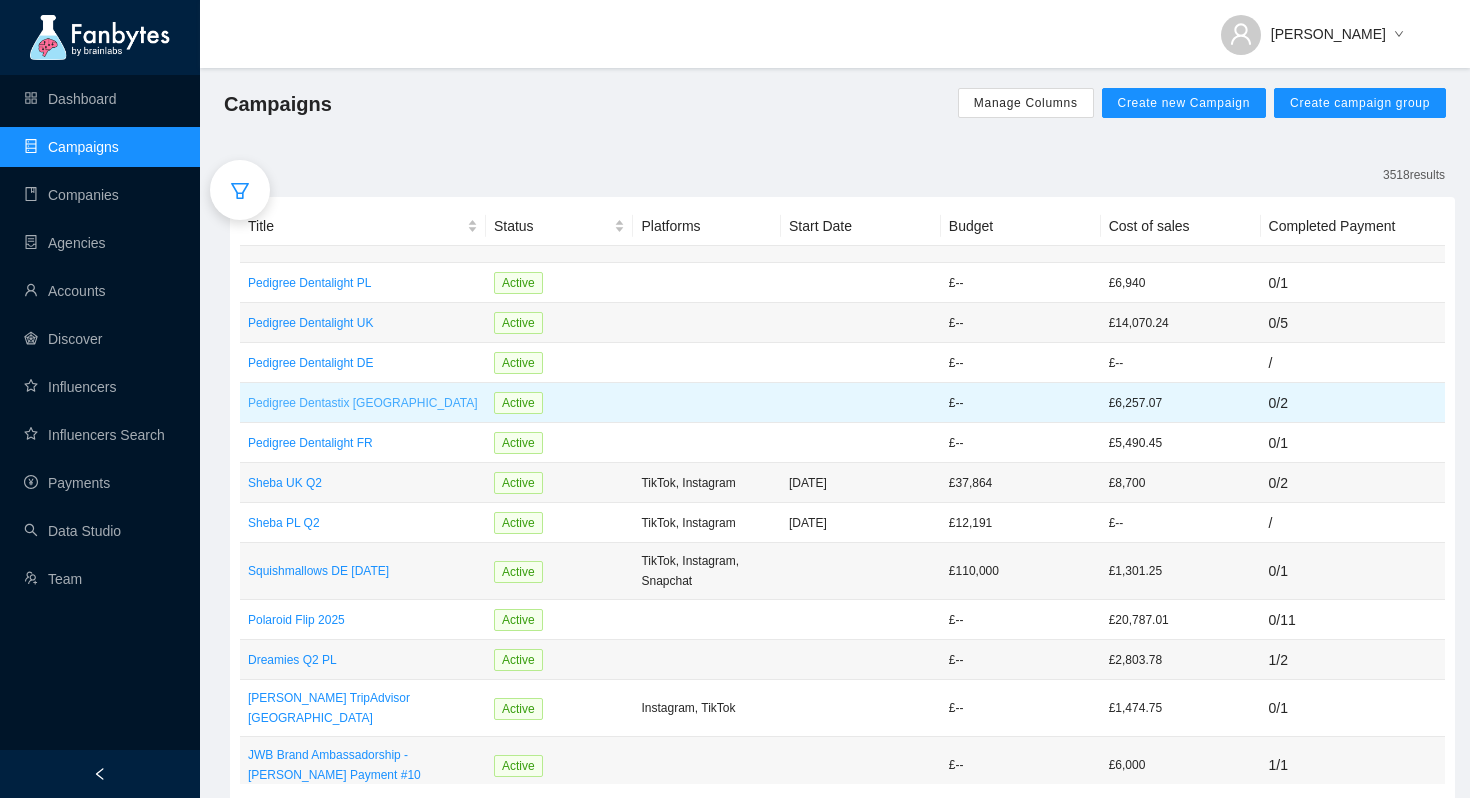 click on "Pedigree Dentastix [GEOGRAPHIC_DATA]" at bounding box center (363, 403) 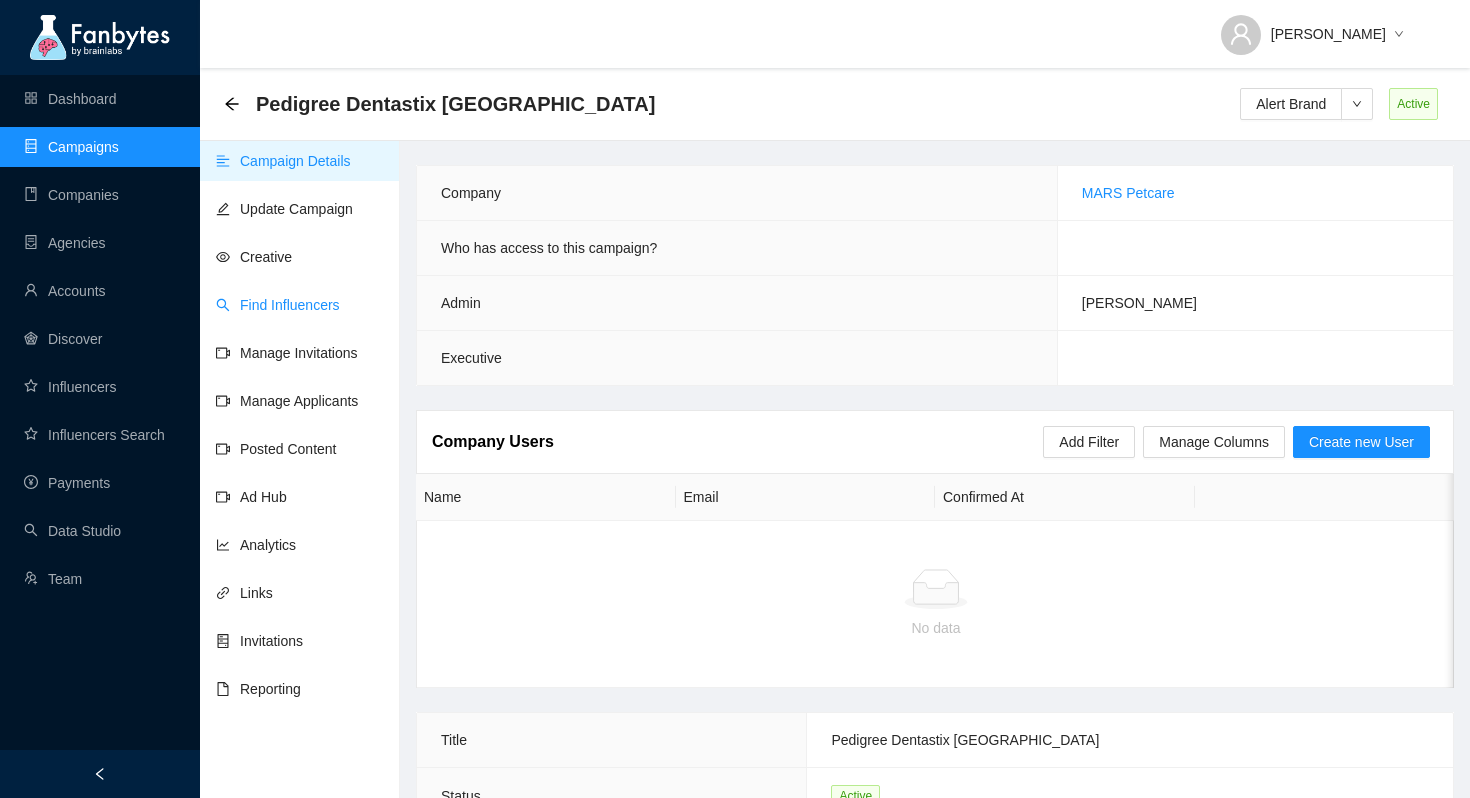 click on "Find Influencers" at bounding box center (278, 305) 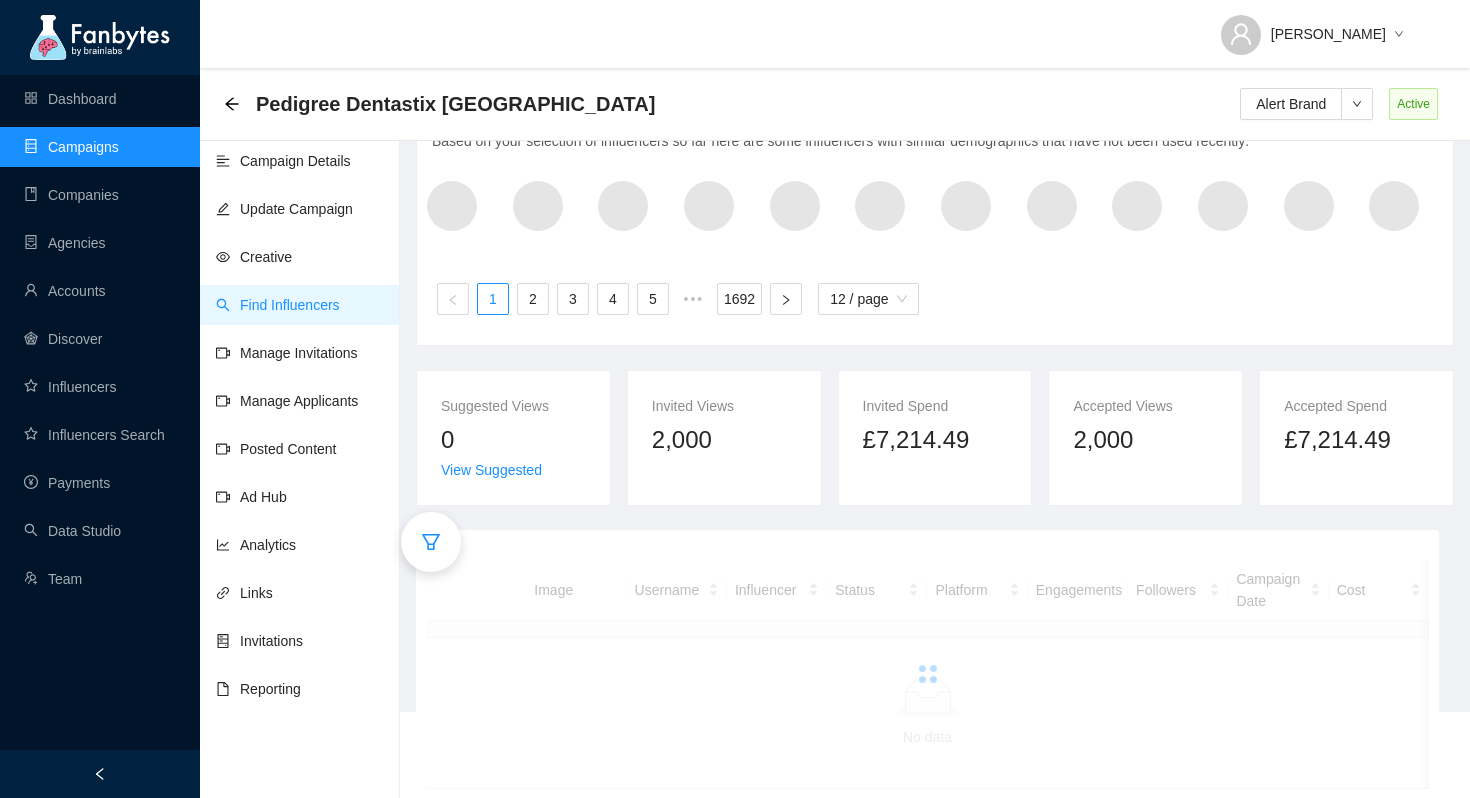 scroll, scrollTop: 141, scrollLeft: 0, axis: vertical 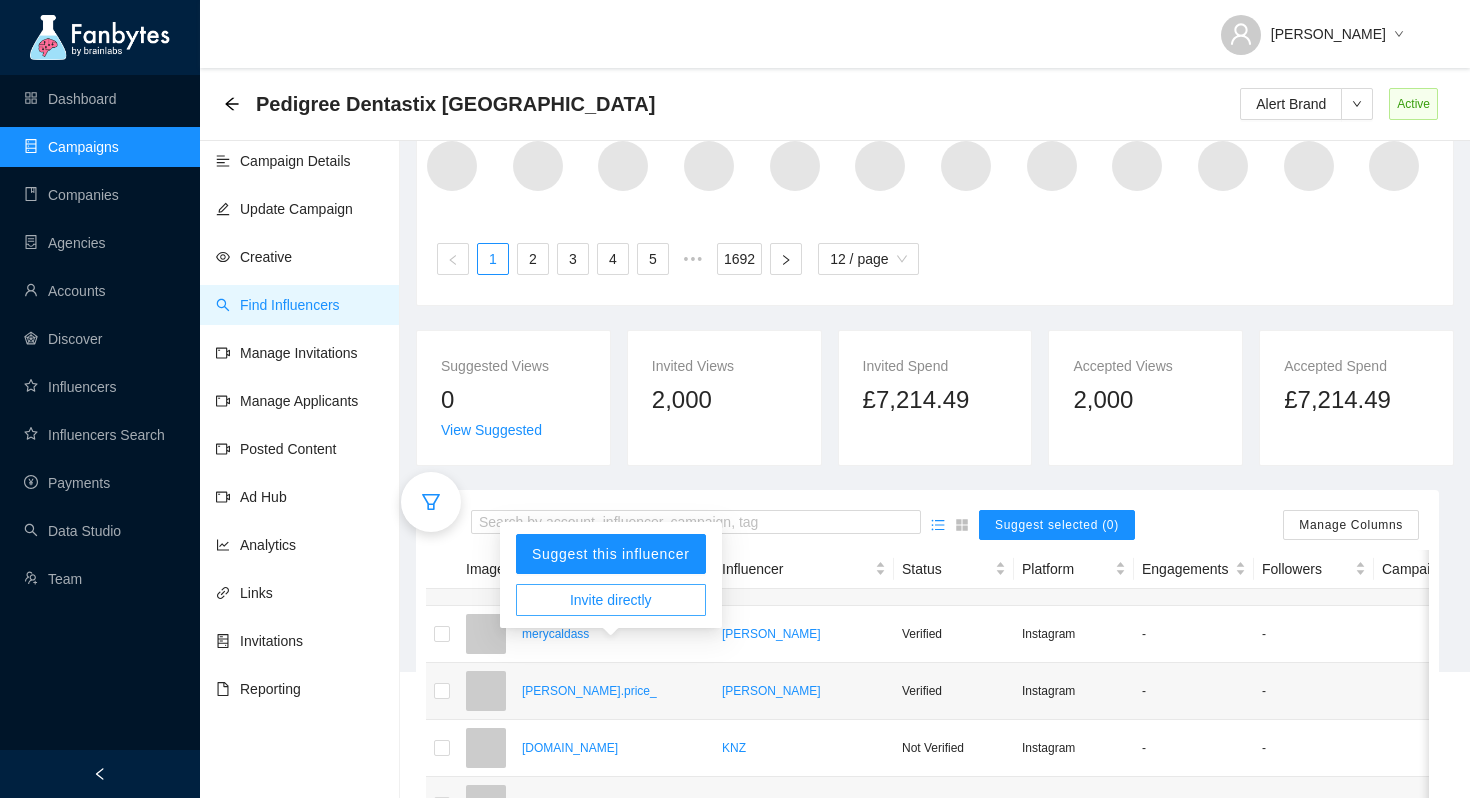 click on "Invite directly" at bounding box center [611, 600] 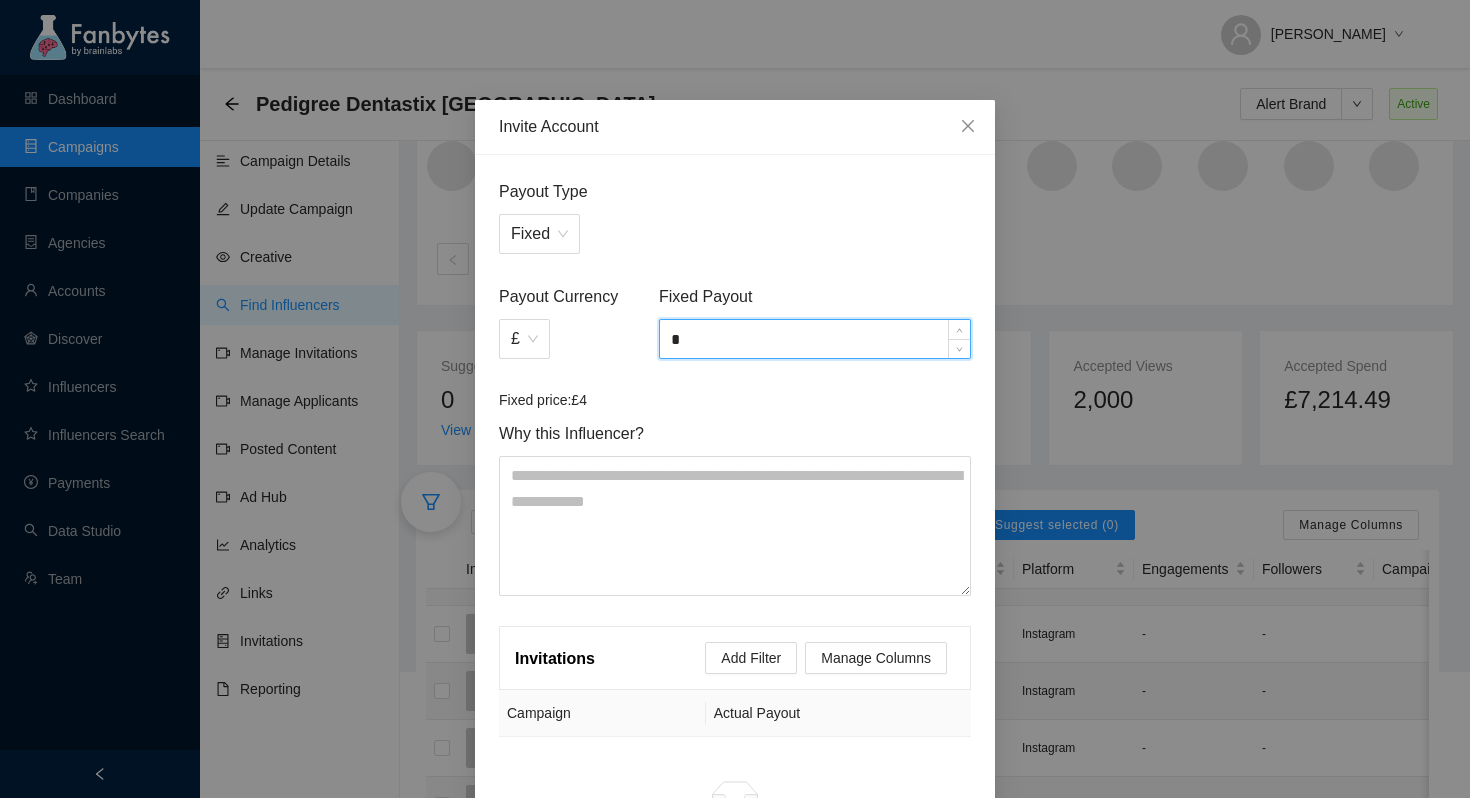 click on "*" at bounding box center (815, 339) 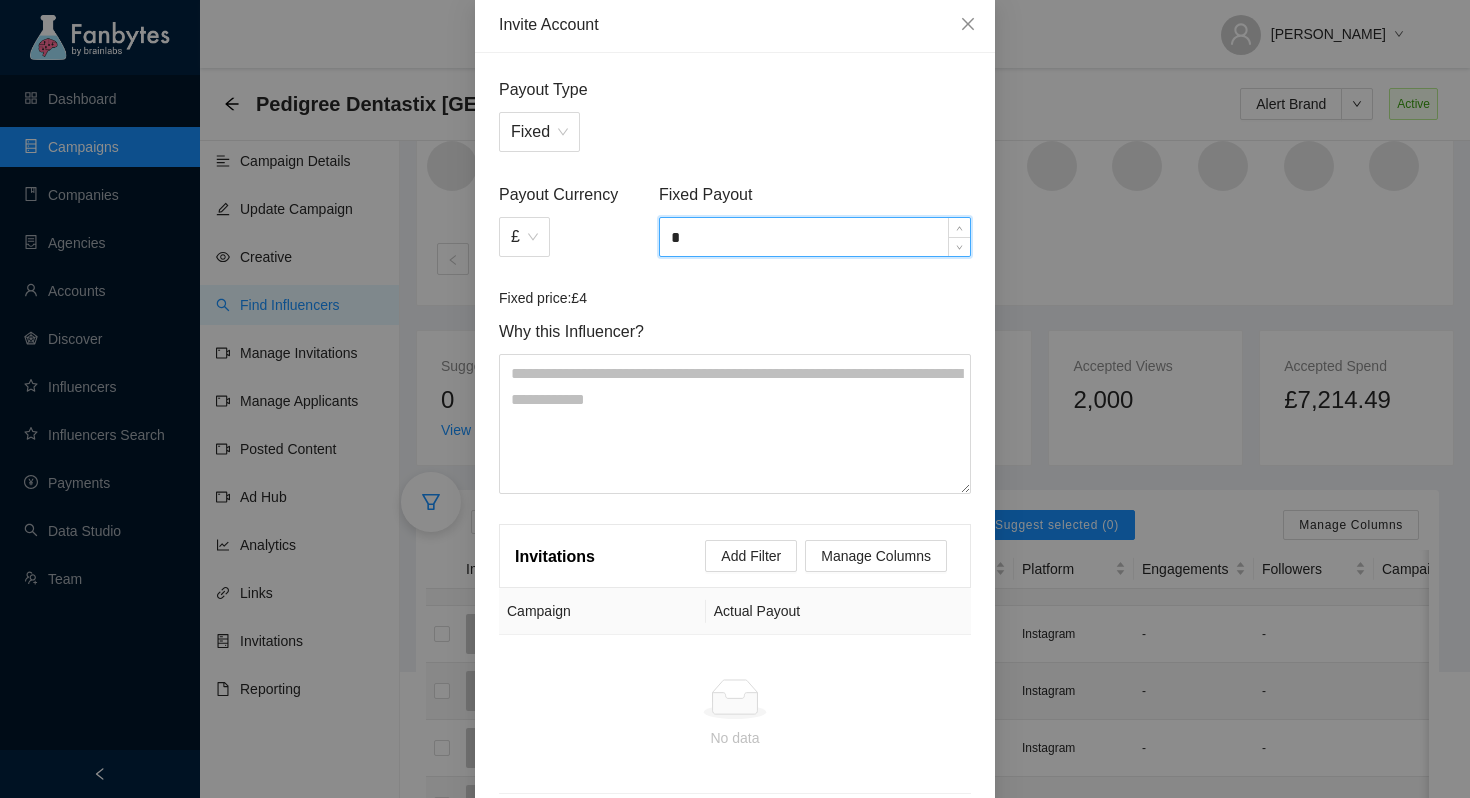 scroll, scrollTop: 199, scrollLeft: 0, axis: vertical 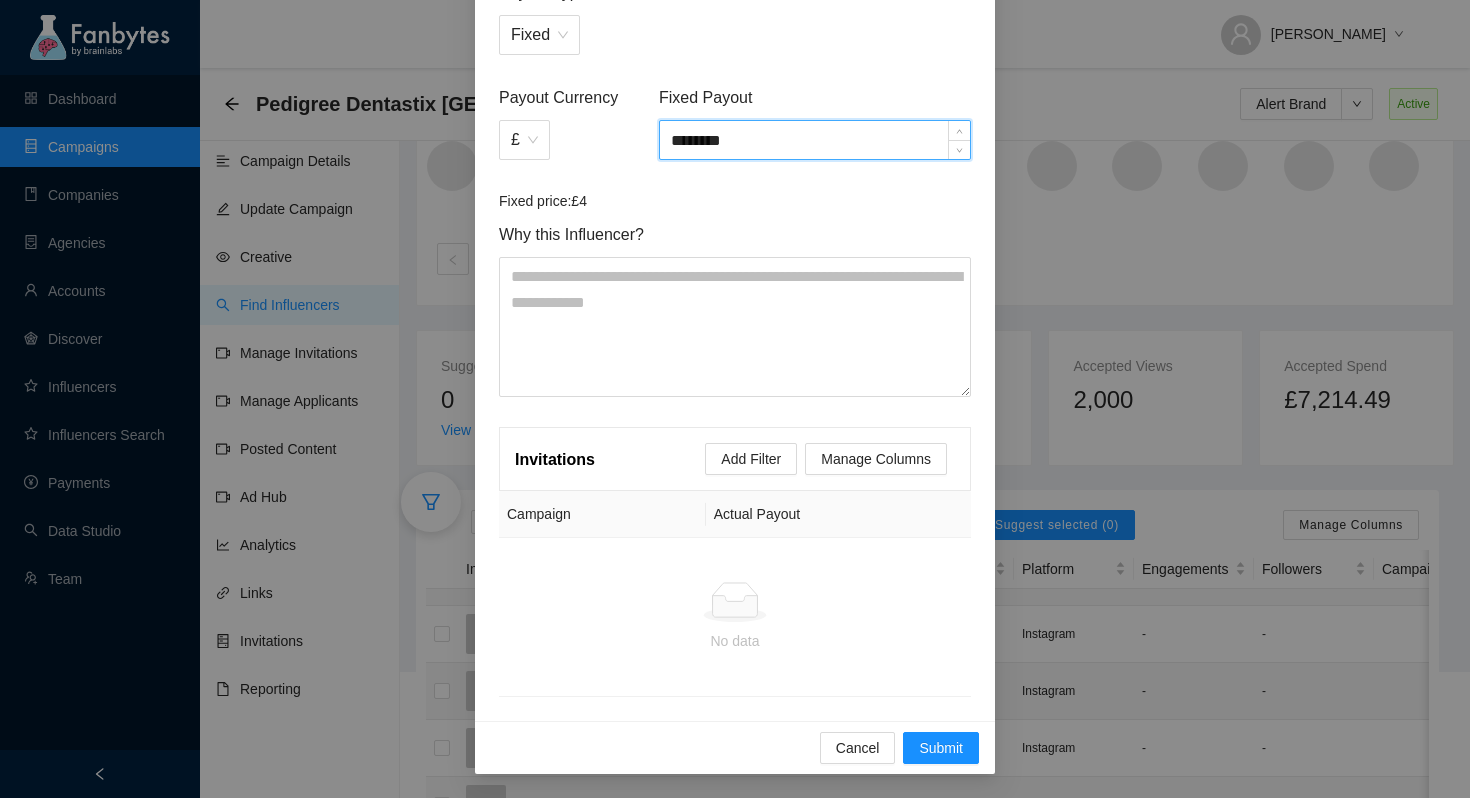 type on "*******" 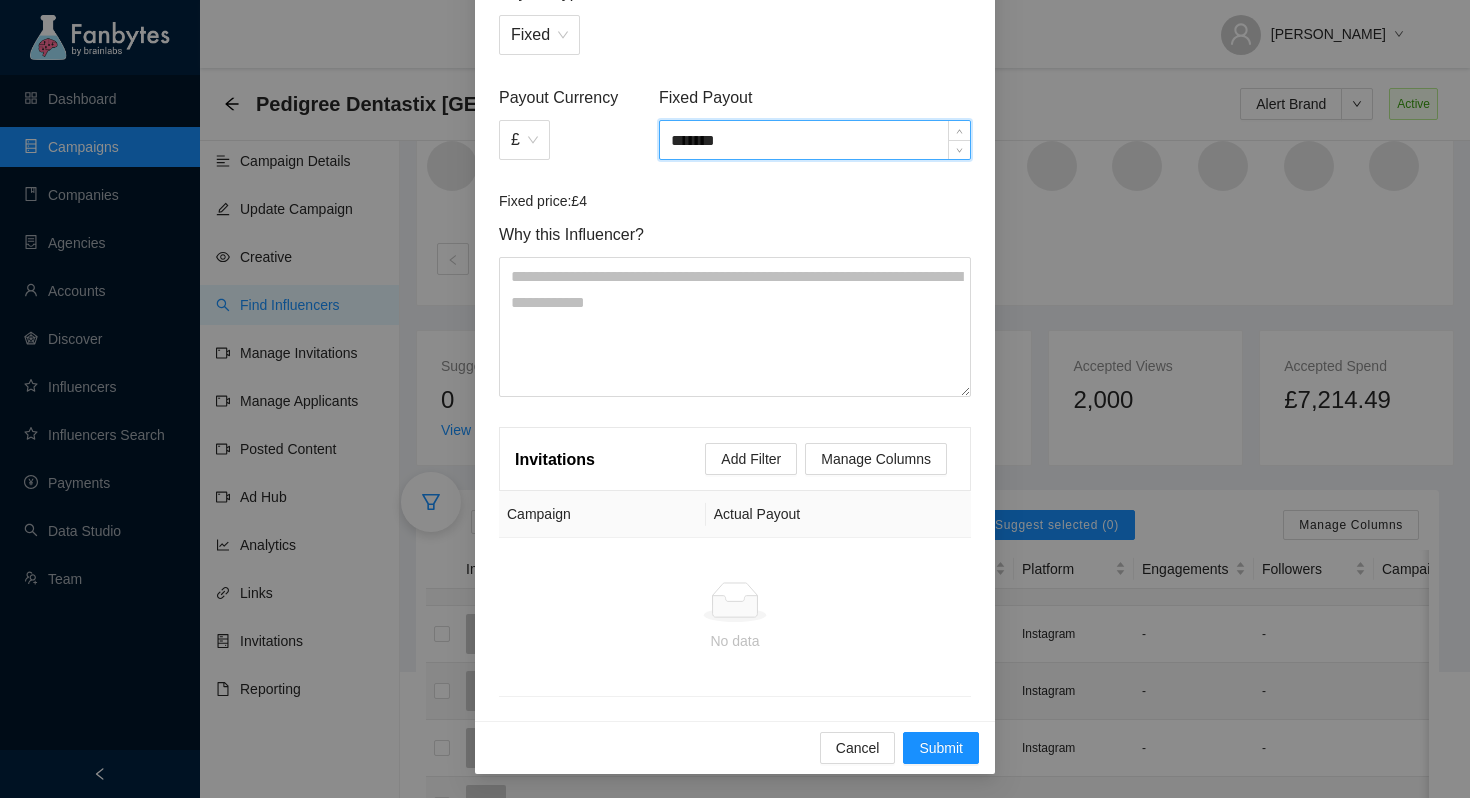 click on "Why this Influencer?" at bounding box center (735, 234) 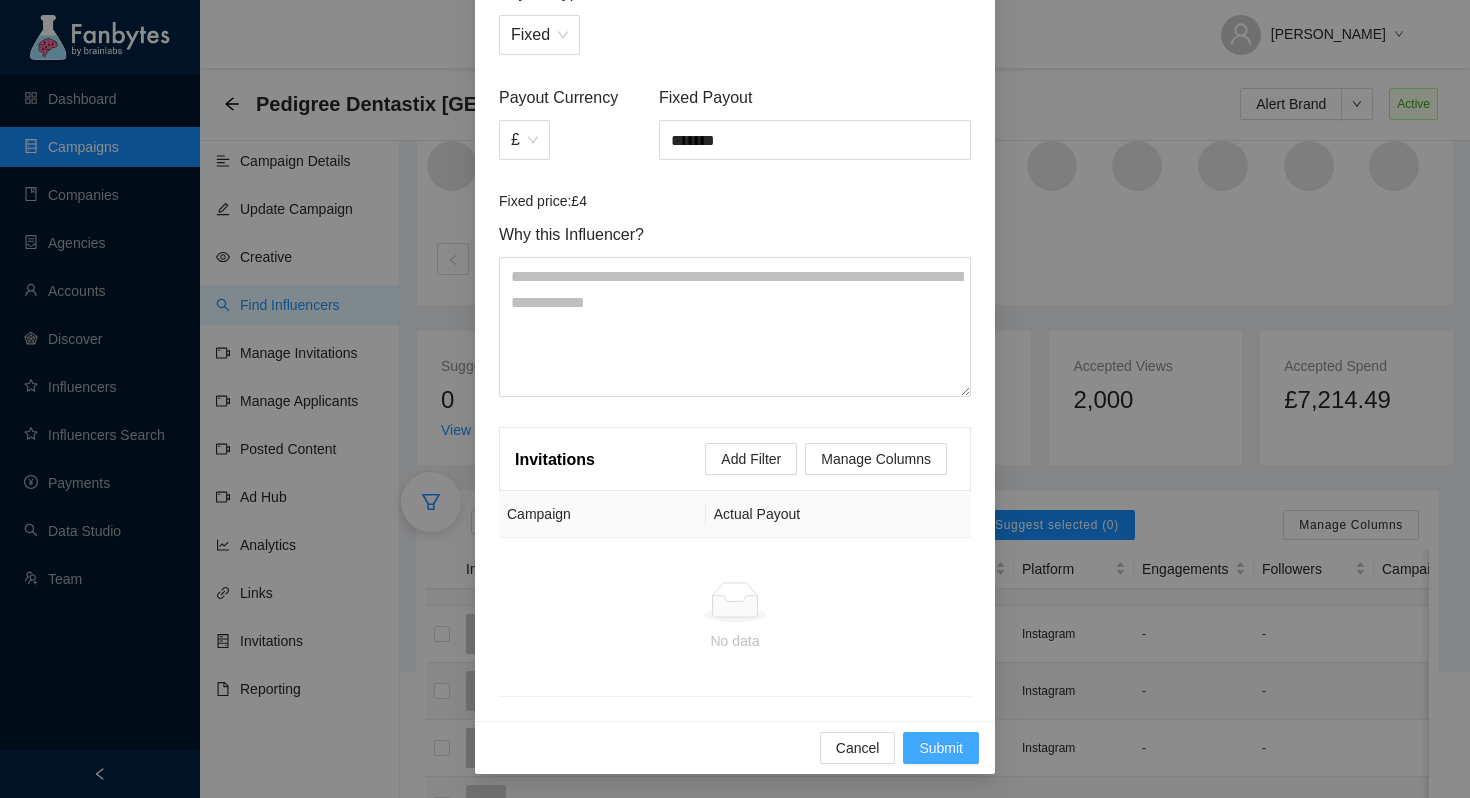 click on "Submit" at bounding box center [941, 748] 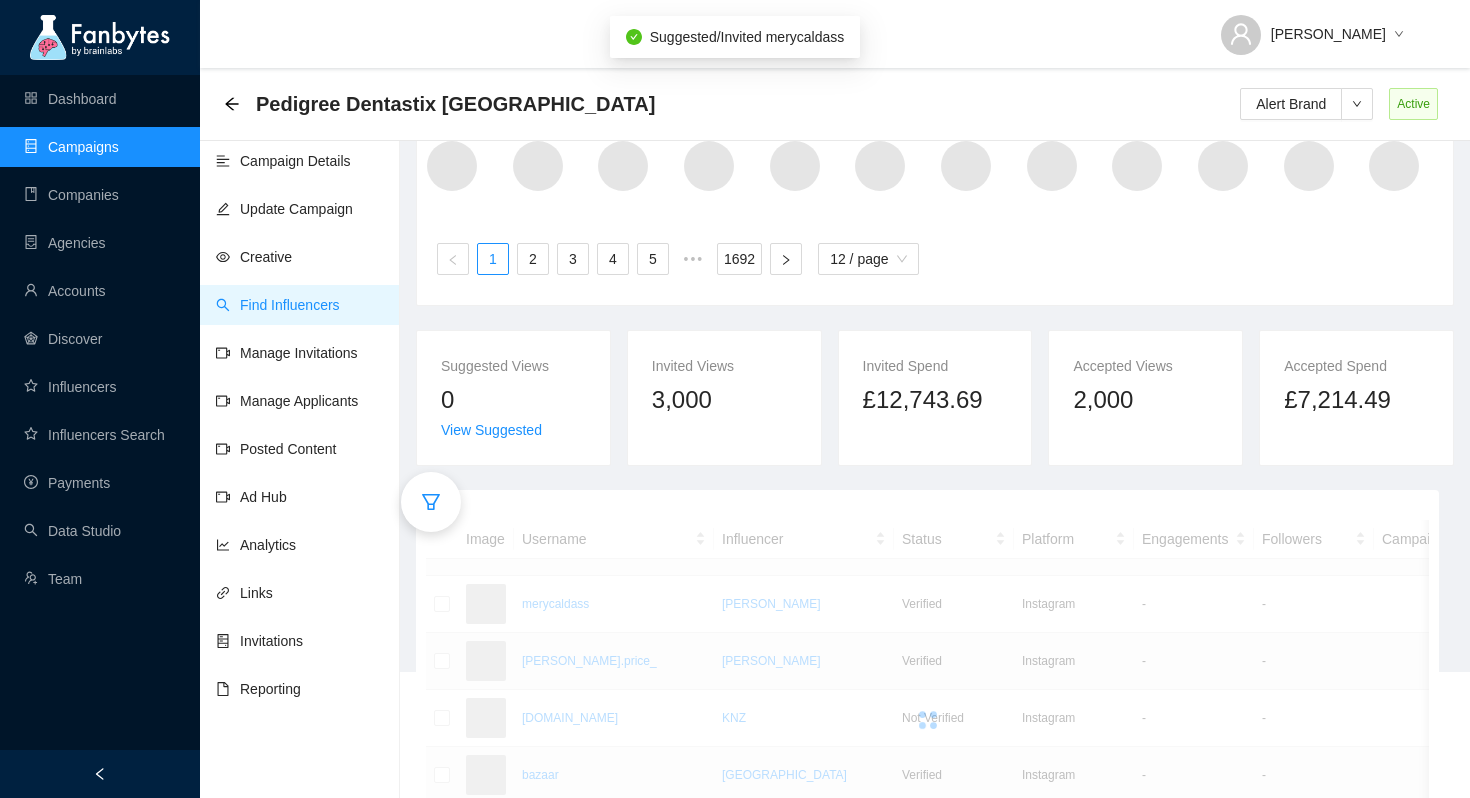 click at bounding box center [927, 720] 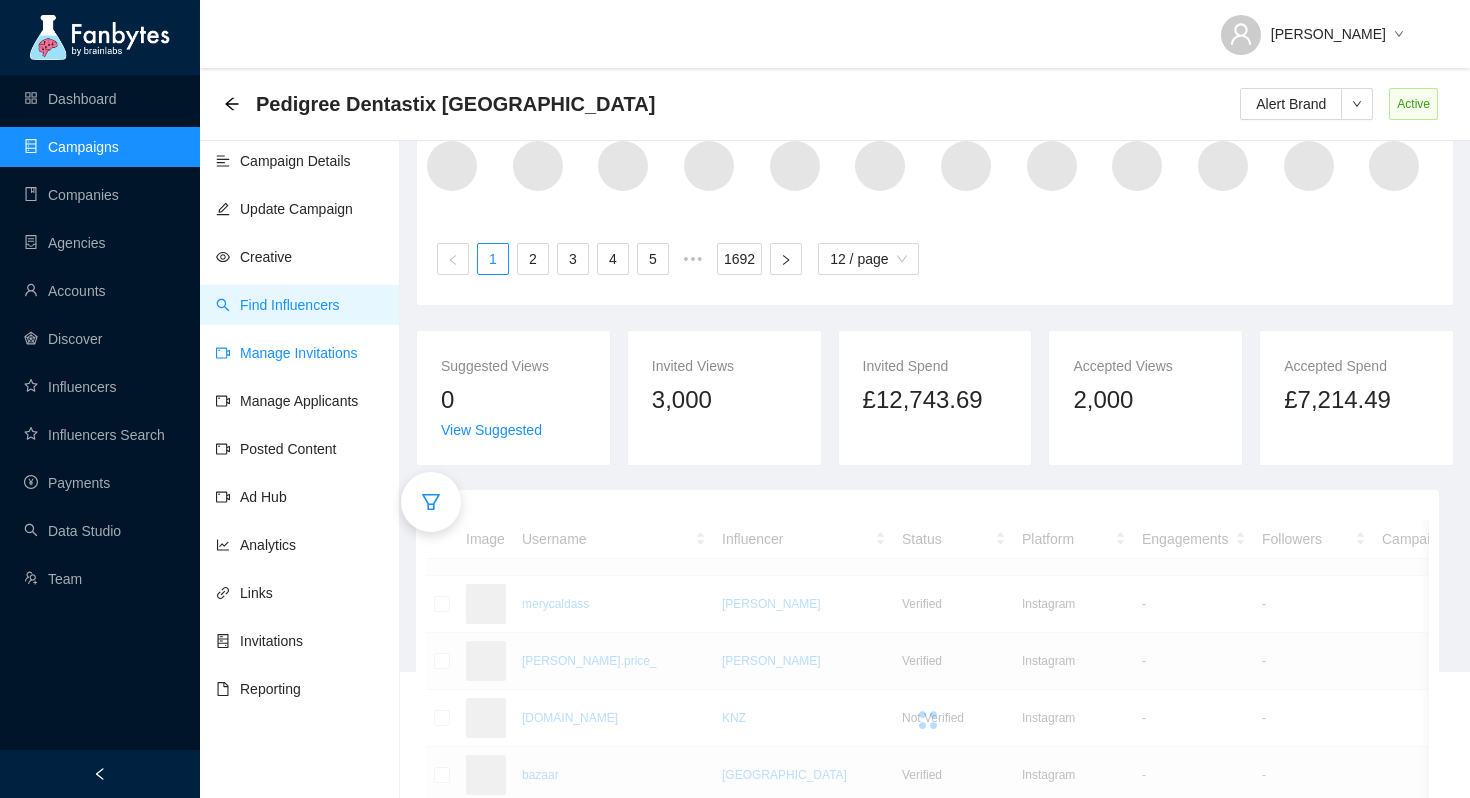 click on "Manage Invitations" at bounding box center [287, 353] 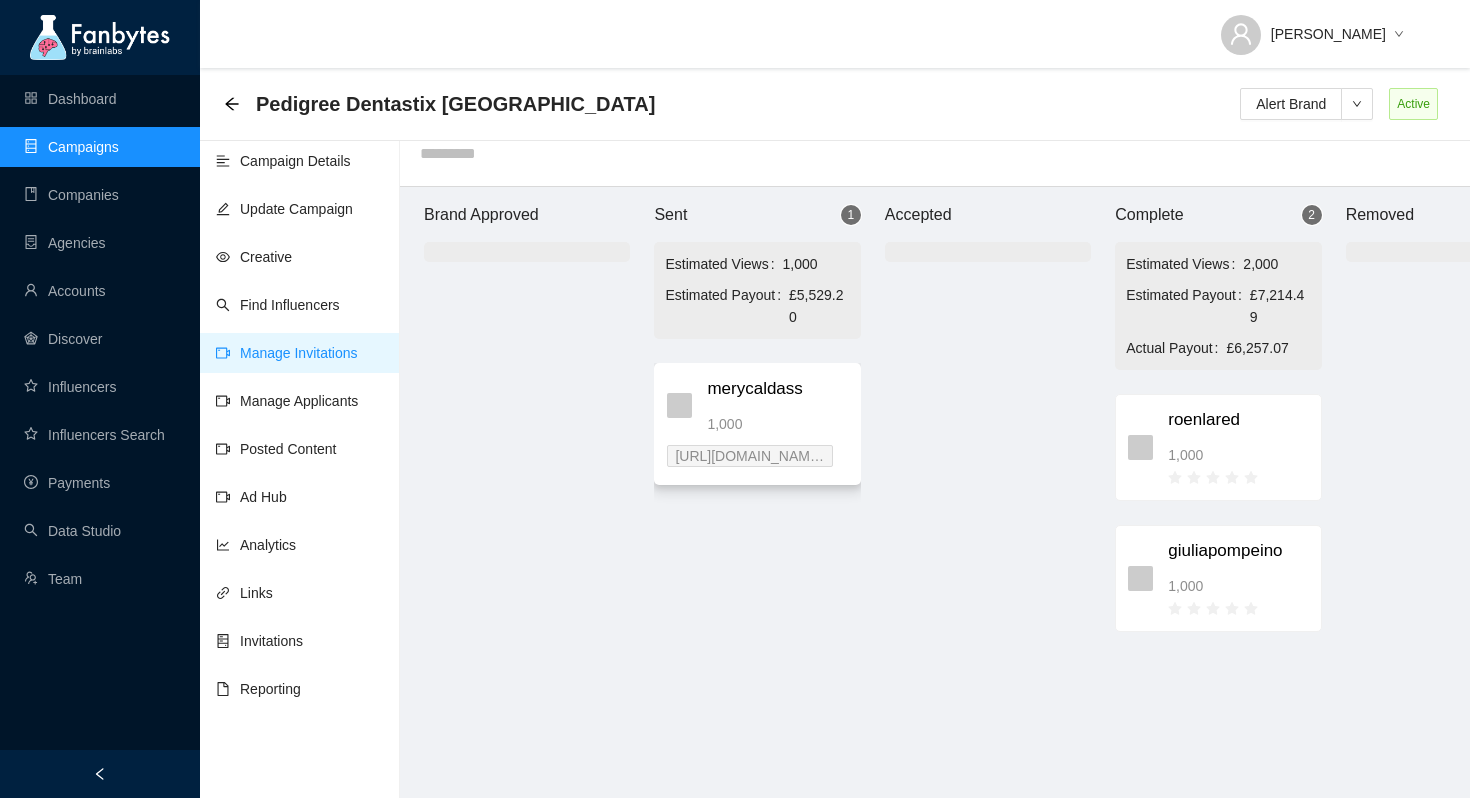 click on "1,000" at bounding box center [724, 424] 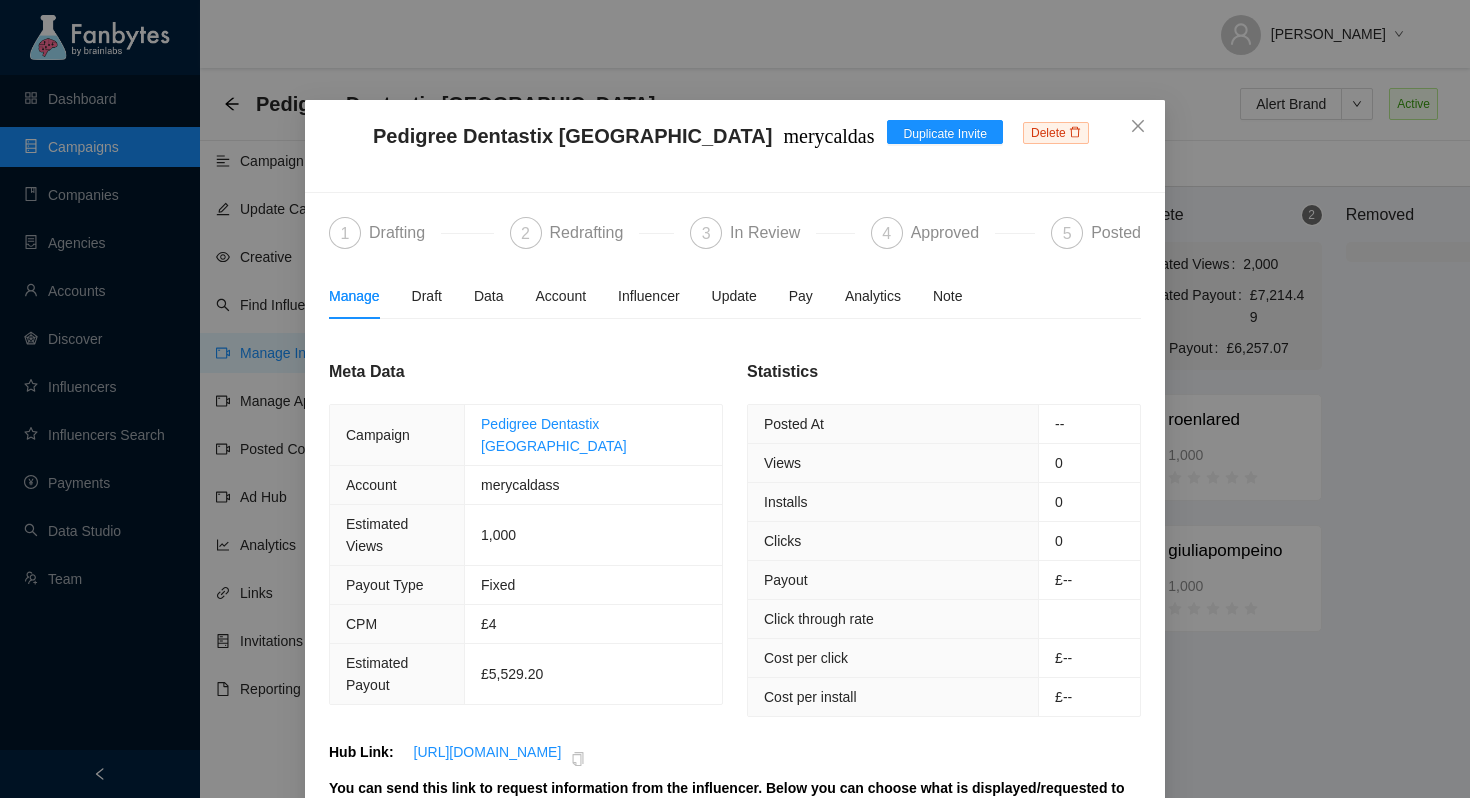 click on "Delete" at bounding box center [1056, 133] 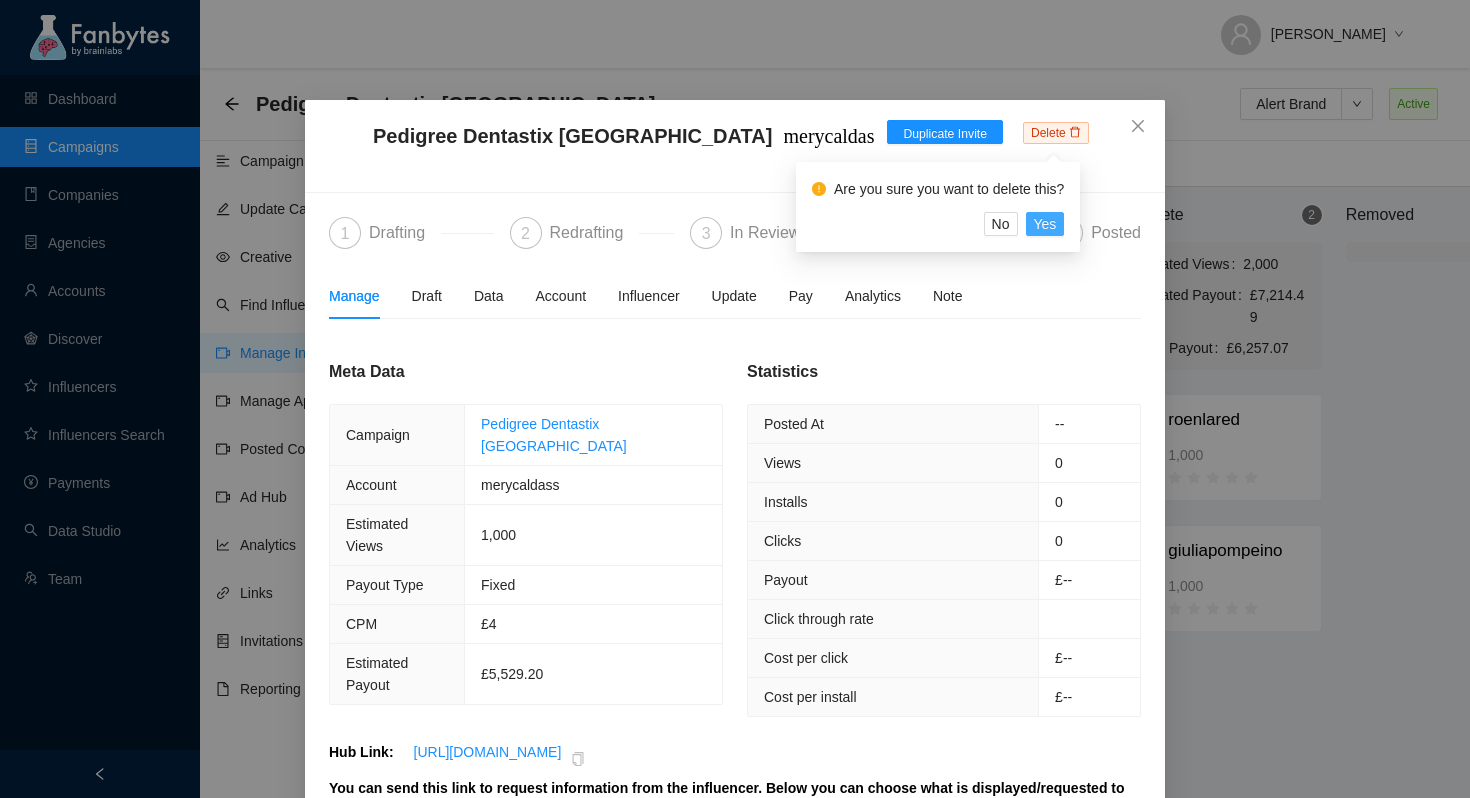click on "Yes" at bounding box center (1045, 224) 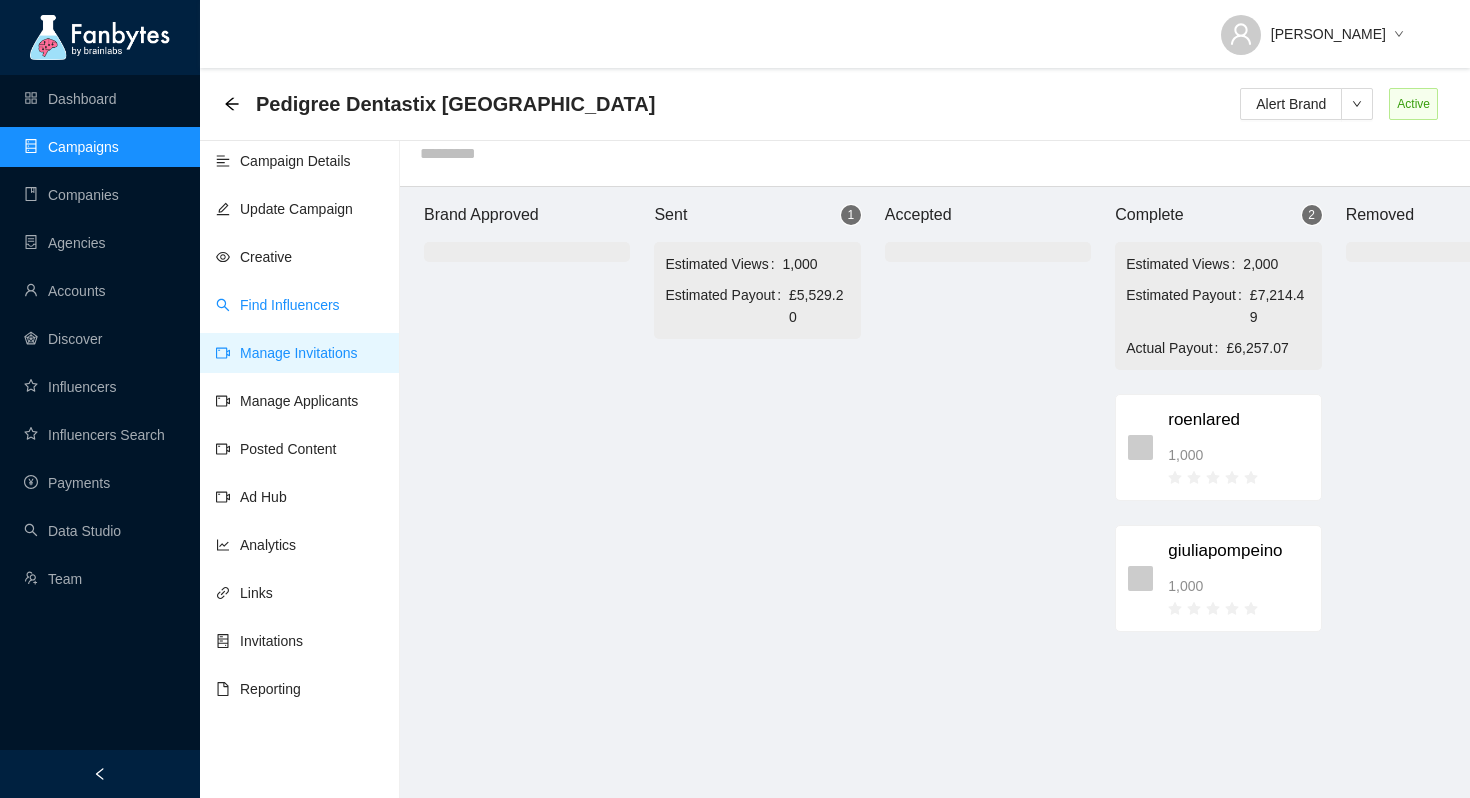 click on "Find Influencers" at bounding box center (278, 305) 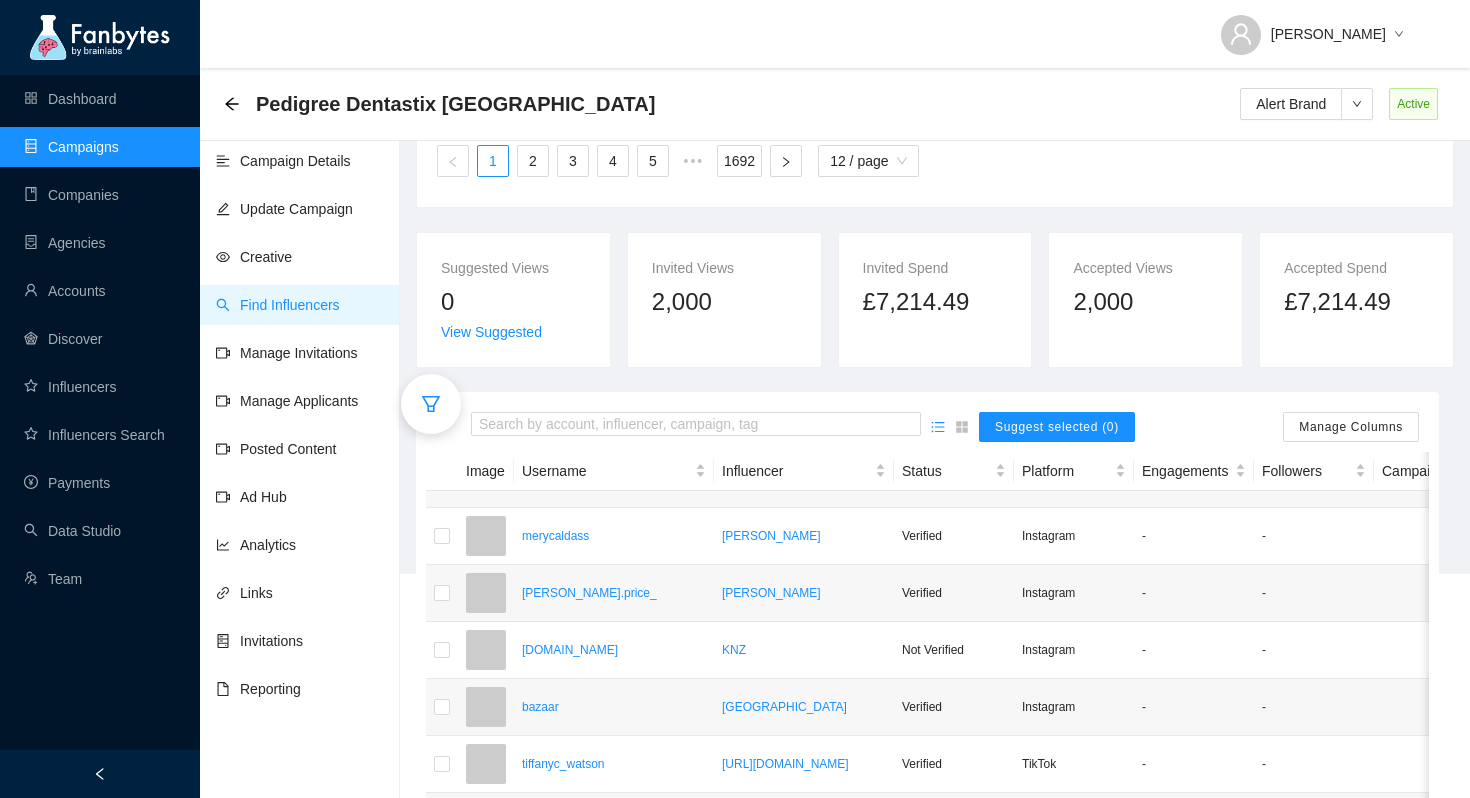 scroll, scrollTop: 265, scrollLeft: 0, axis: vertical 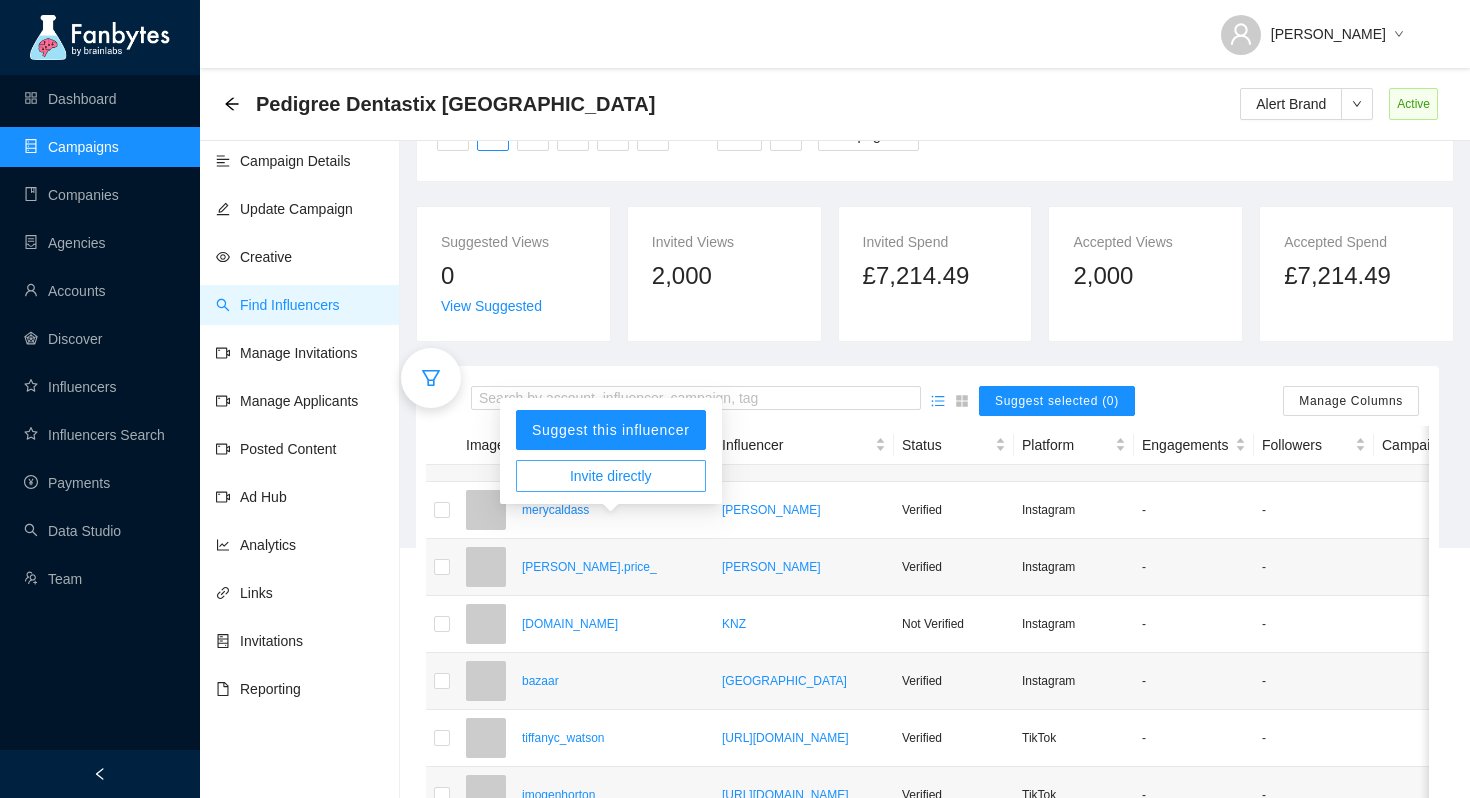 click on "Invite directly" at bounding box center [611, 476] 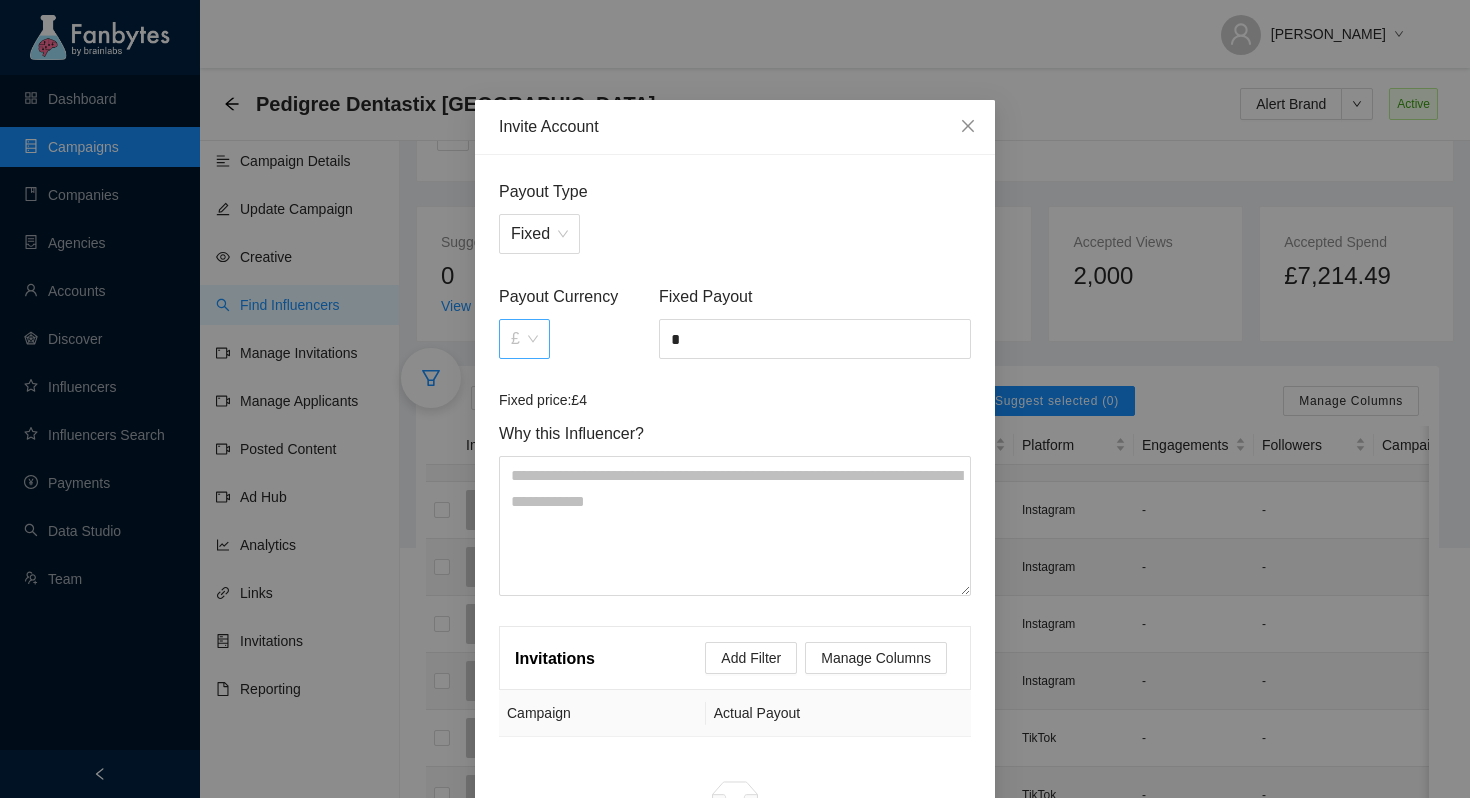 click on "£" at bounding box center (524, 339) 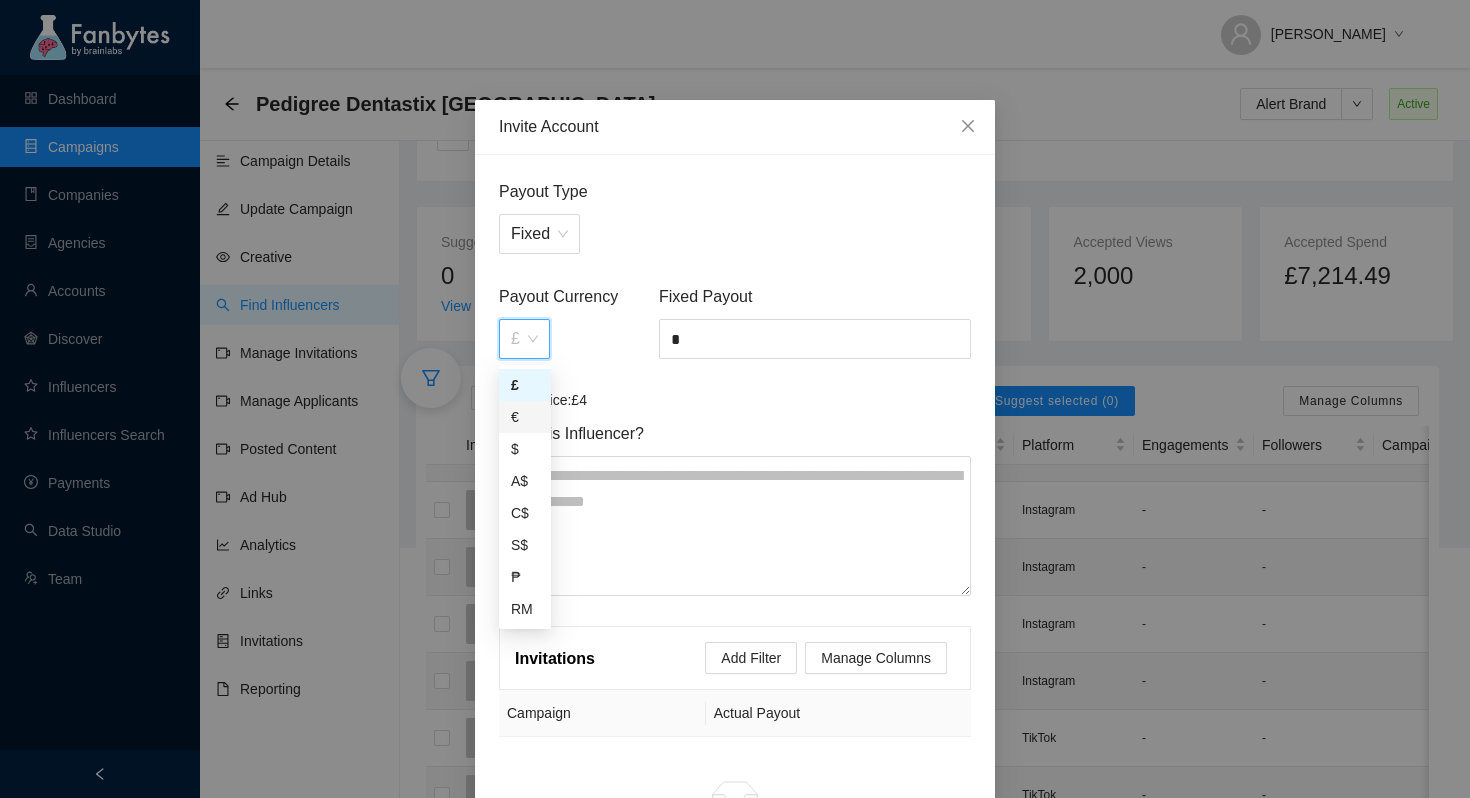 click on "€" at bounding box center (525, 417) 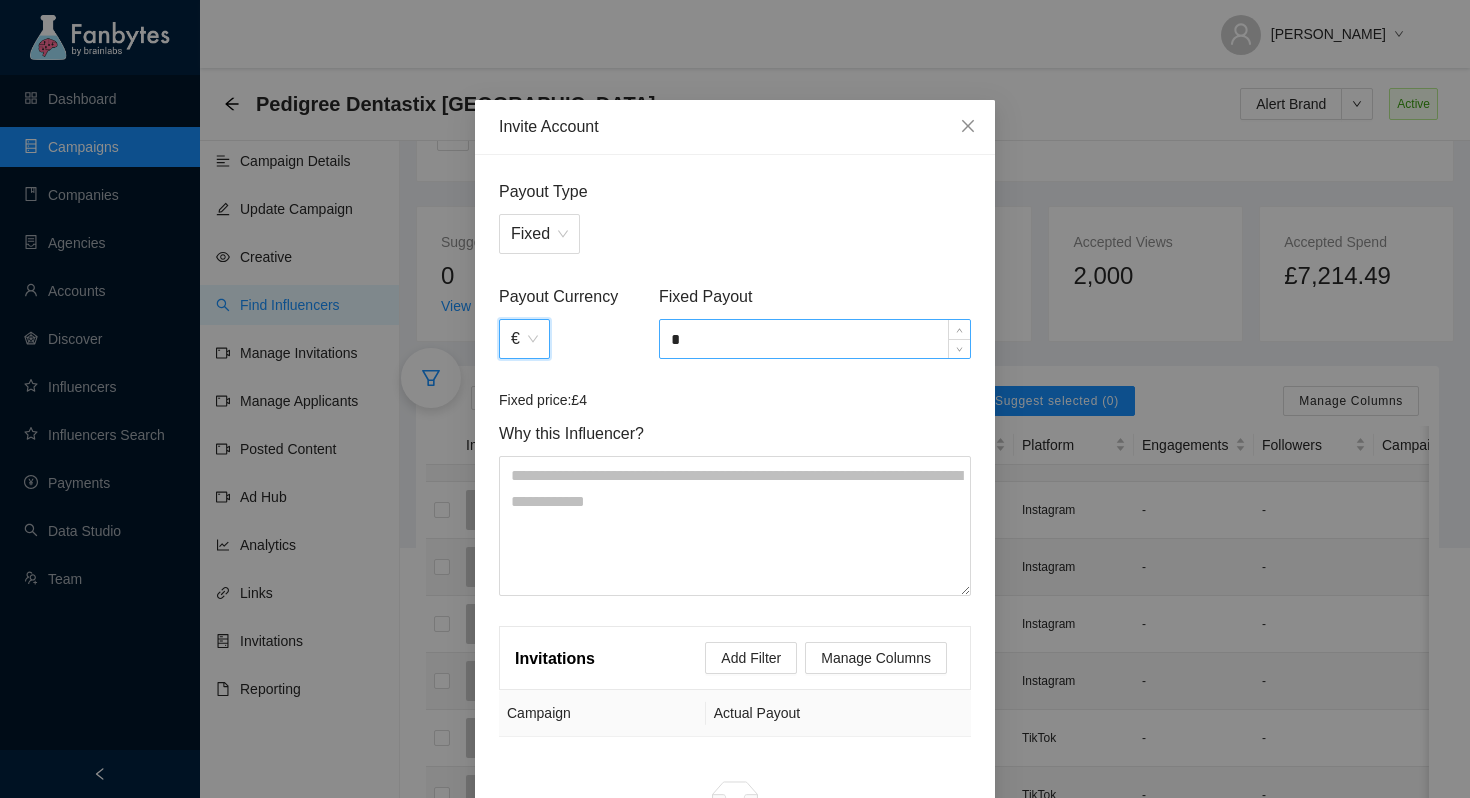 click on "*" at bounding box center (815, 339) 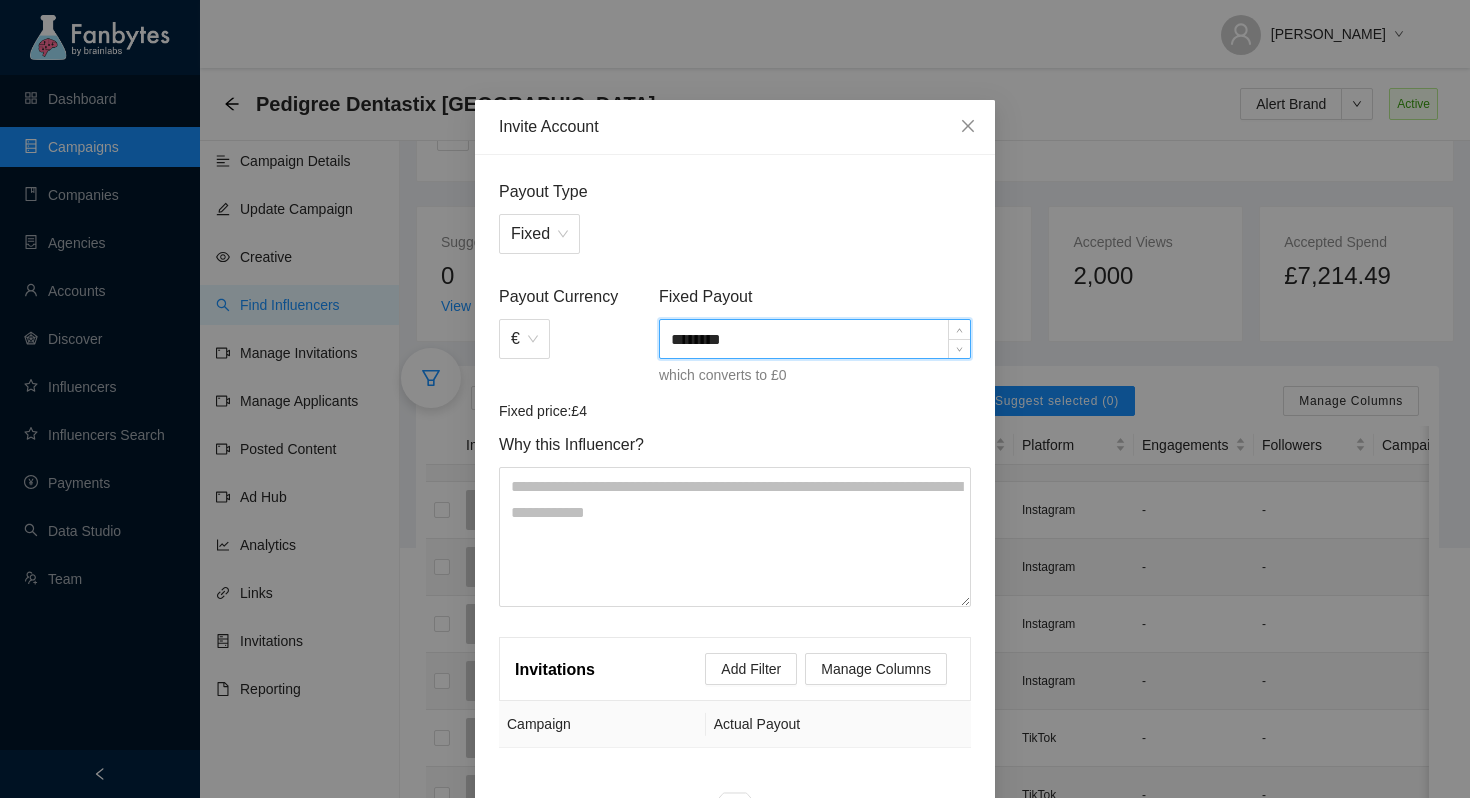 type on "*******" 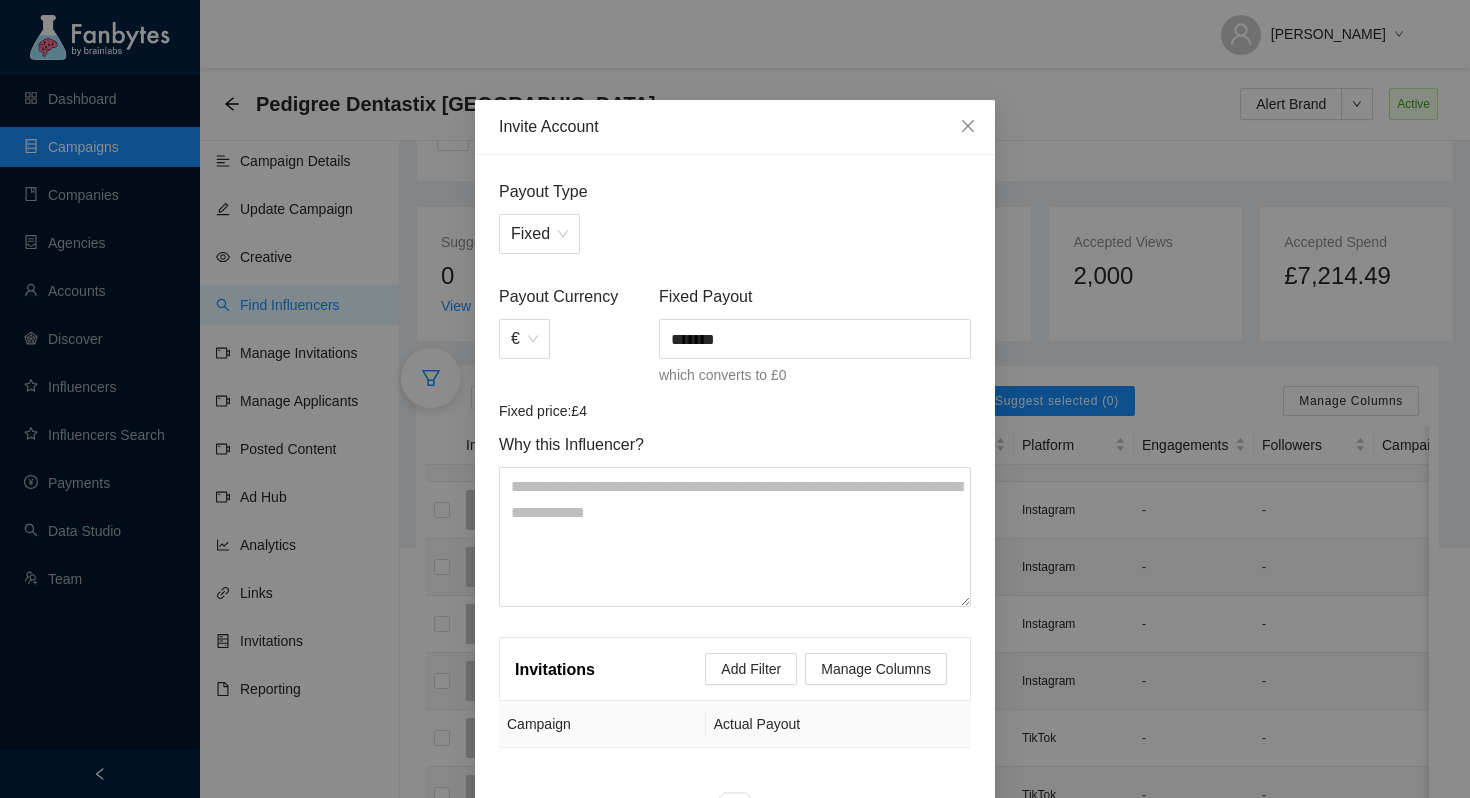 click on "Fixed price:  £4" at bounding box center (735, 411) 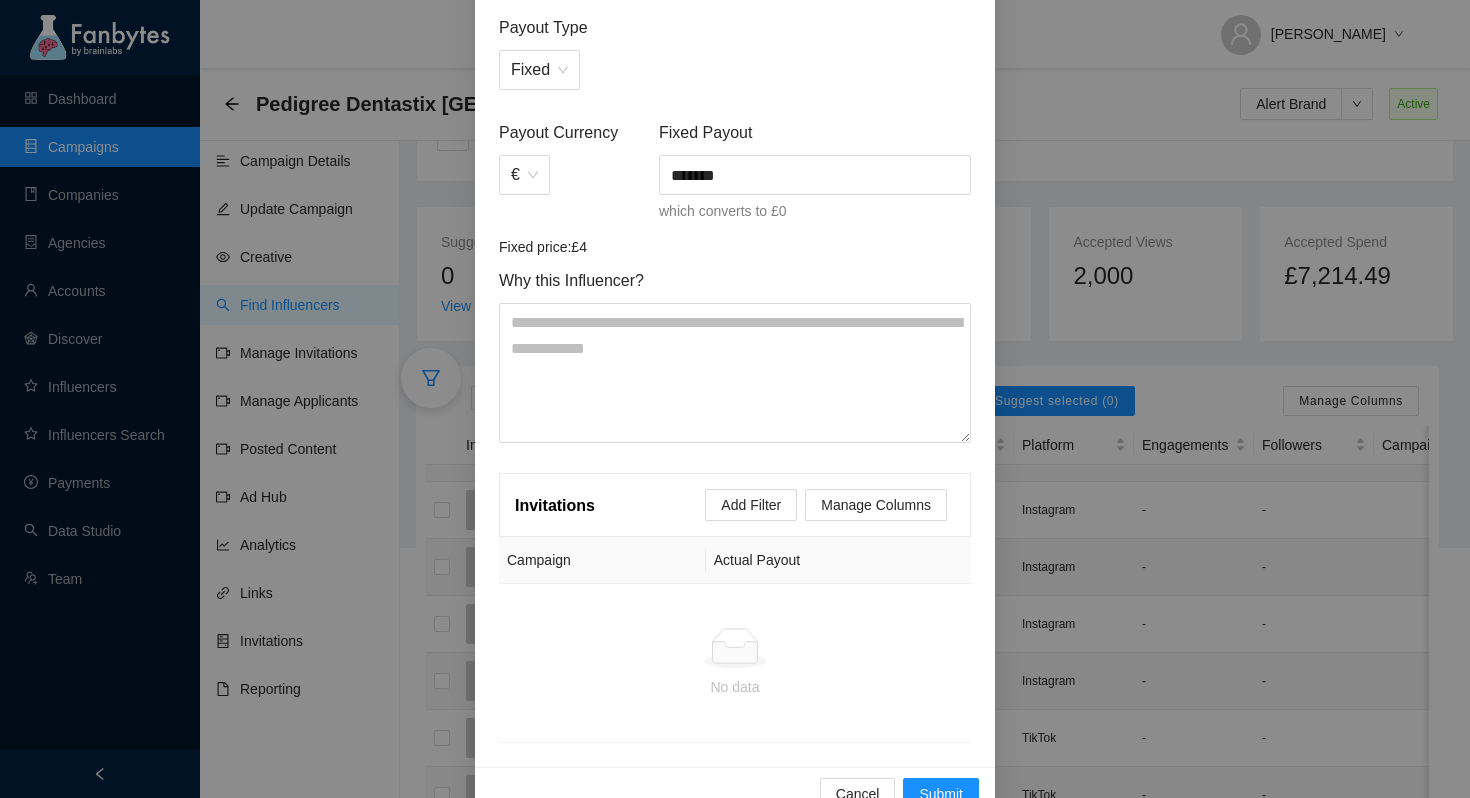 scroll, scrollTop: 210, scrollLeft: 0, axis: vertical 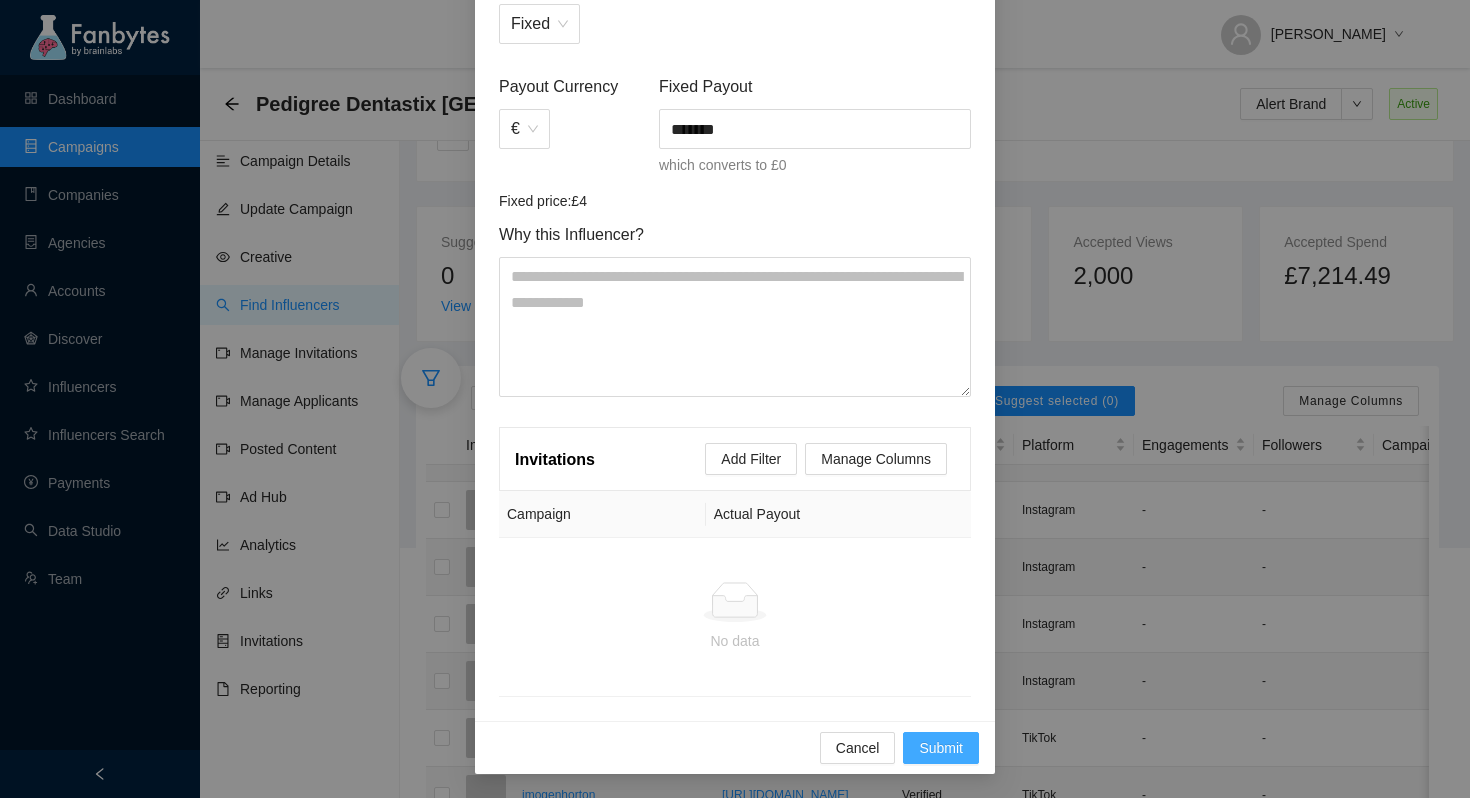 click on "Submit" at bounding box center (941, 748) 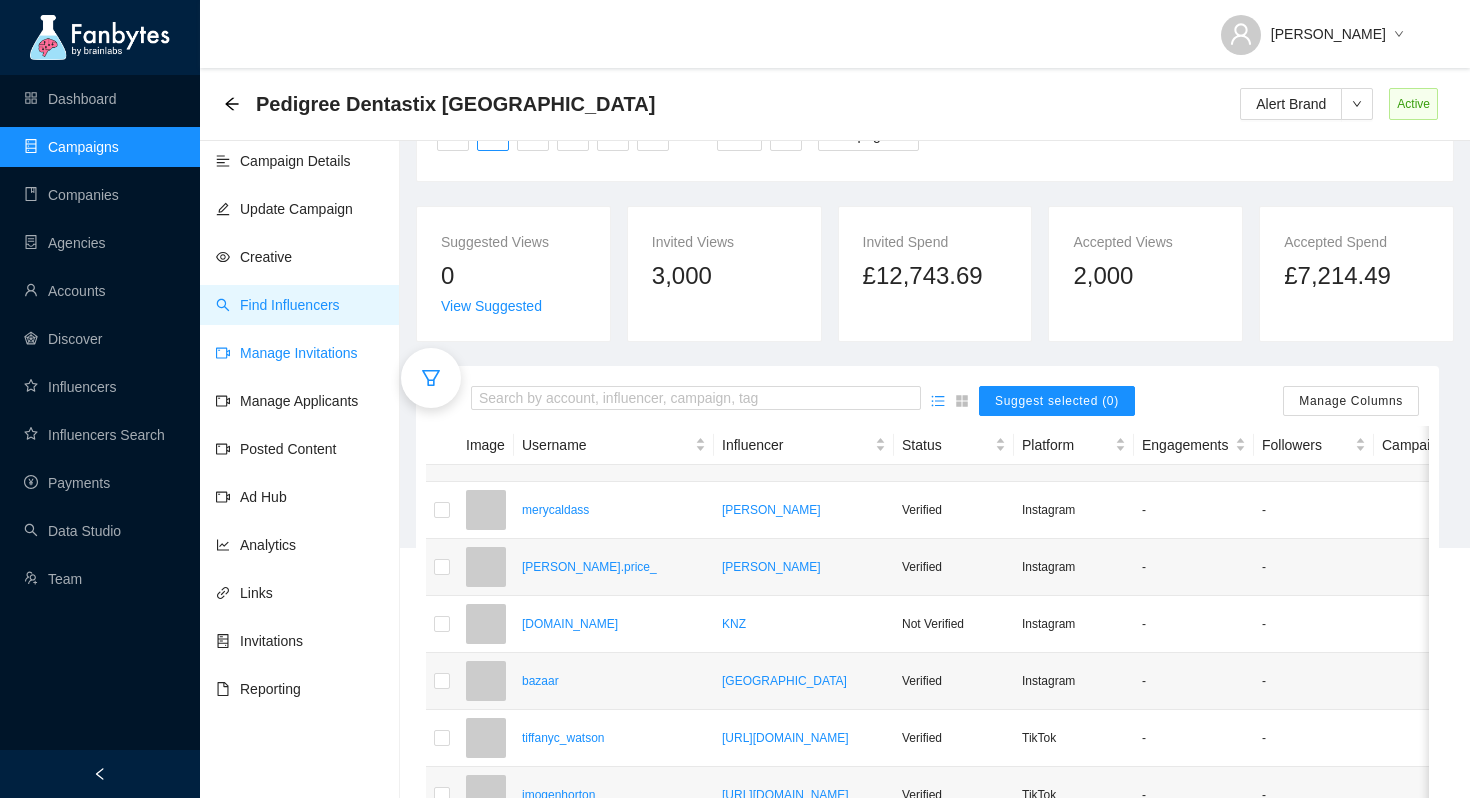 click on "Manage Invitations" at bounding box center [287, 353] 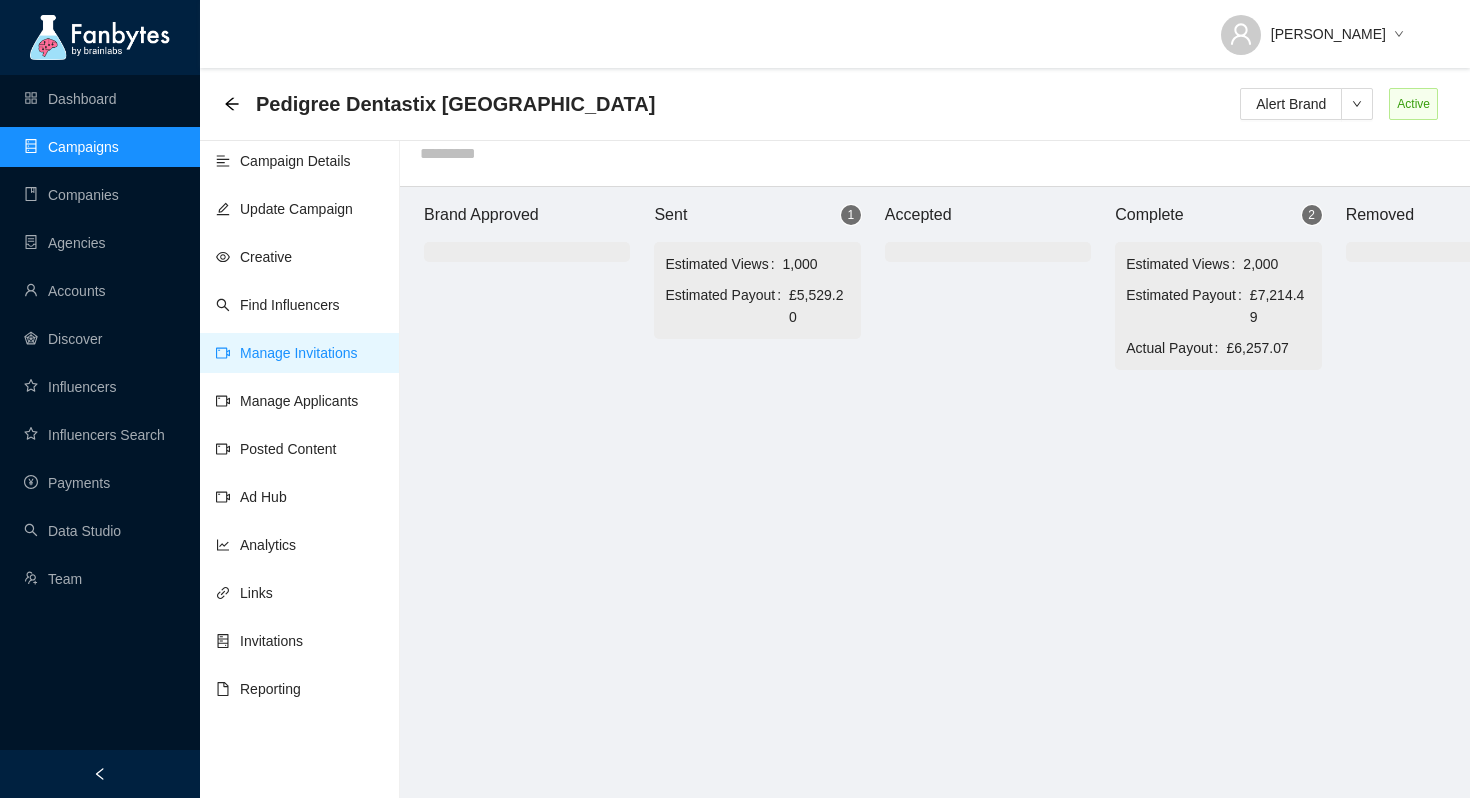 scroll, scrollTop: 20, scrollLeft: 0, axis: vertical 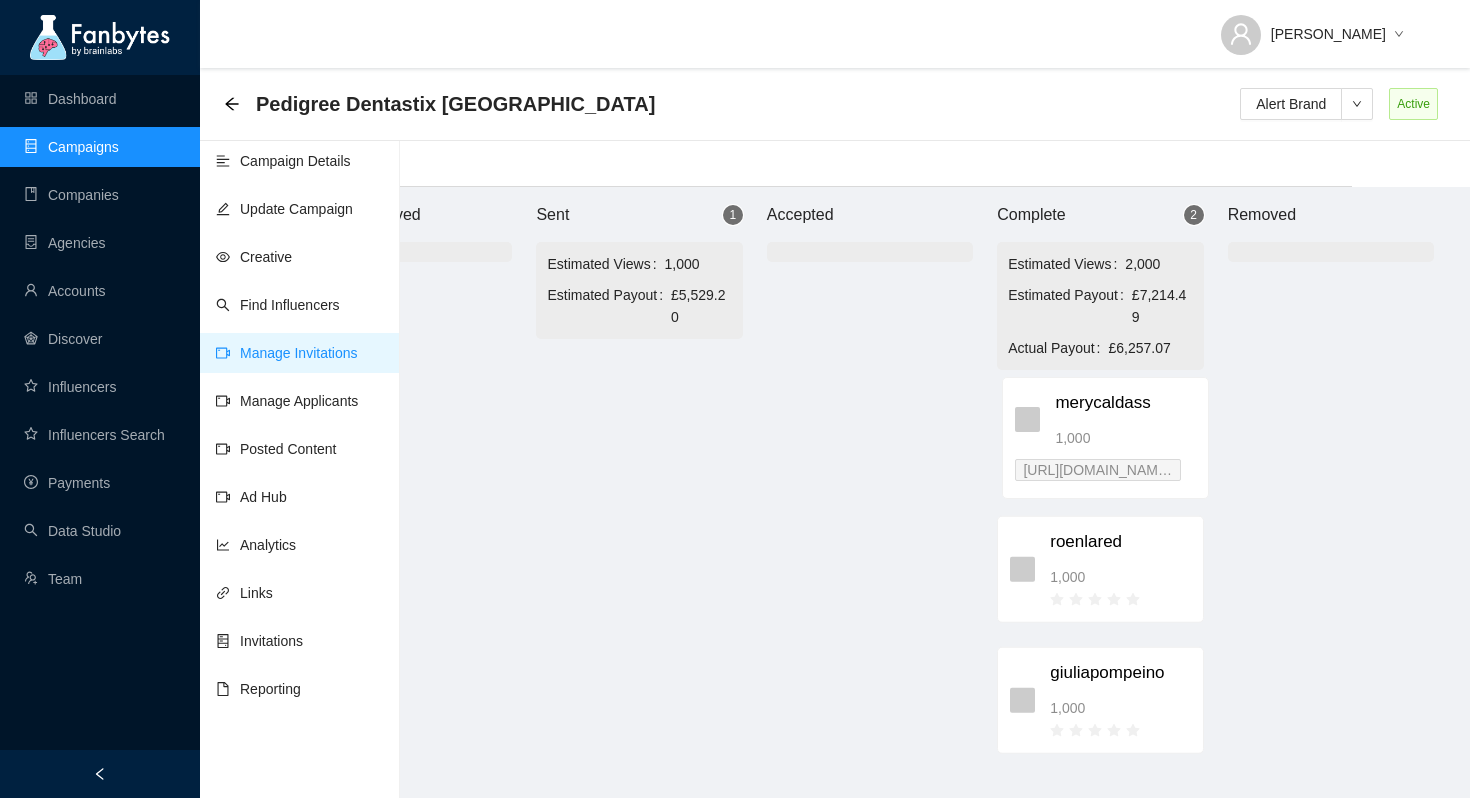 drag, startPoint x: 784, startPoint y: 415, endPoint x: 1139, endPoint y: 428, distance: 355.23795 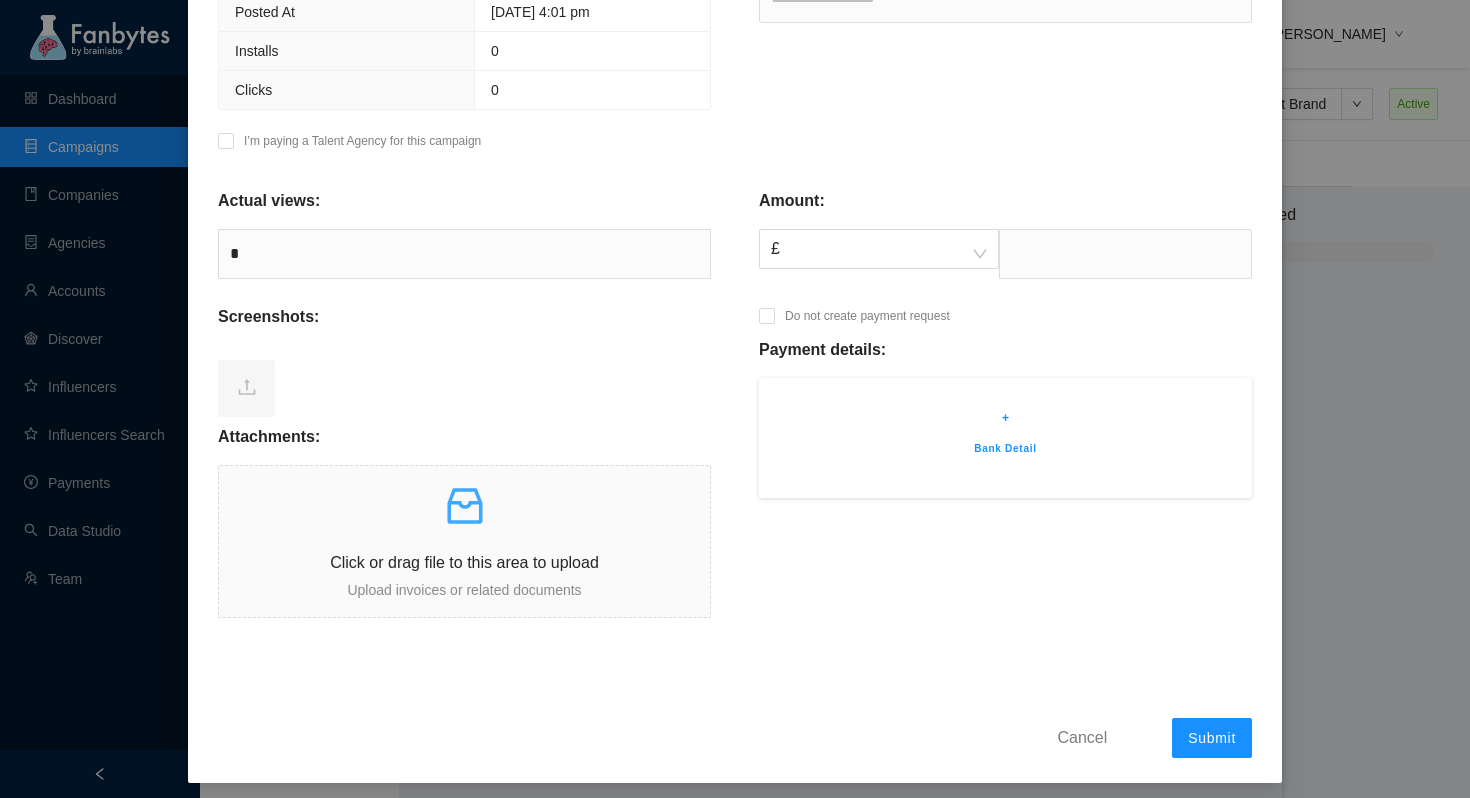 scroll, scrollTop: 528, scrollLeft: 0, axis: vertical 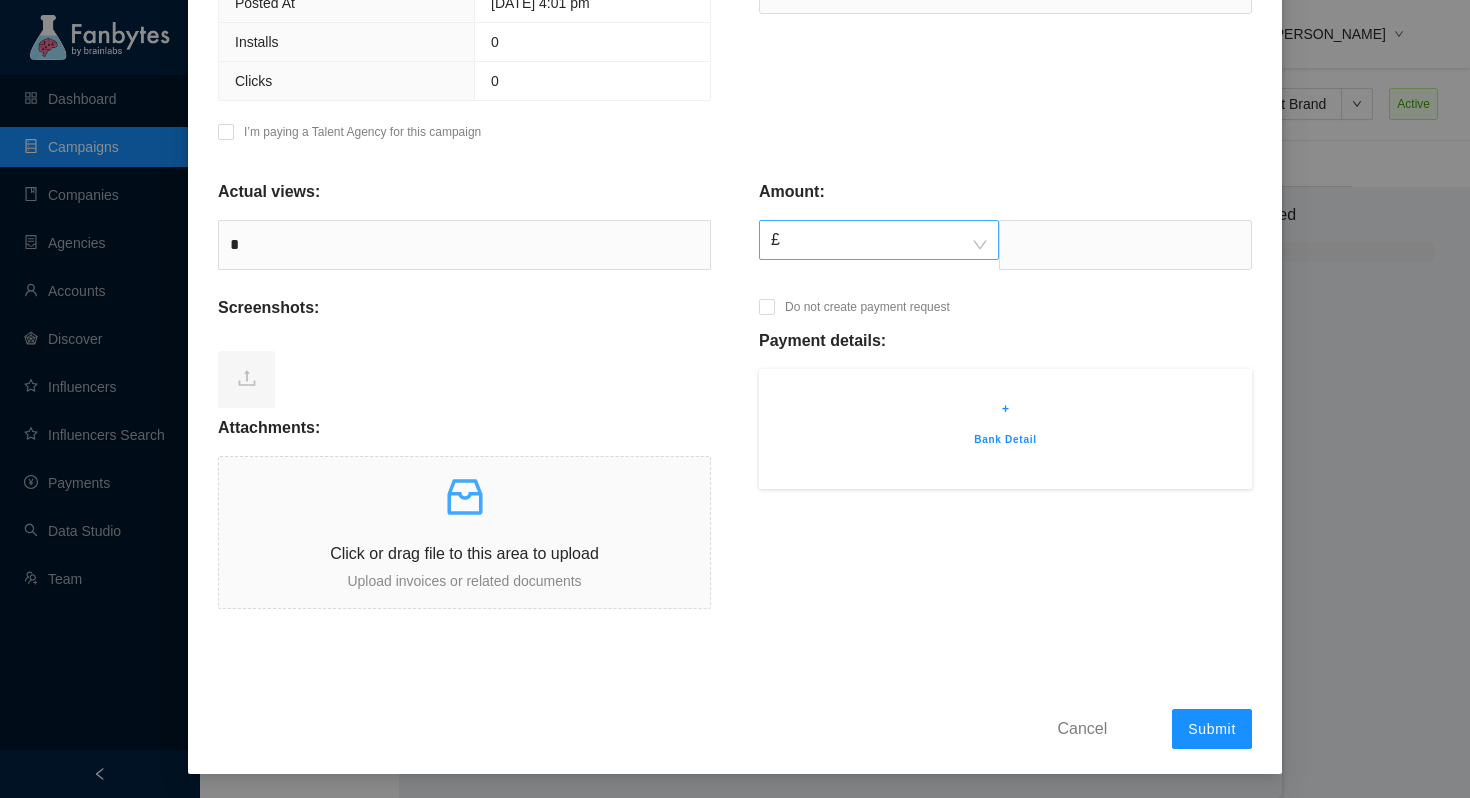 click on "£" at bounding box center [879, 240] 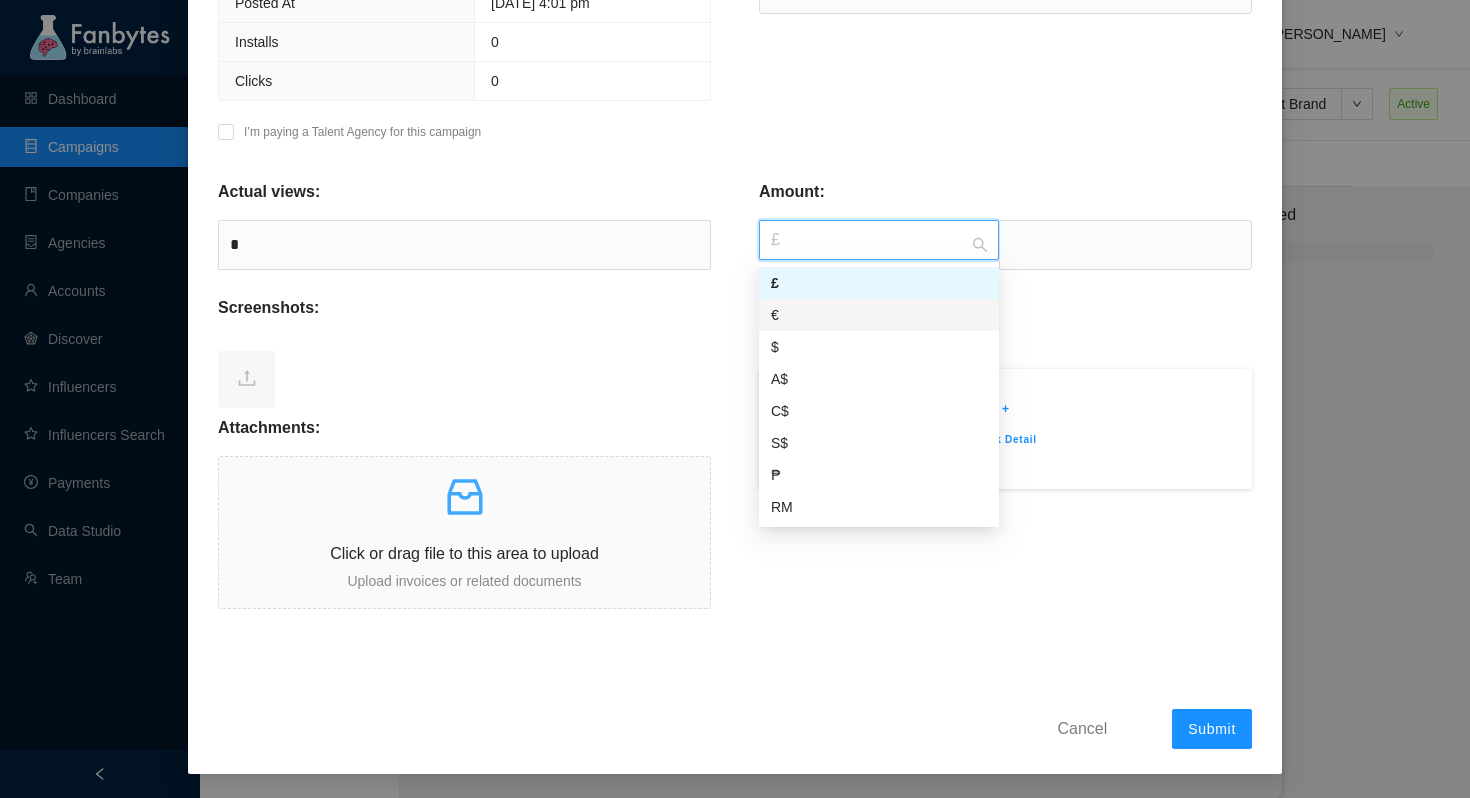 click on "€" at bounding box center [879, 315] 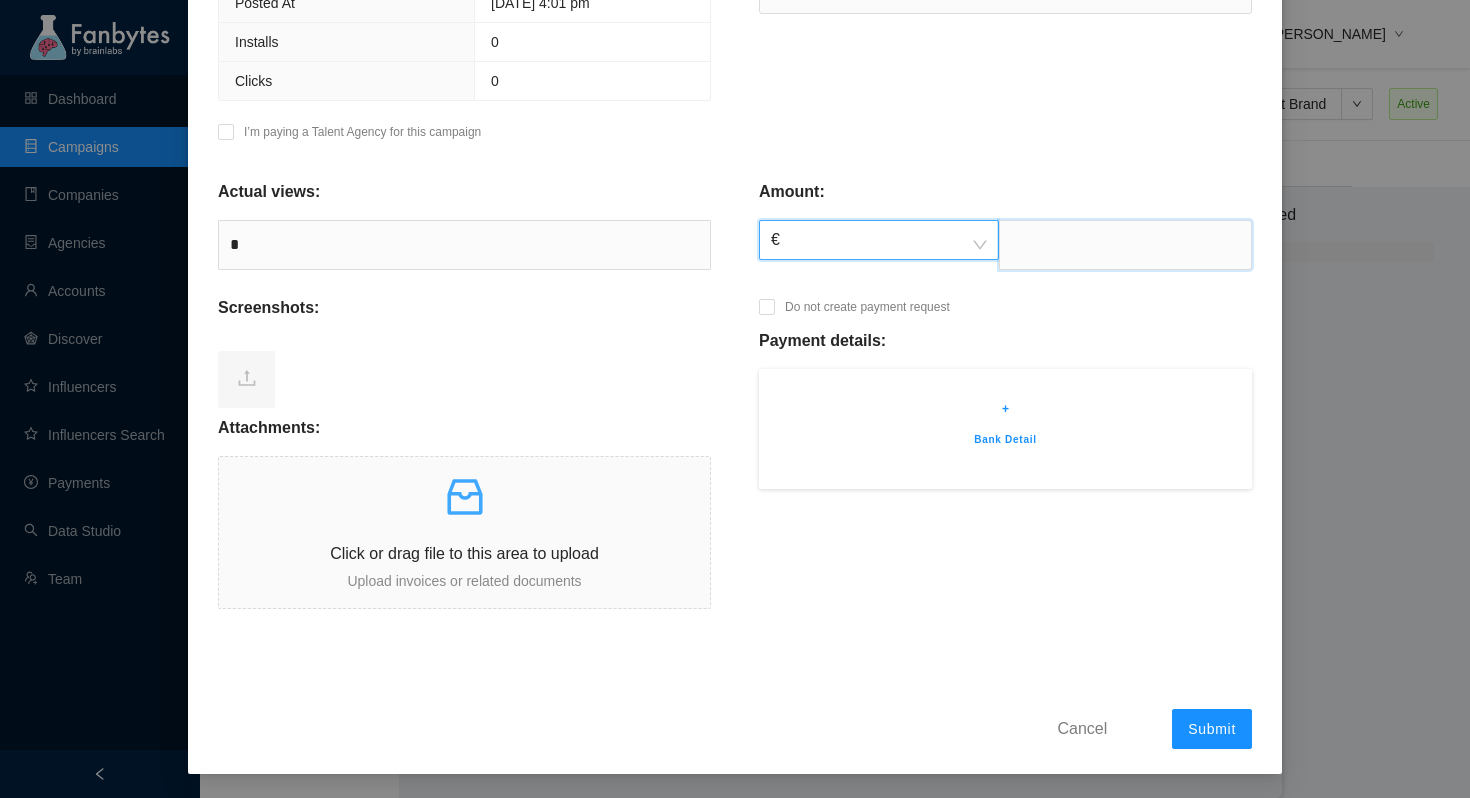 click at bounding box center [1125, 245] 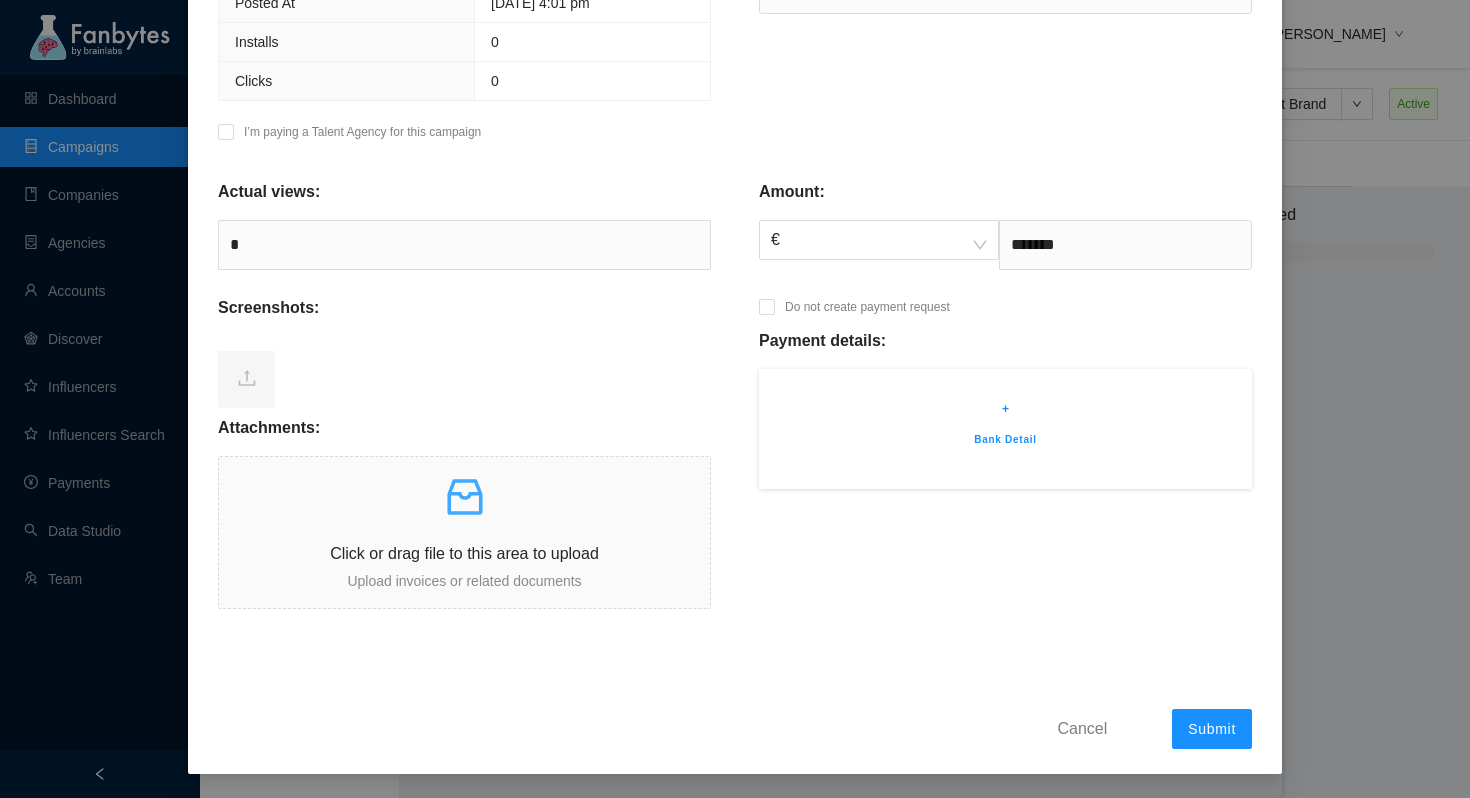 type on "******" 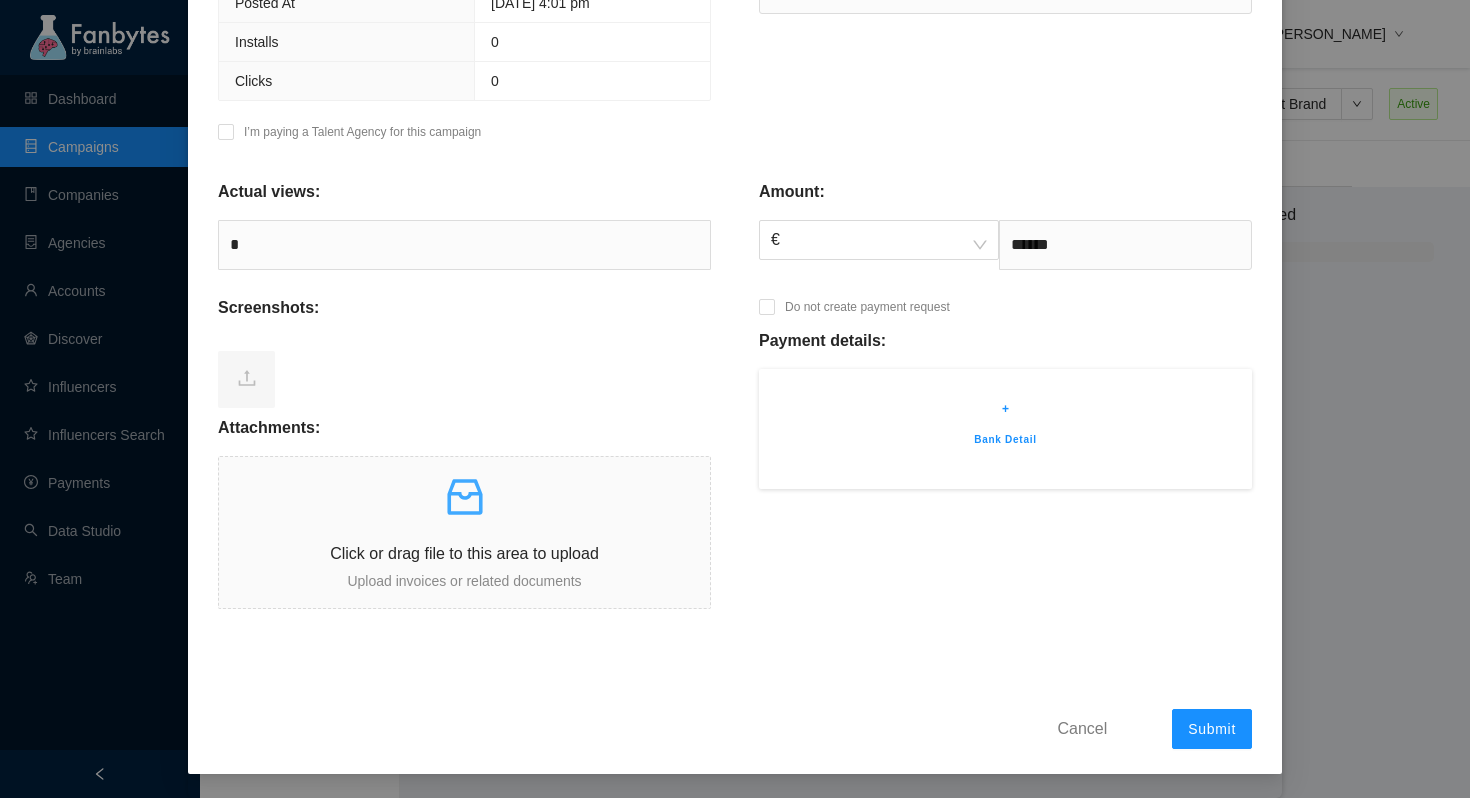 click at bounding box center [464, 376] 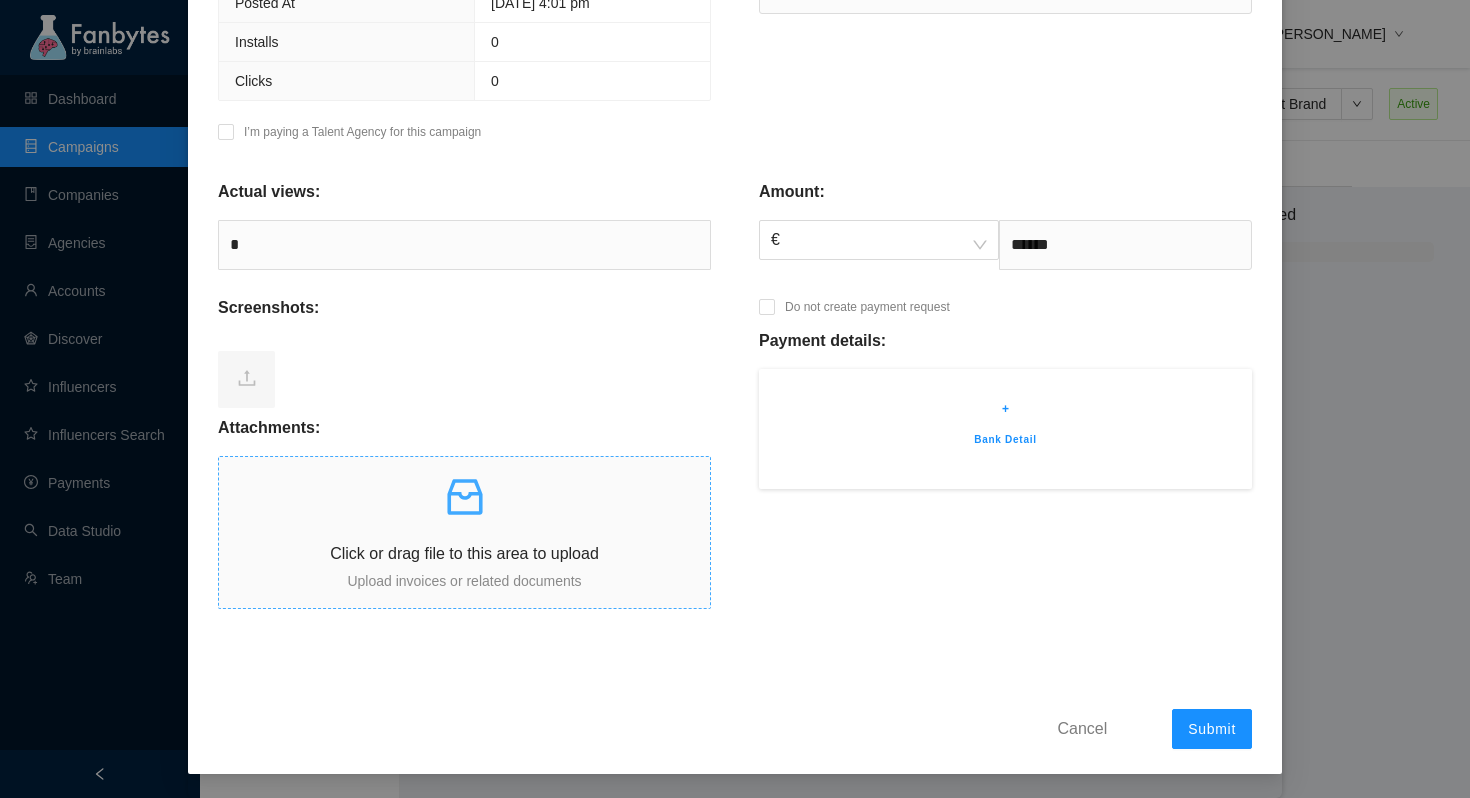 click on "Click or drag file to this area to upload Upload invoices or related documents" at bounding box center [464, 532] 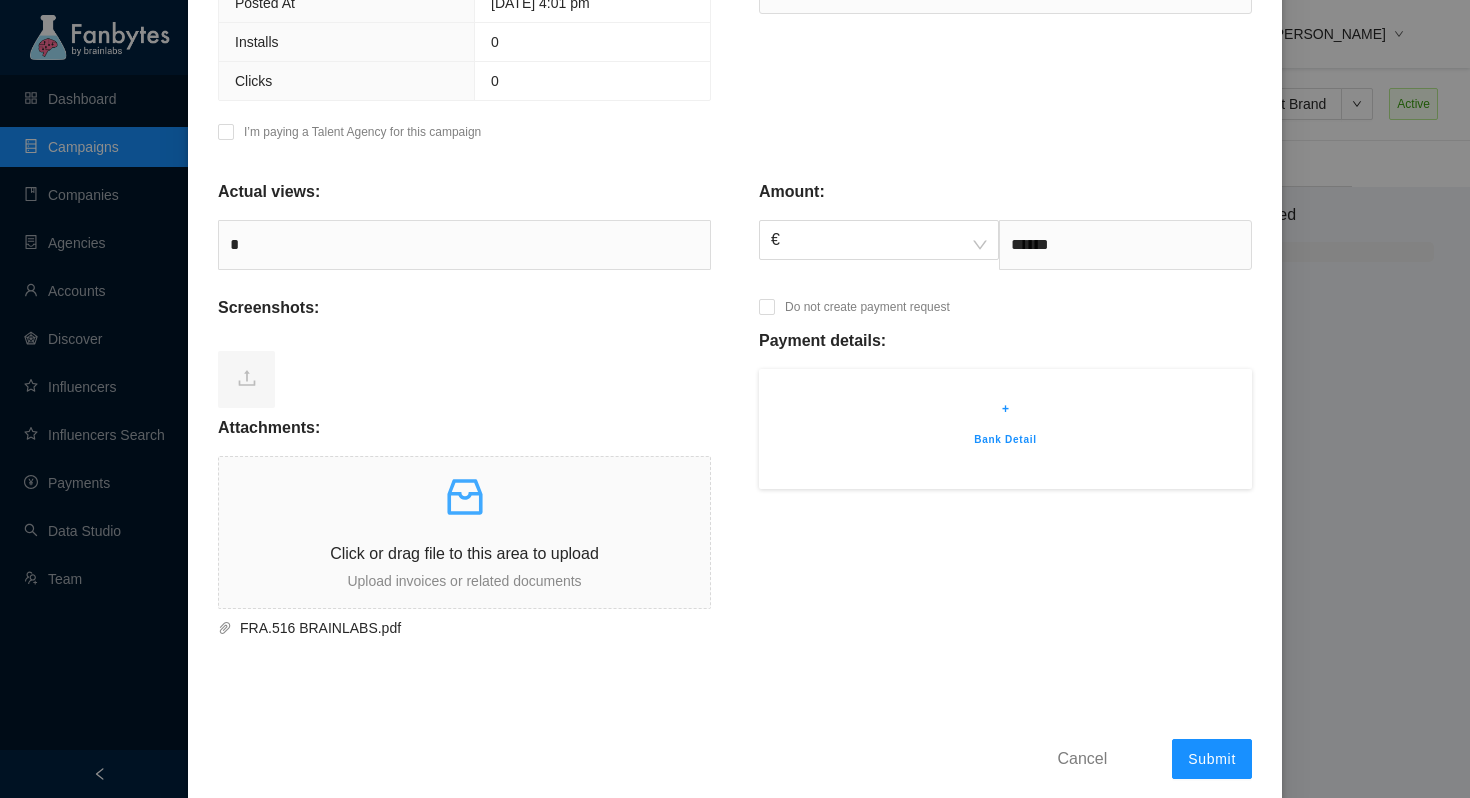 click on "Bank Detail" at bounding box center [1005, 440] 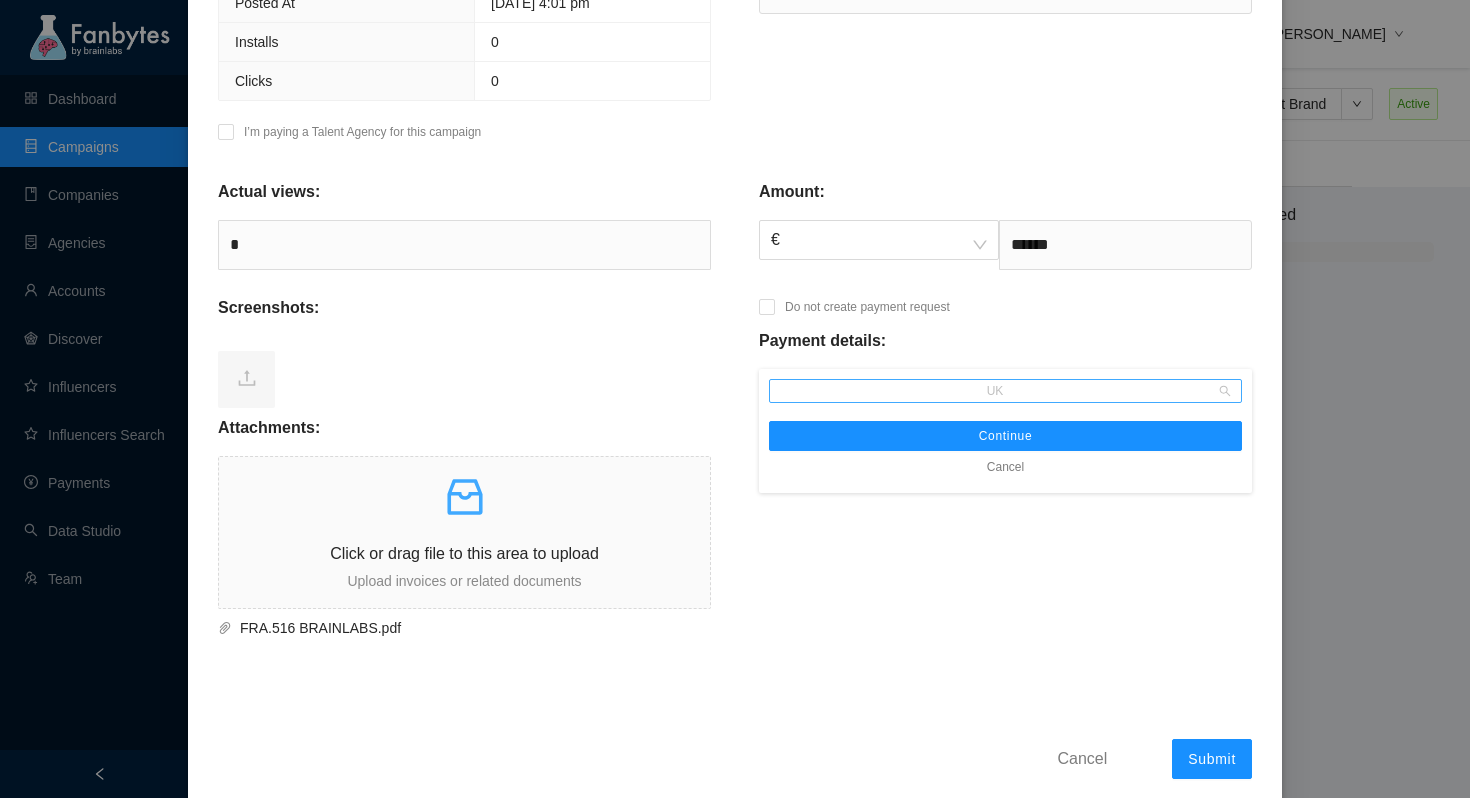 click on "UK" at bounding box center [1005, 391] 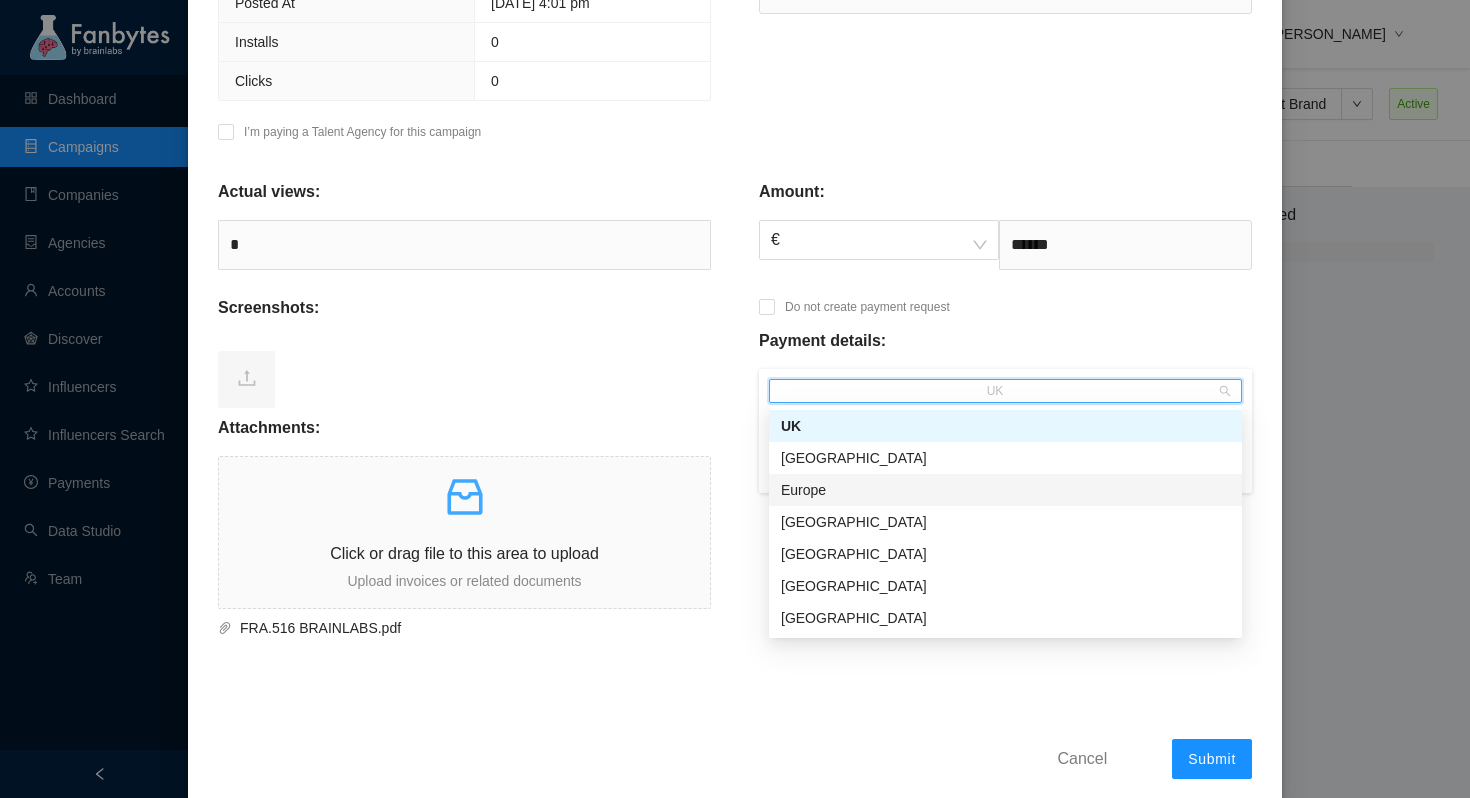 click on "Europe" at bounding box center (1005, 490) 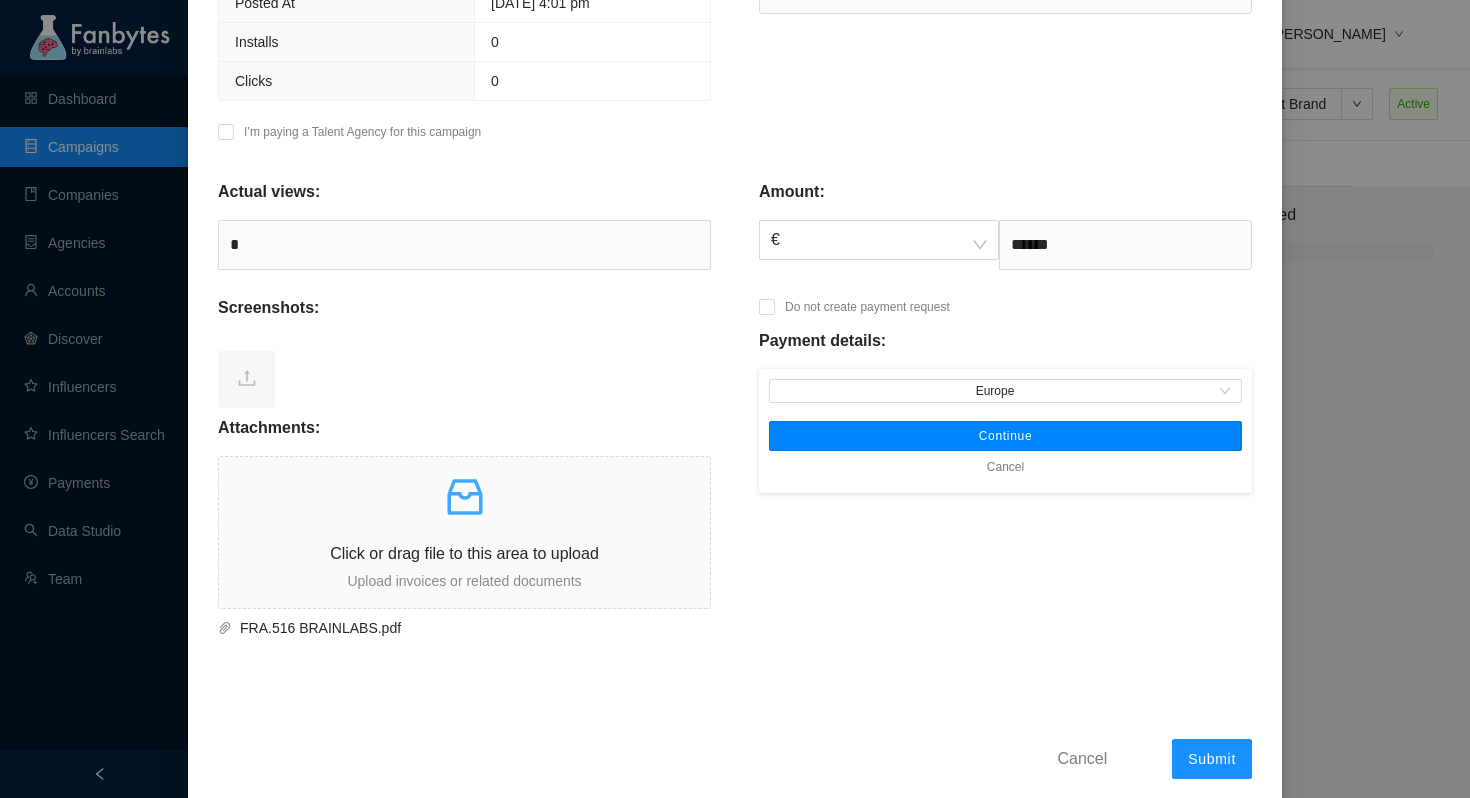 click on "Continue" at bounding box center [1005, 436] 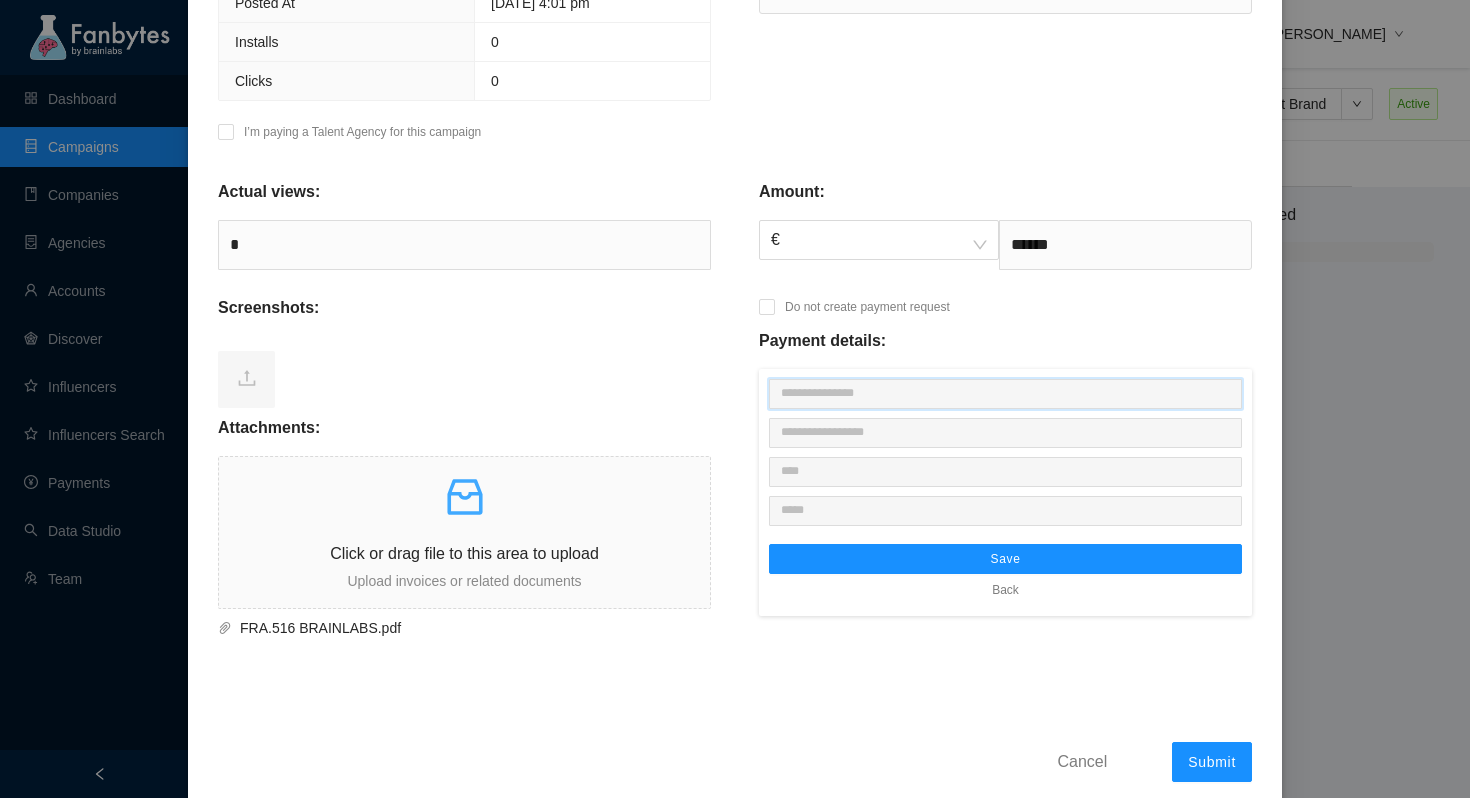 click at bounding box center (1005, 394) 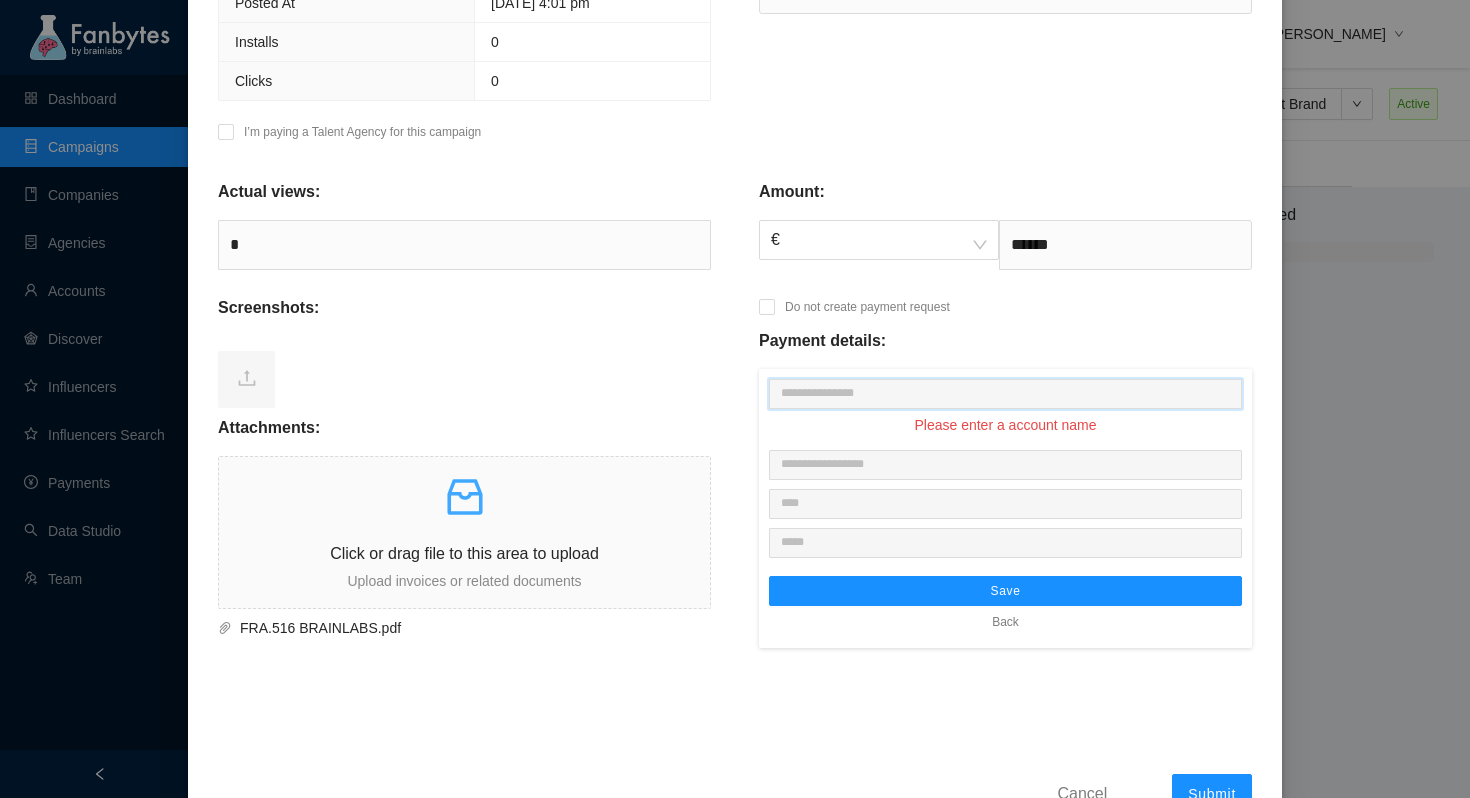 click at bounding box center [1005, 394] 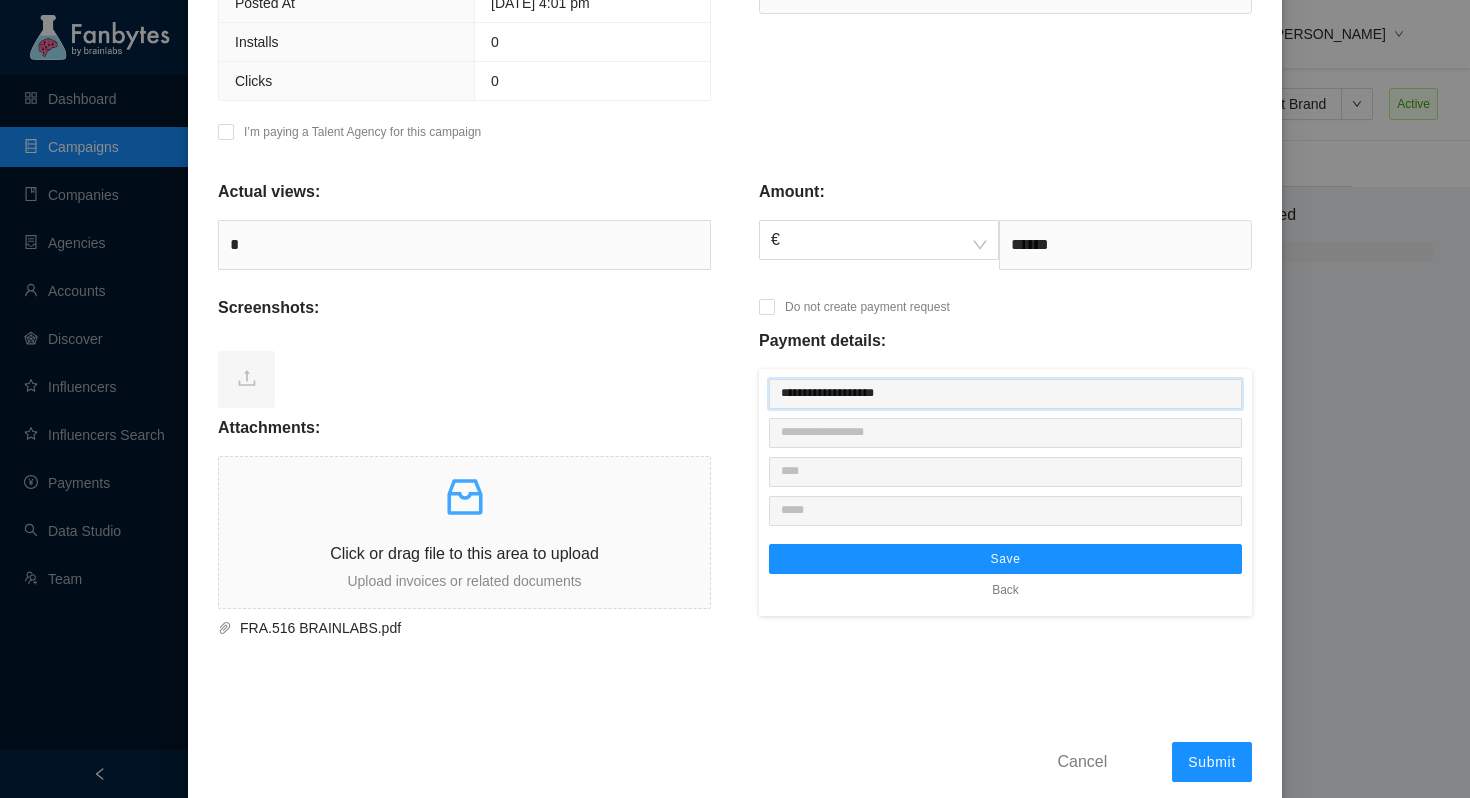 click on "**********" at bounding box center (1005, 394) 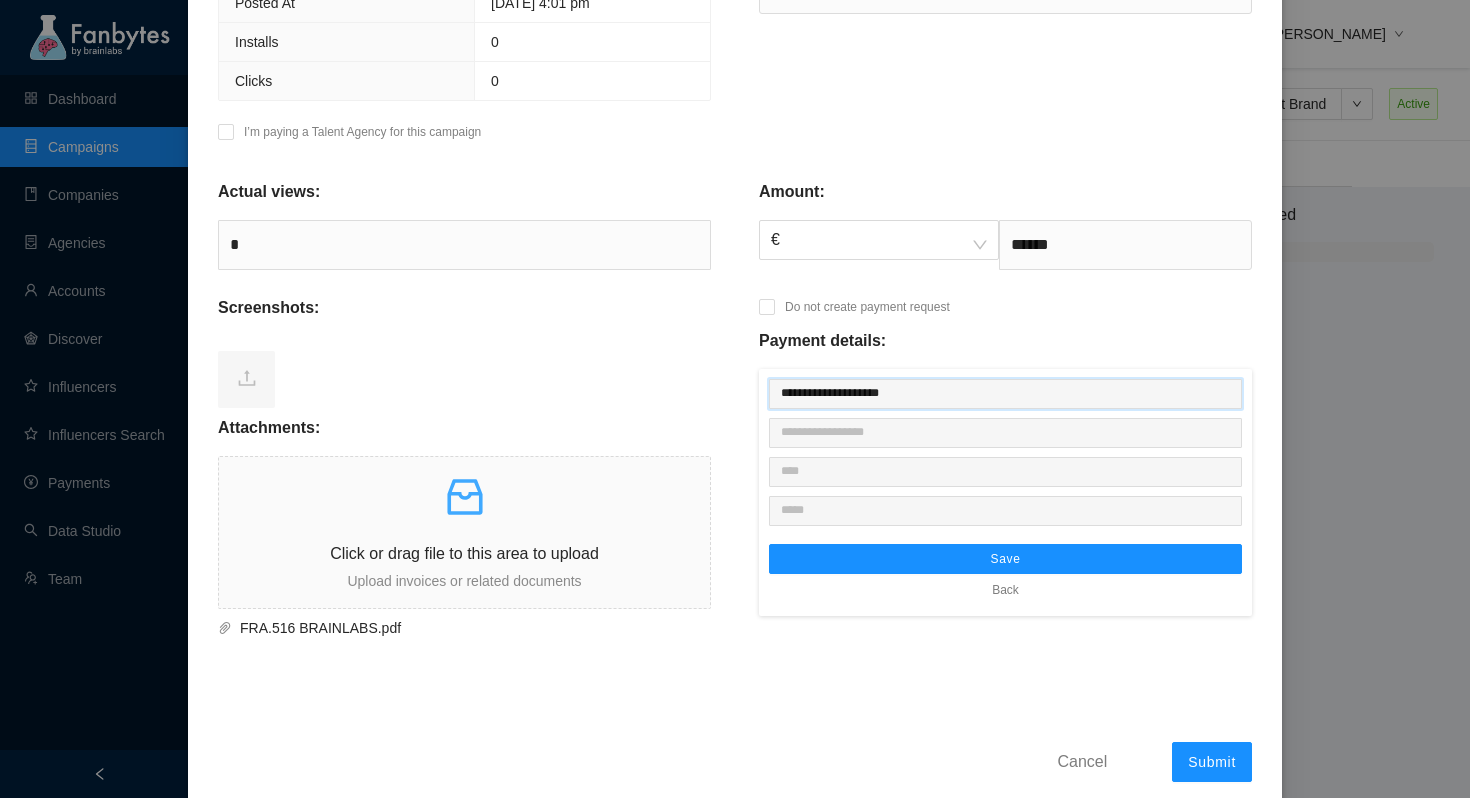 type on "**********" 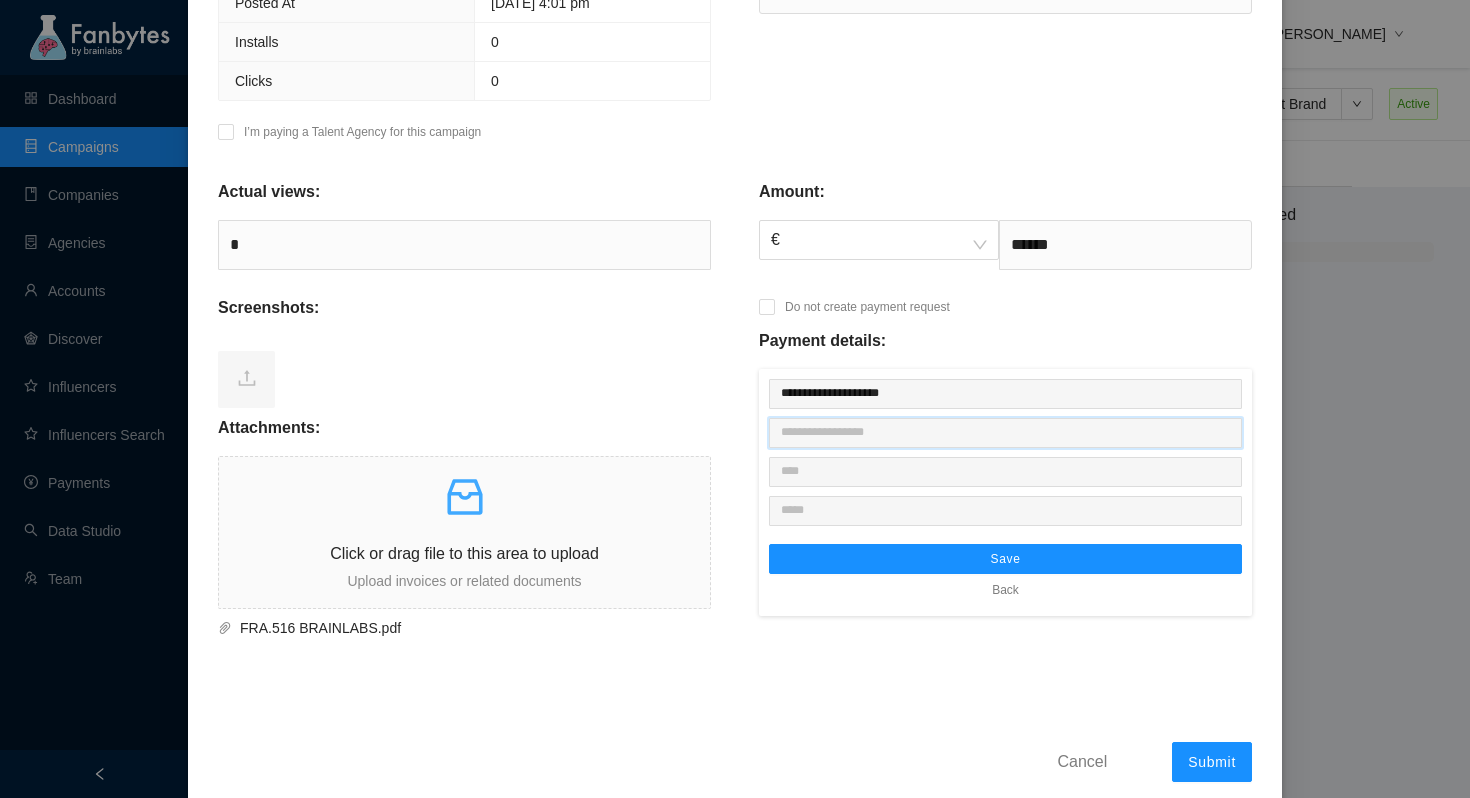click at bounding box center (1005, 433) 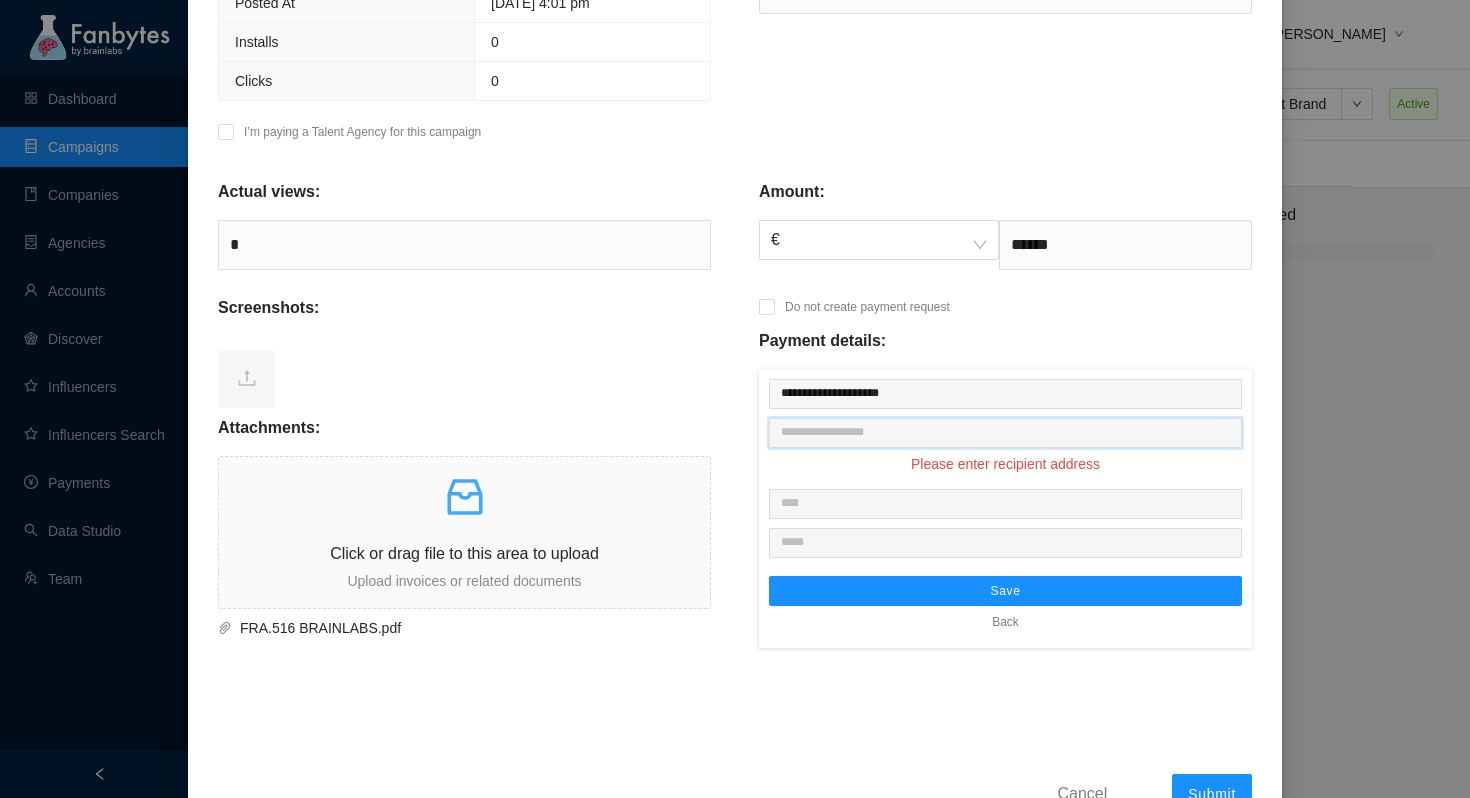click at bounding box center [1005, 433] 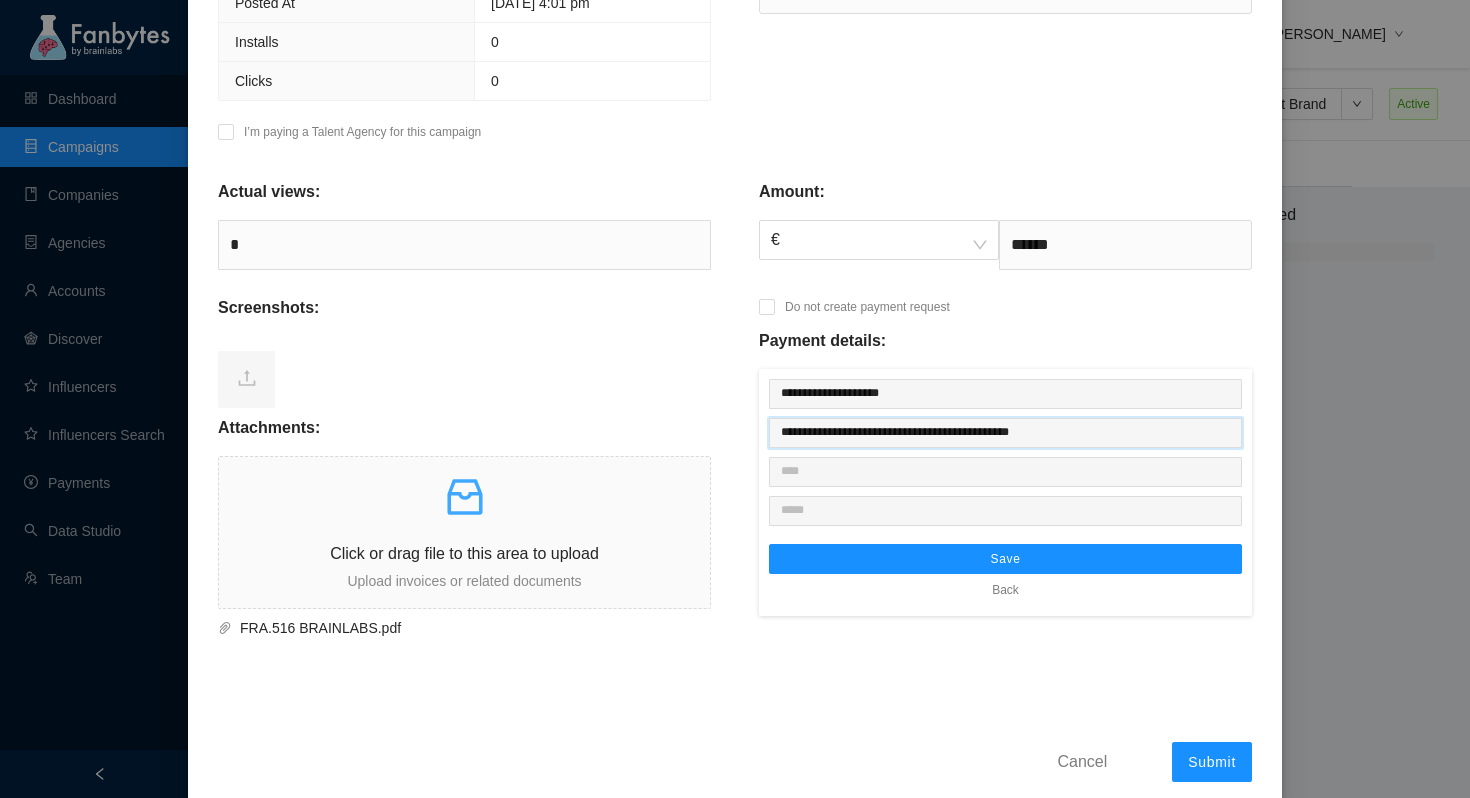 type on "**********" 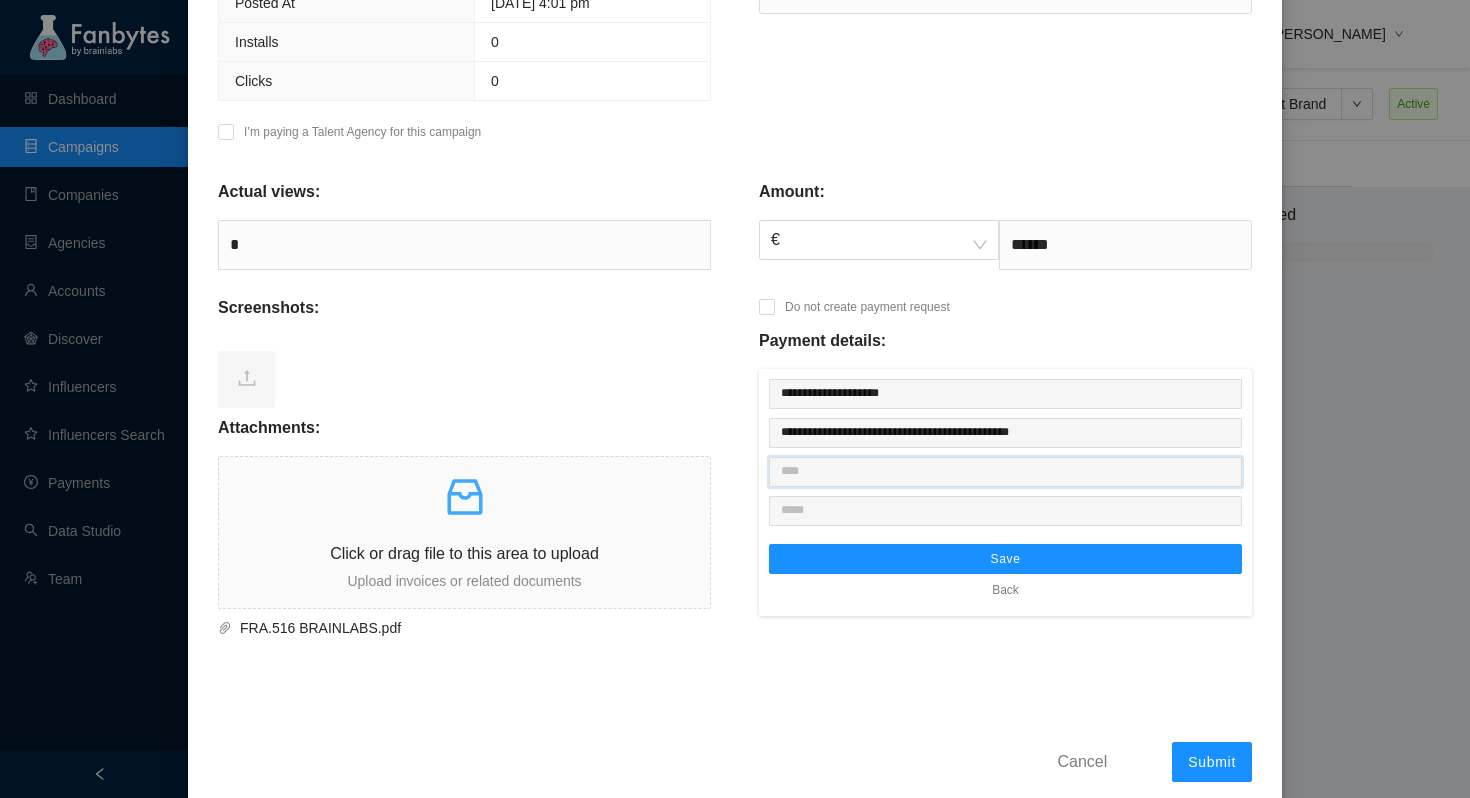click at bounding box center [1005, 472] 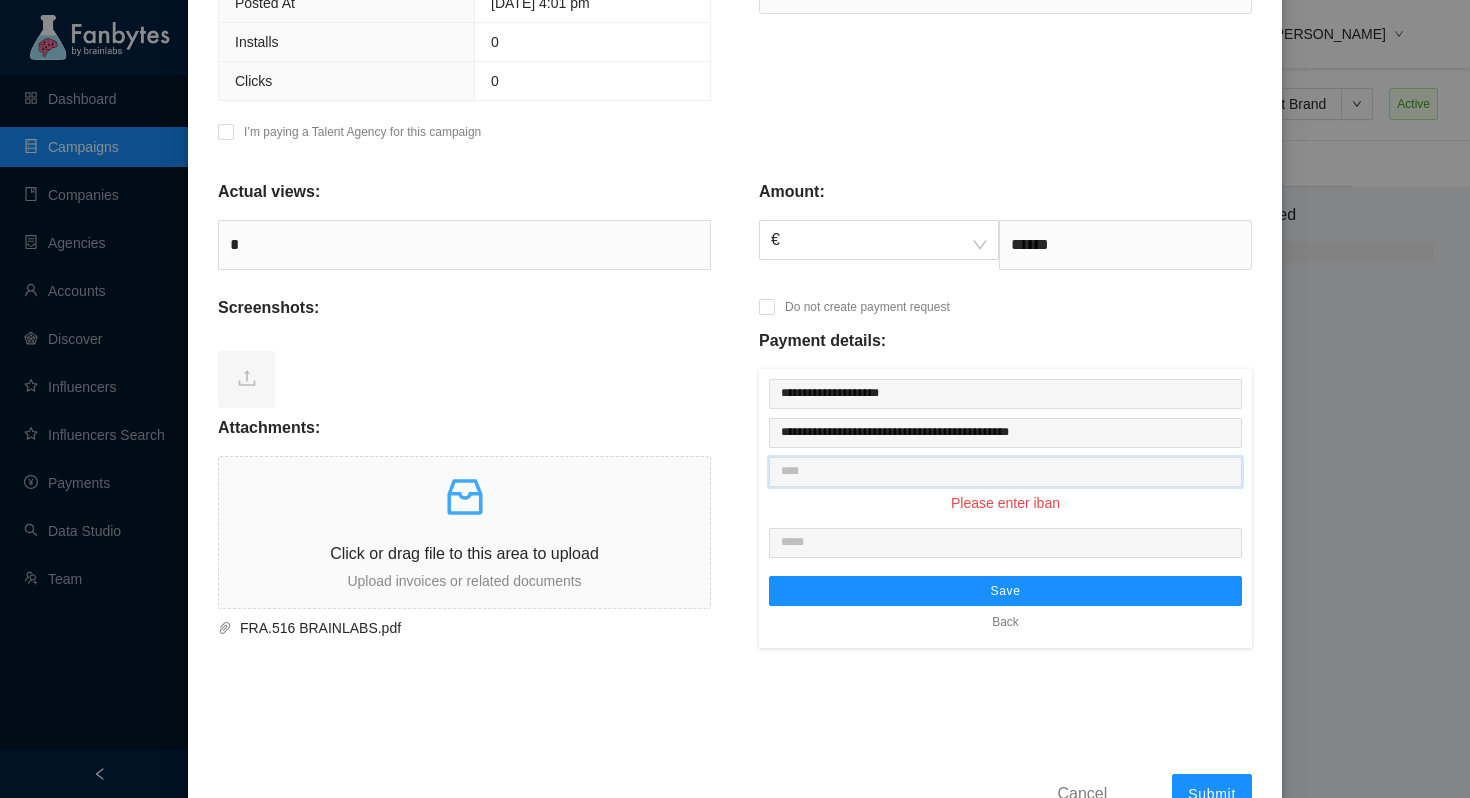 click at bounding box center (1005, 472) 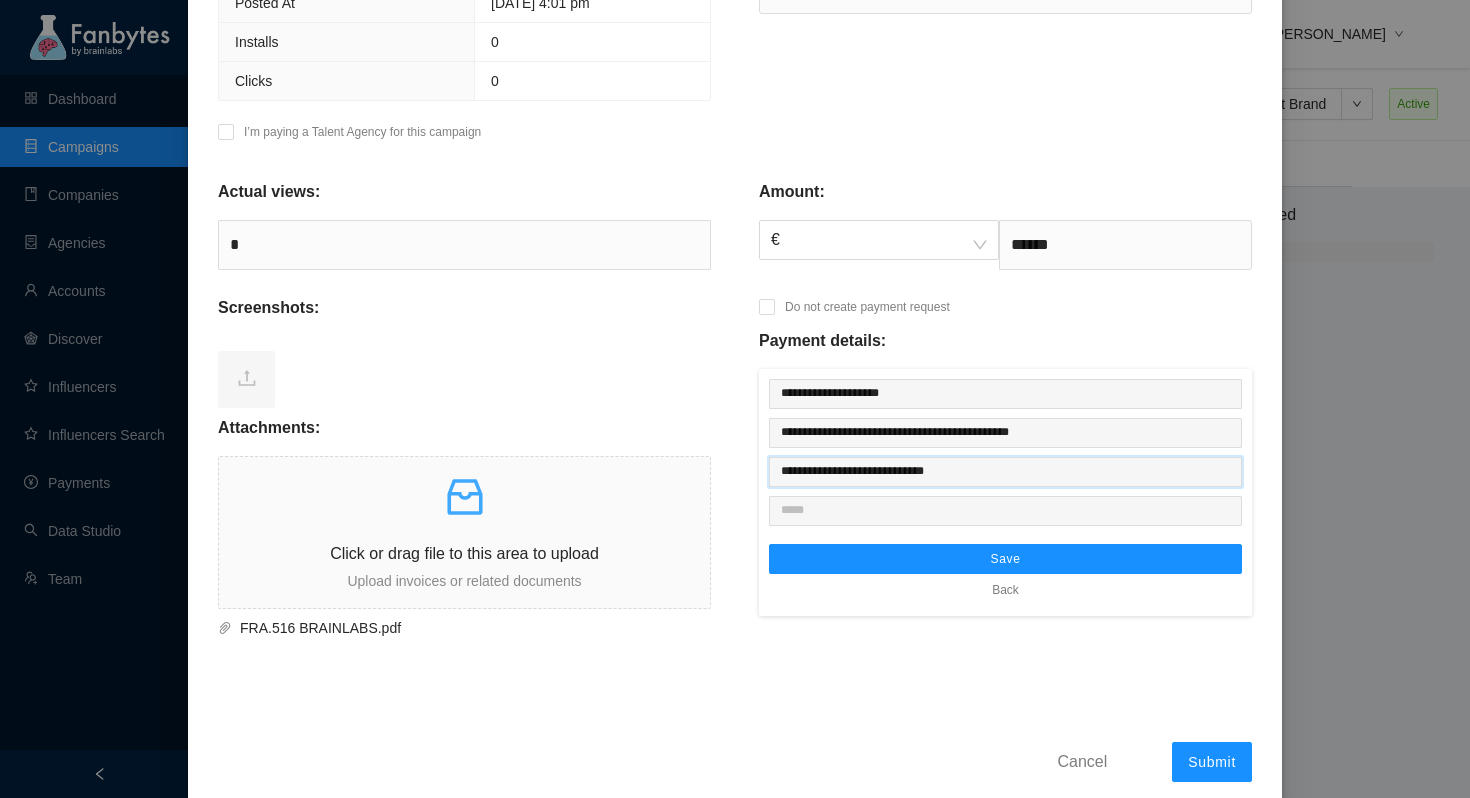 type on "**********" 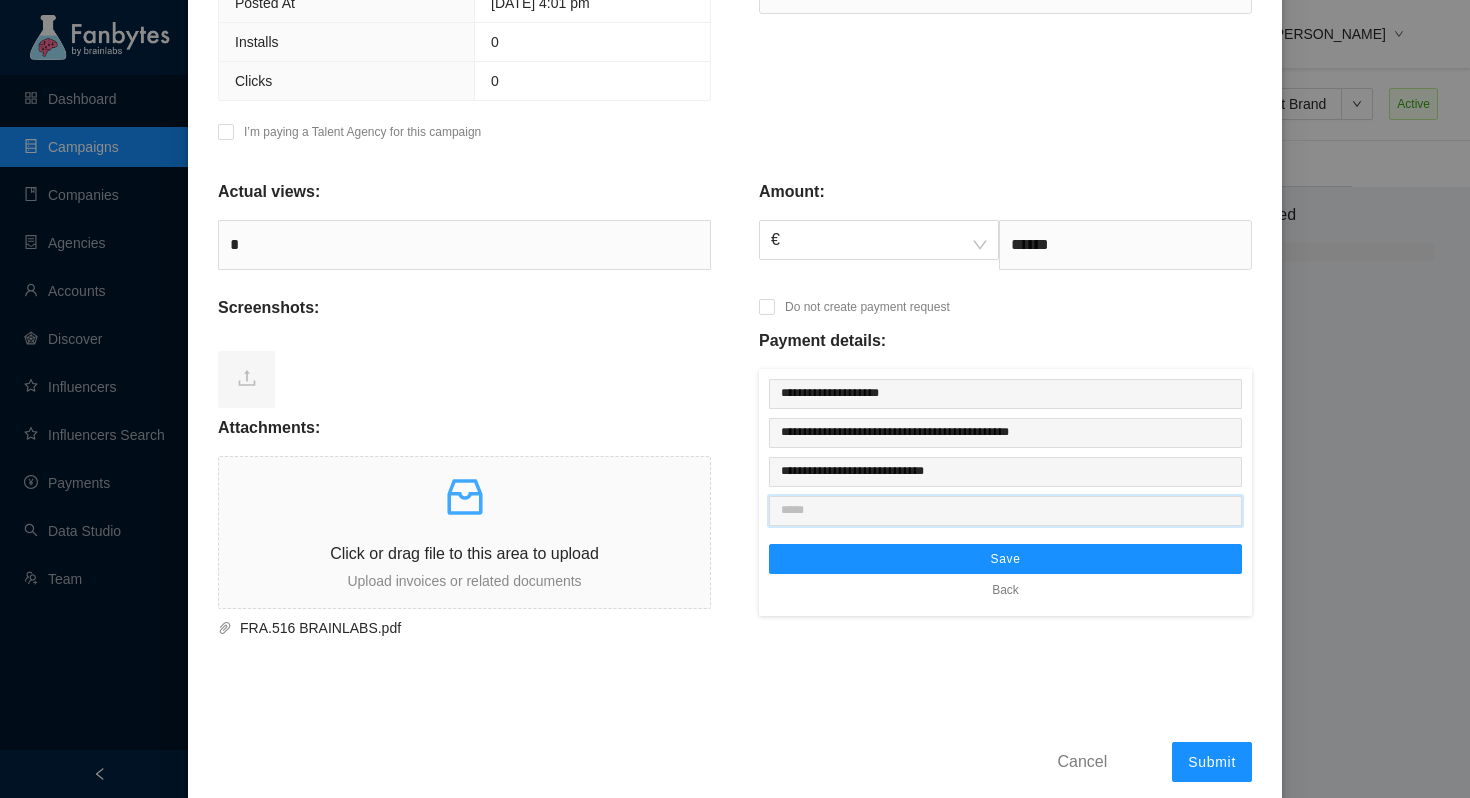 click at bounding box center [1005, 511] 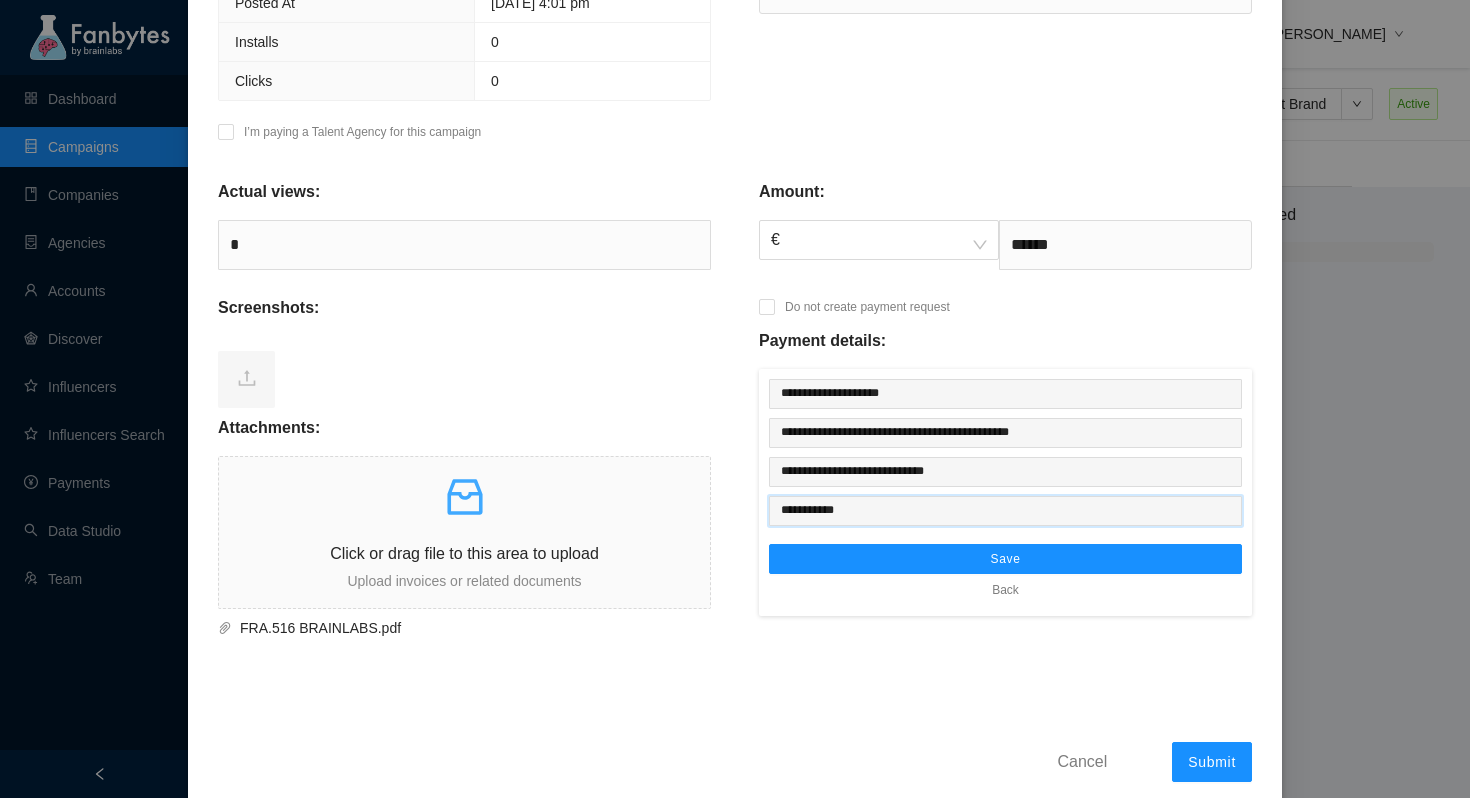 type on "**********" 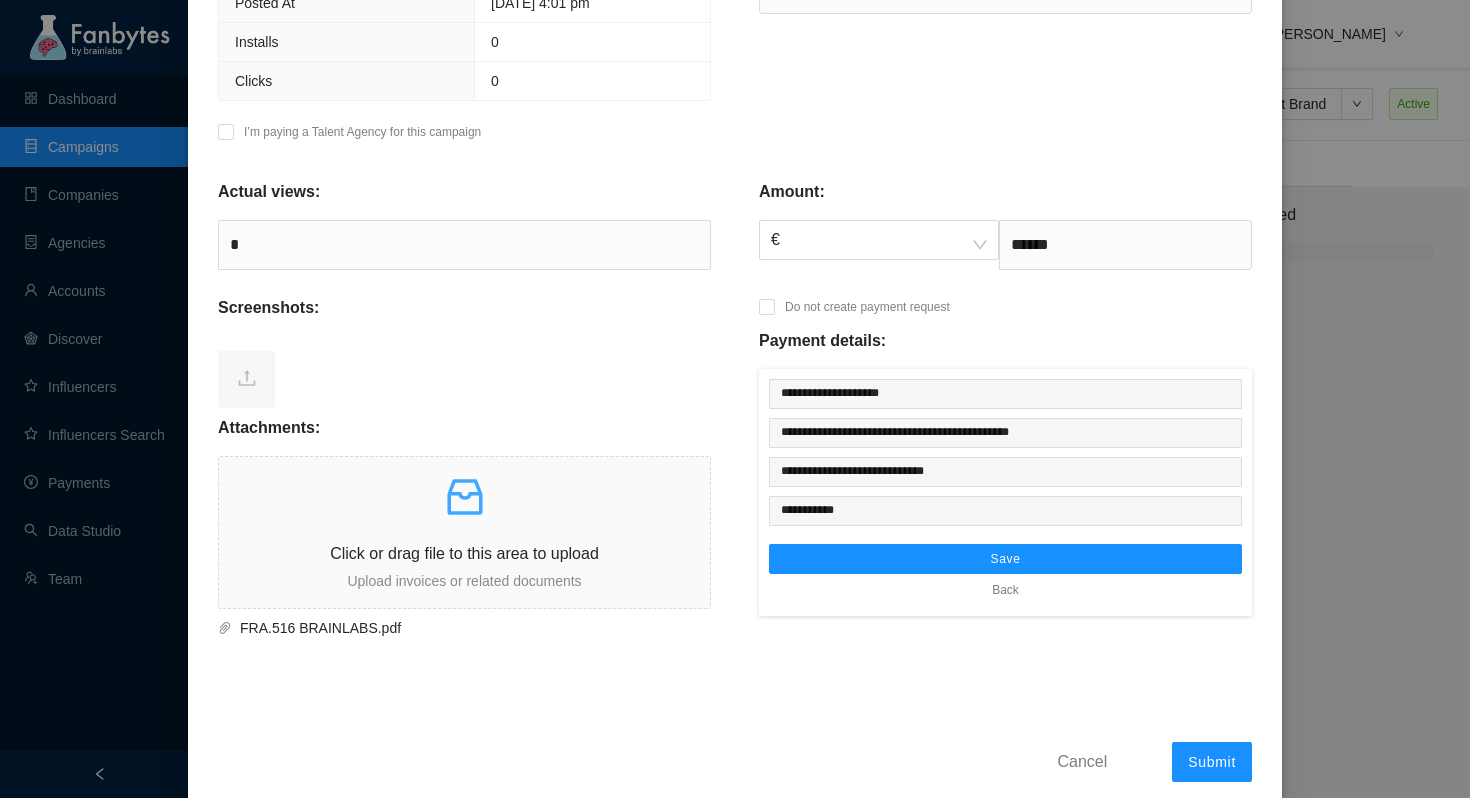 click on "**********" at bounding box center (735, 189) 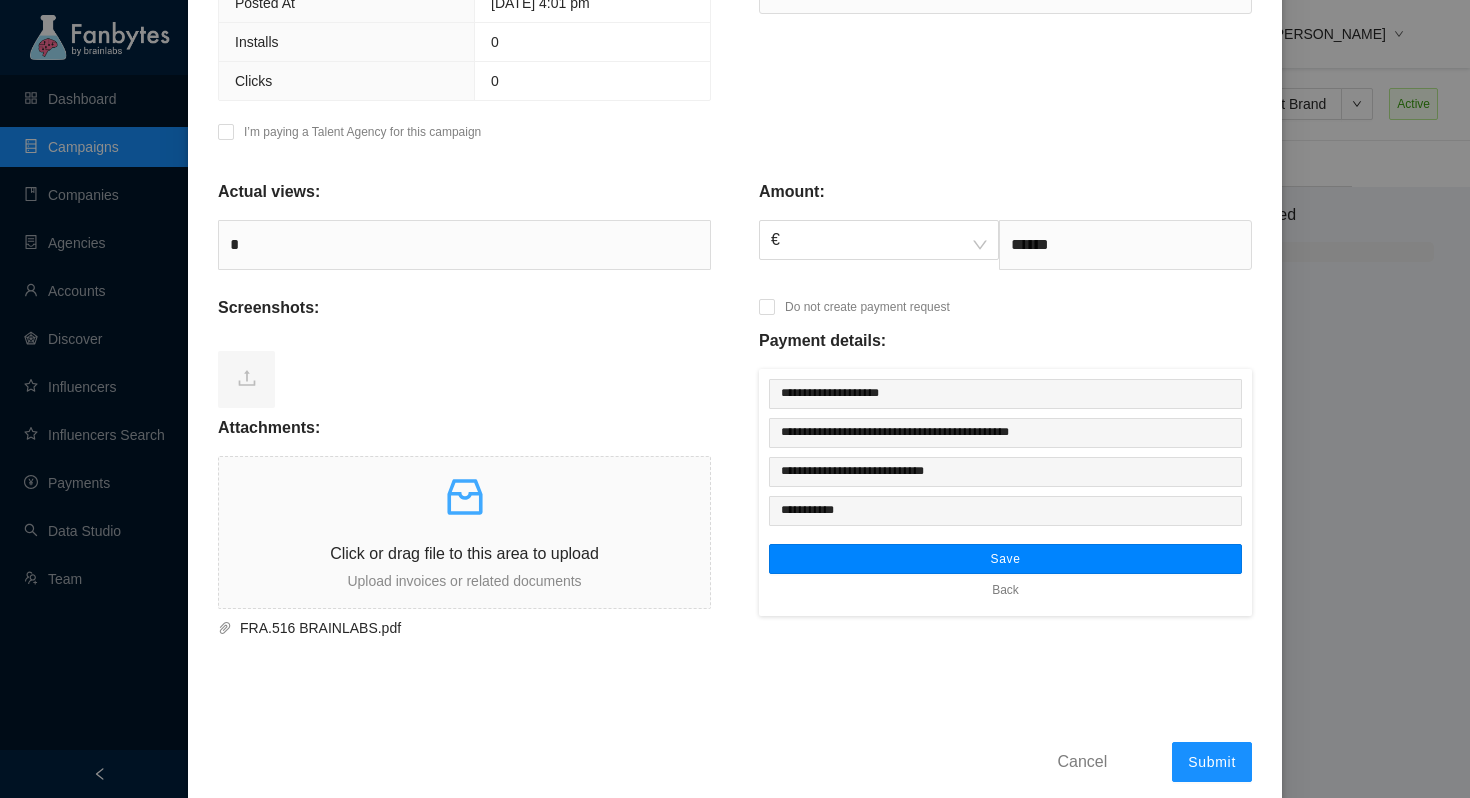 click on "Save" at bounding box center [1005, 559] 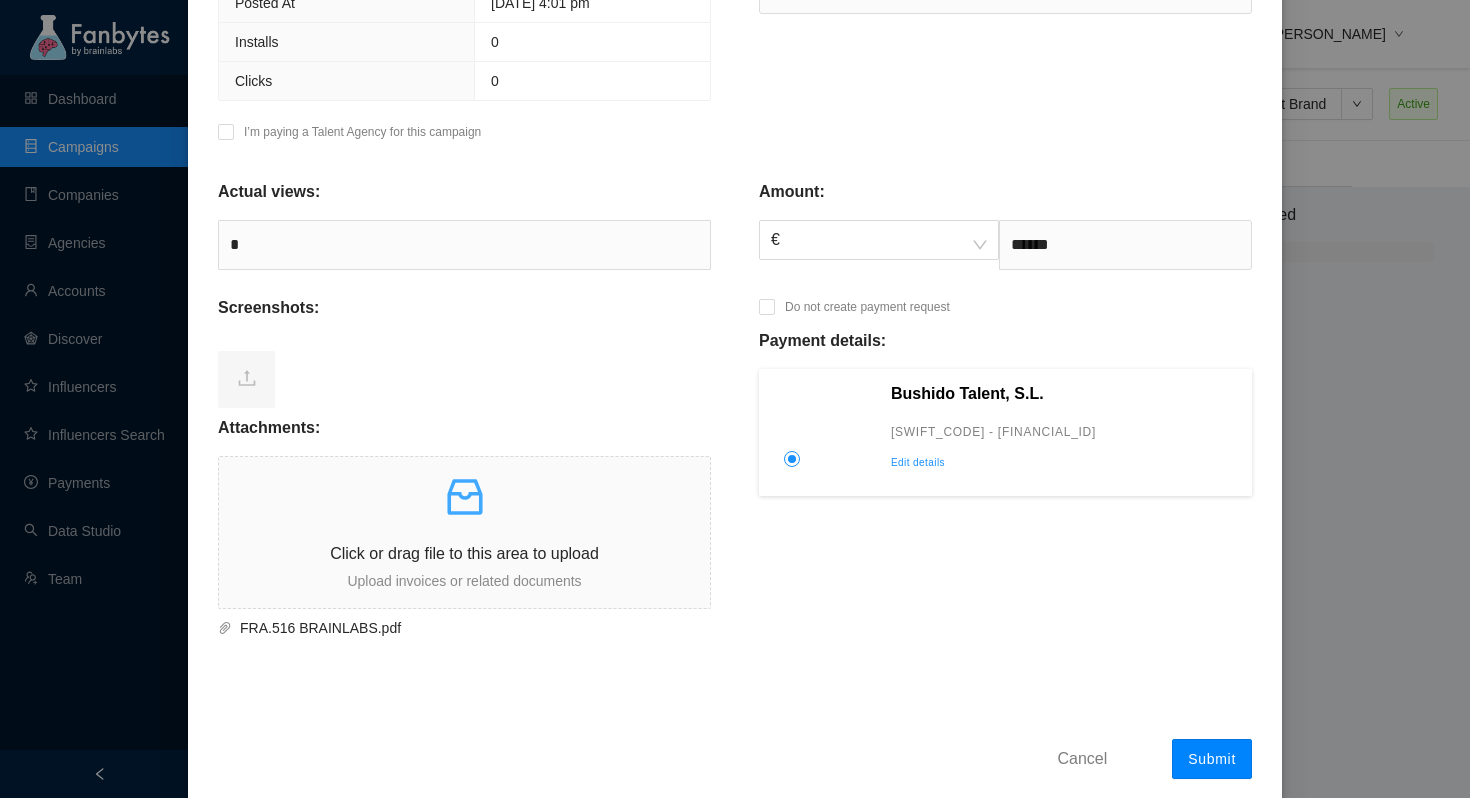 click on "Submit" at bounding box center [1212, 759] 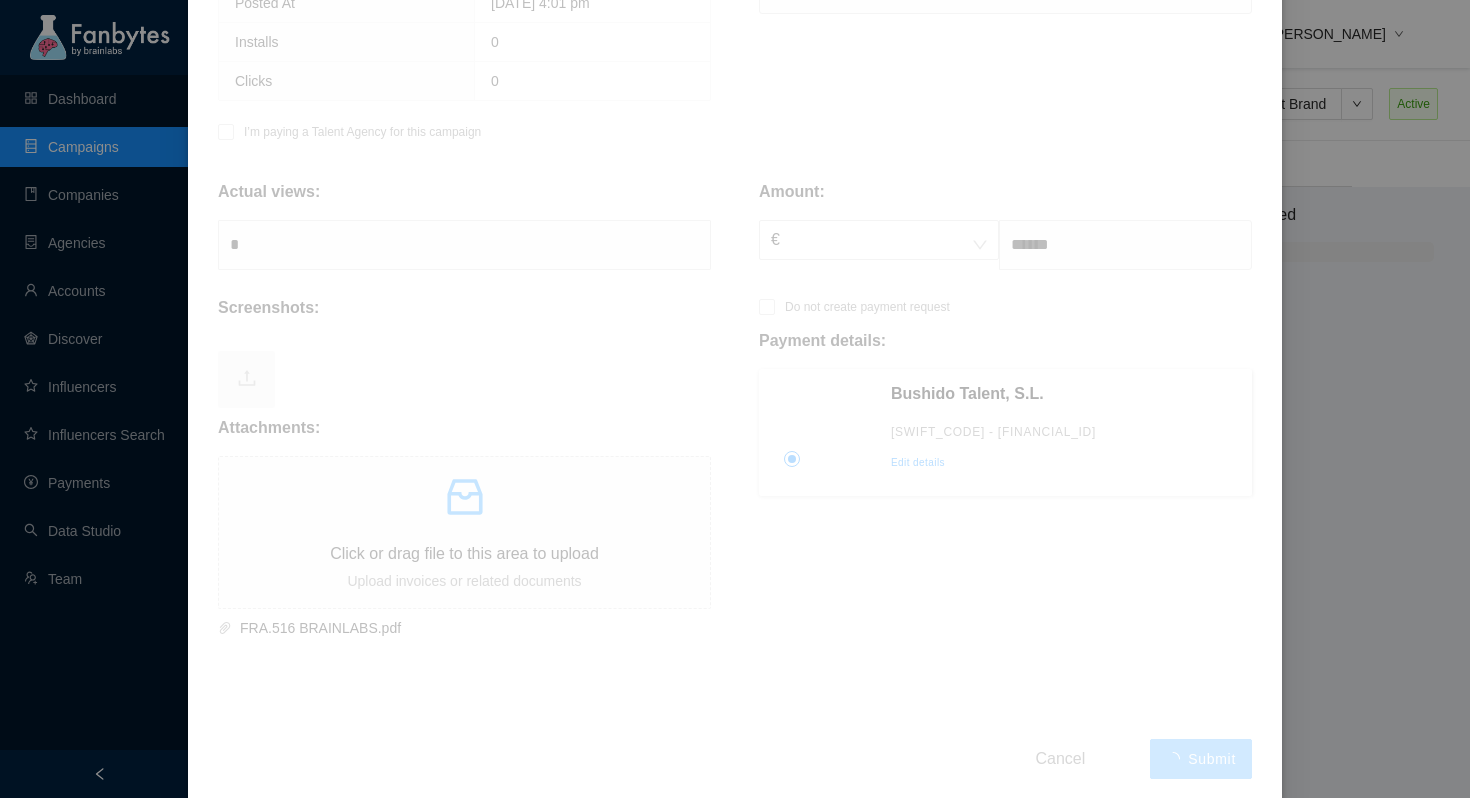 type on "*******" 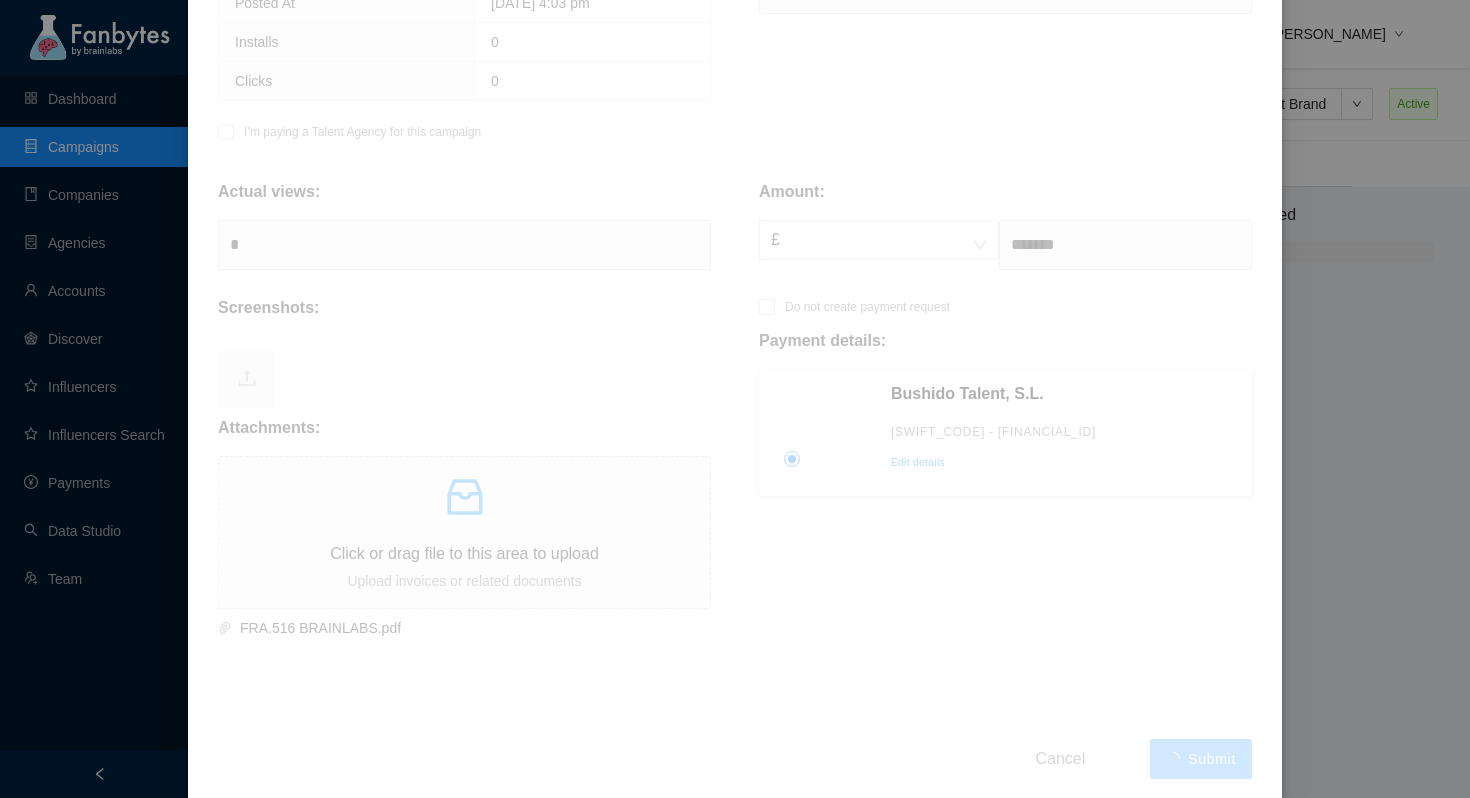 scroll, scrollTop: 0, scrollLeft: 0, axis: both 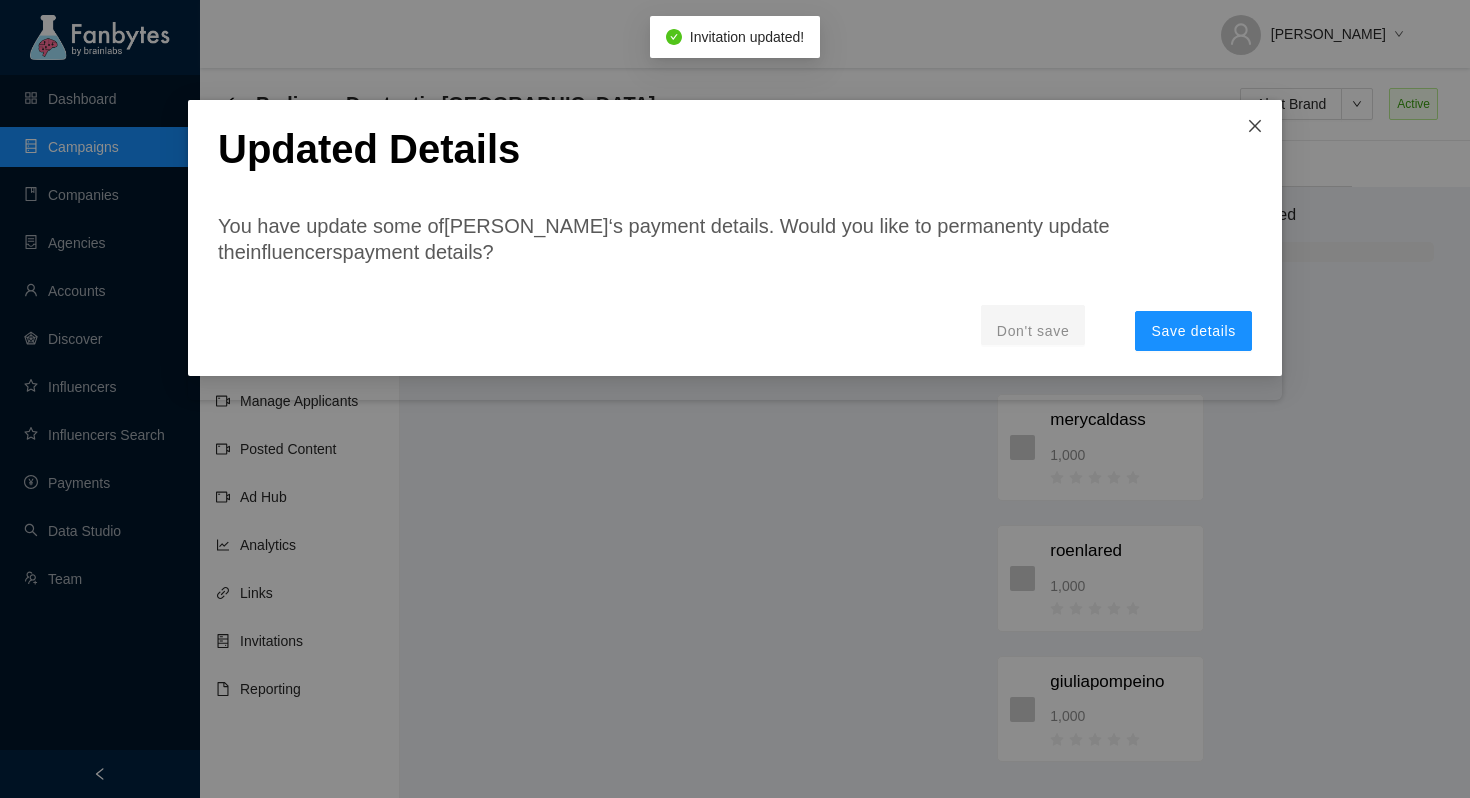 click 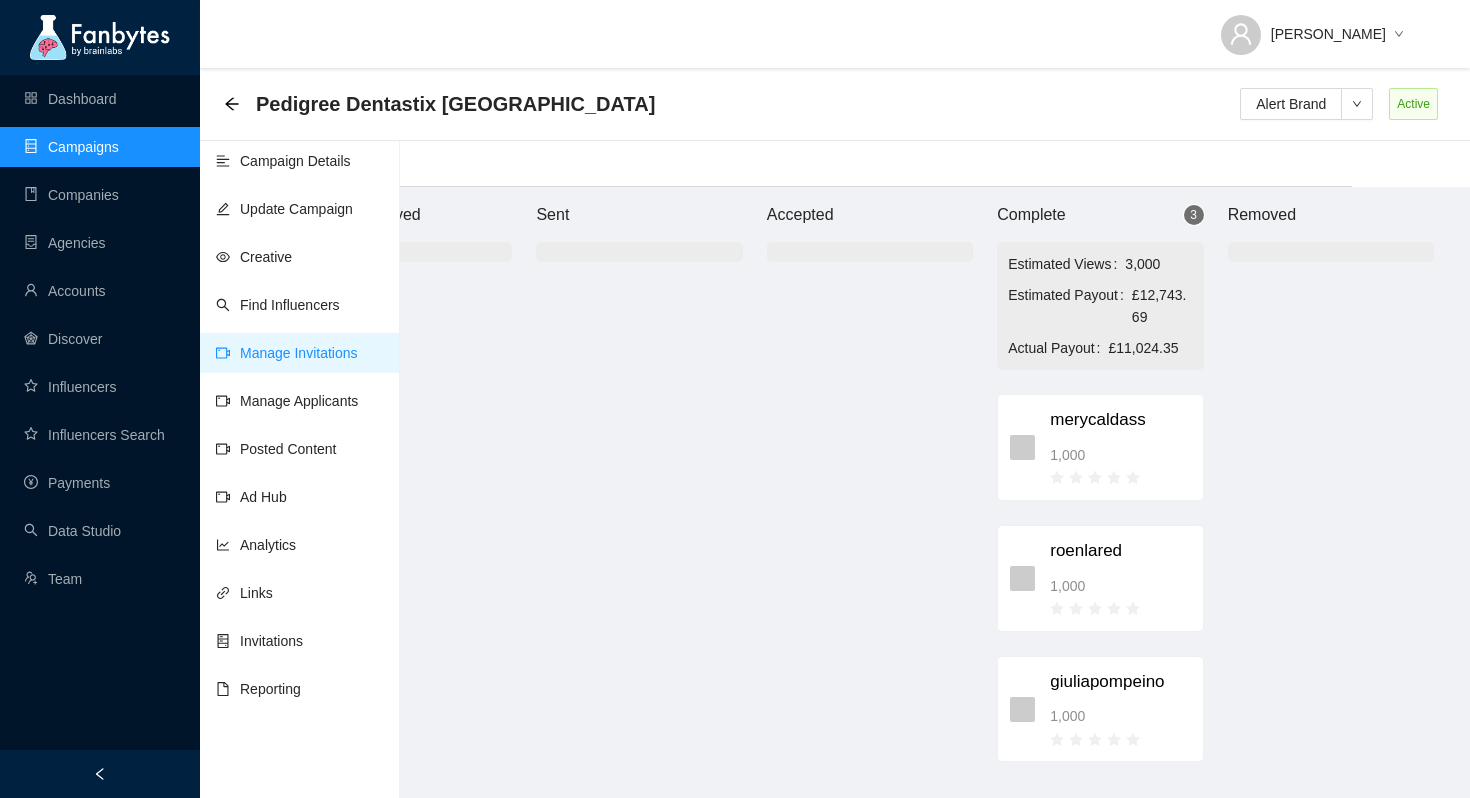 scroll, scrollTop: 0, scrollLeft: 118, axis: horizontal 